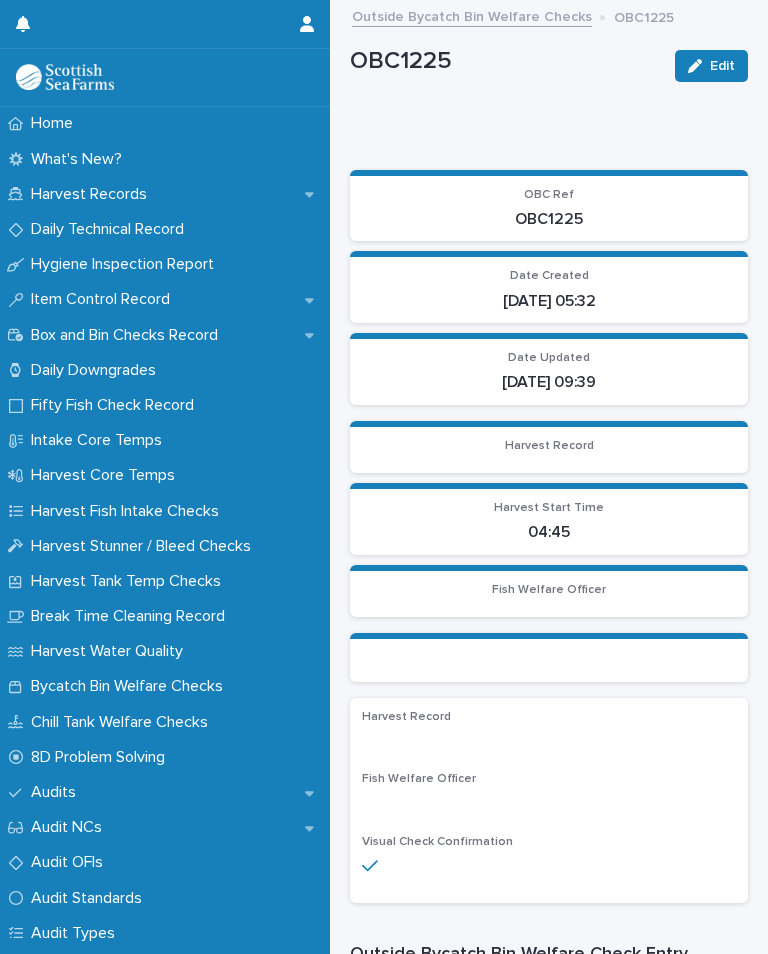 scroll, scrollTop: 0, scrollLeft: 0, axis: both 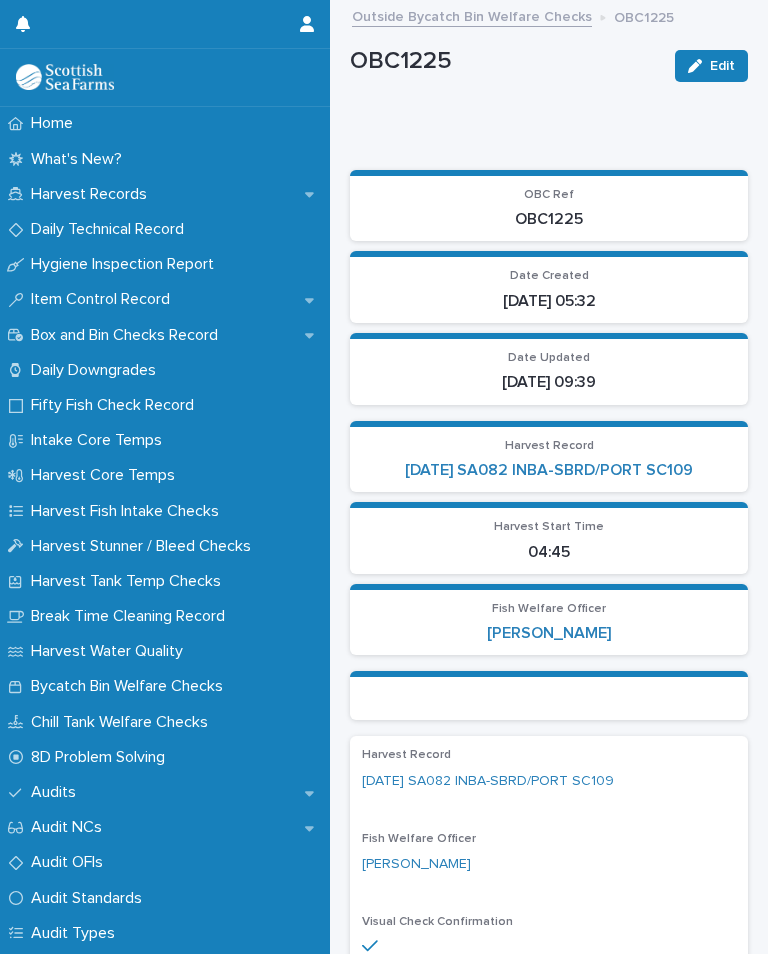 click on "Harvest Records" at bounding box center (93, 194) 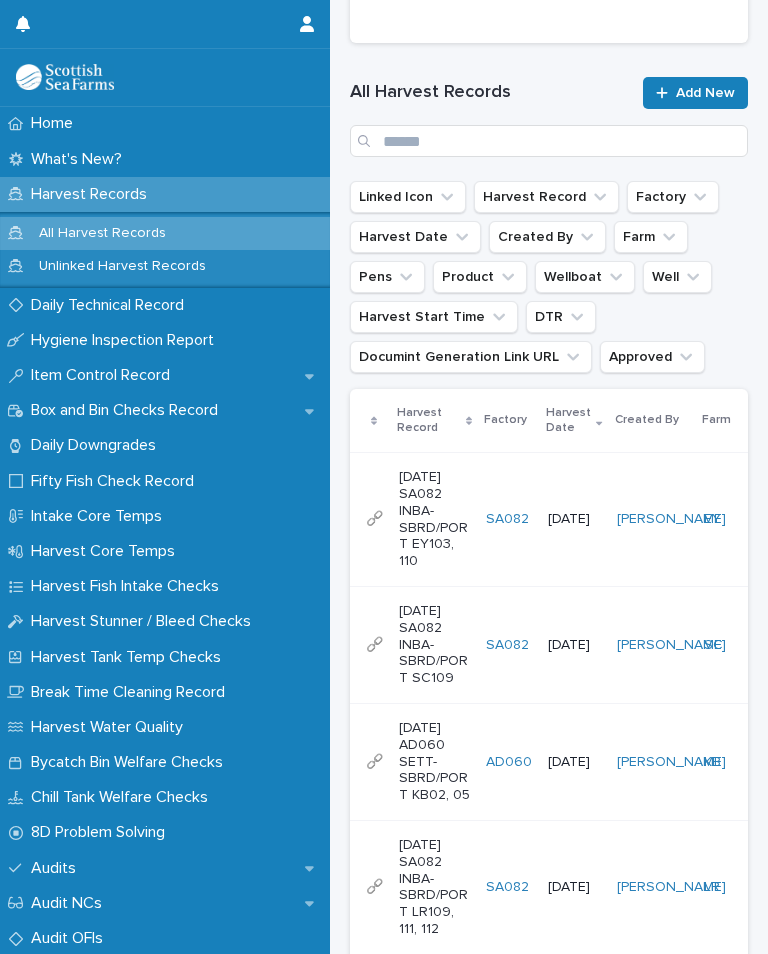 scroll, scrollTop: 1213, scrollLeft: 0, axis: vertical 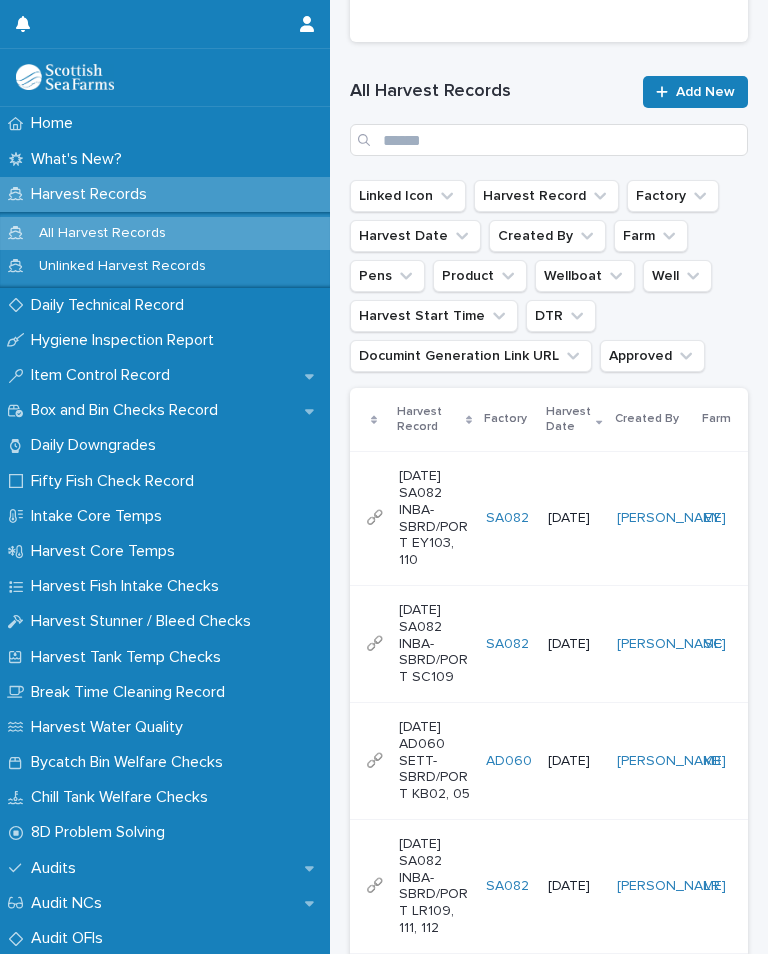 click on "[PERSON_NAME]" at bounding box center [652, 519] 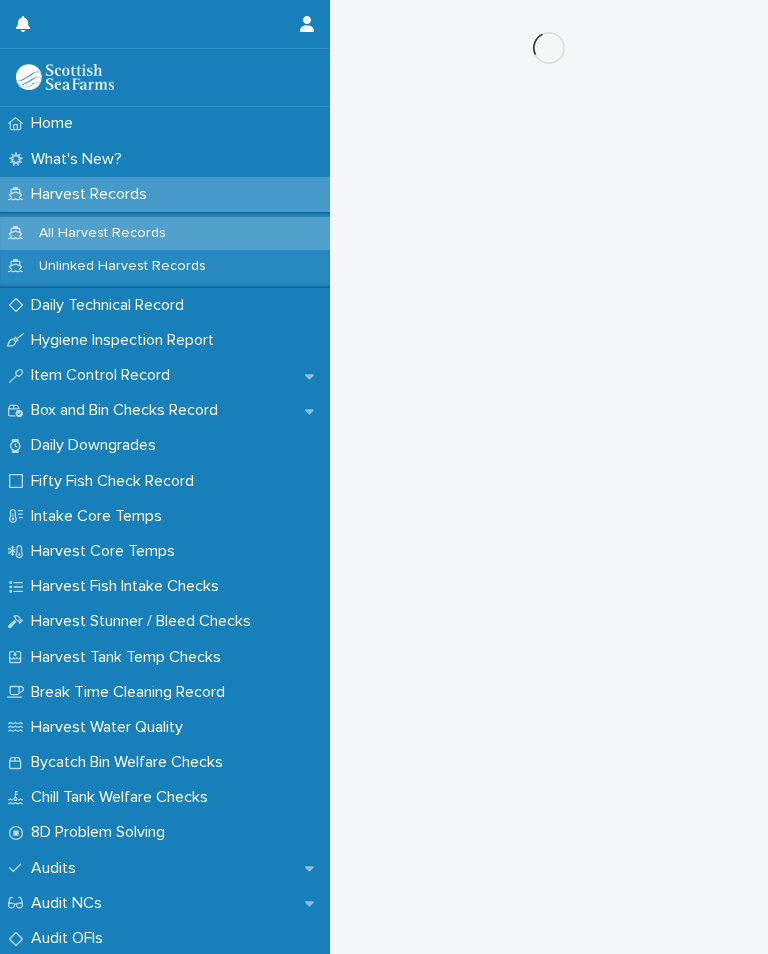 scroll, scrollTop: 0, scrollLeft: 0, axis: both 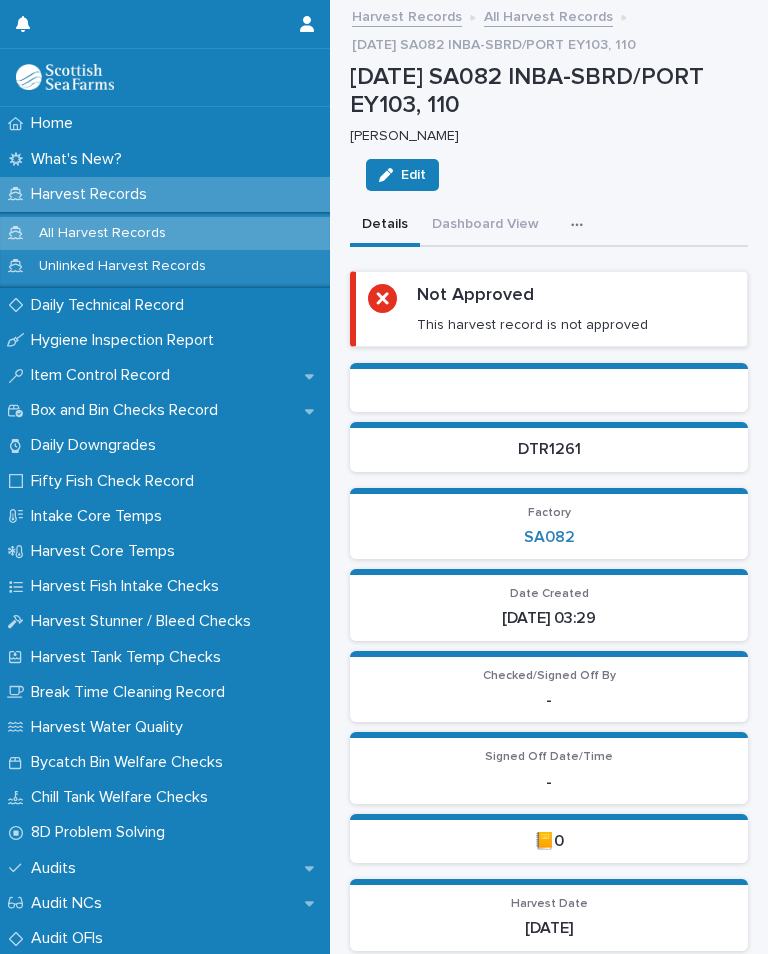 click on "Harvest Fish Intake Checks" at bounding box center (129, 586) 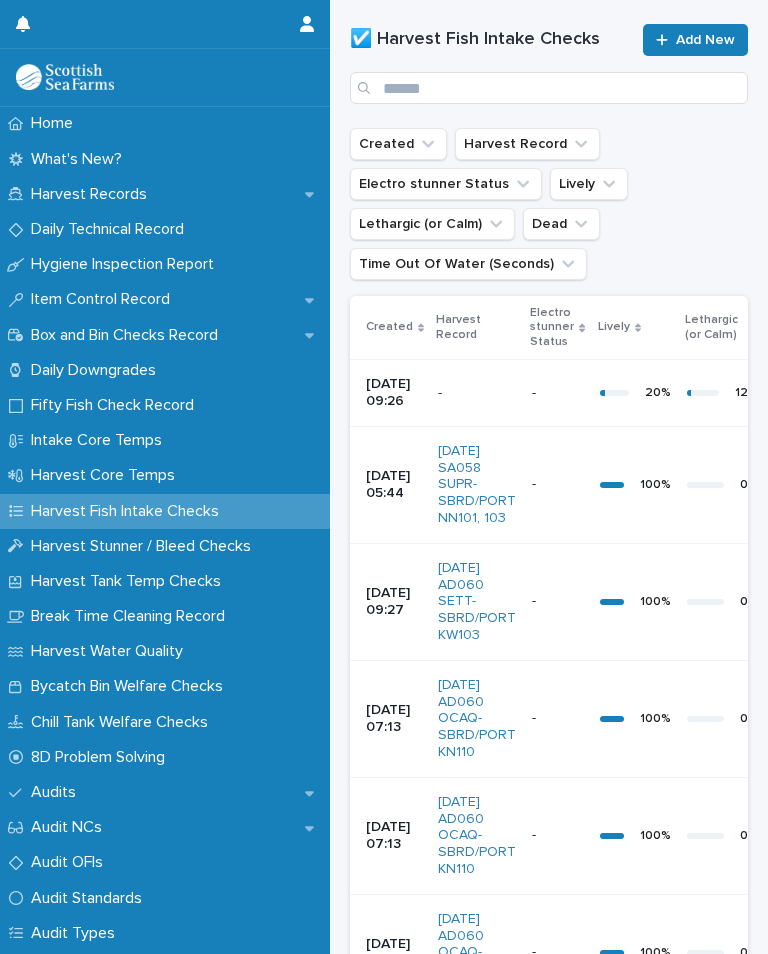 click on "Add New" at bounding box center [695, 40] 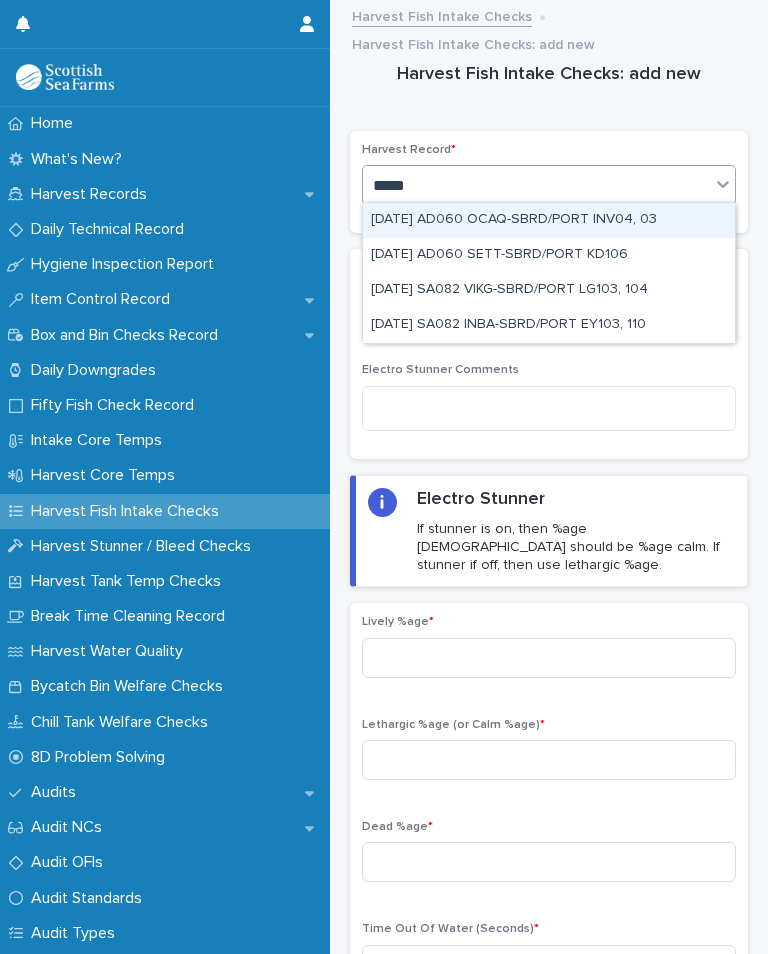 click on "[DATE] SA082 INBA-SBRD/PORT EY103, 110" at bounding box center [549, 325] 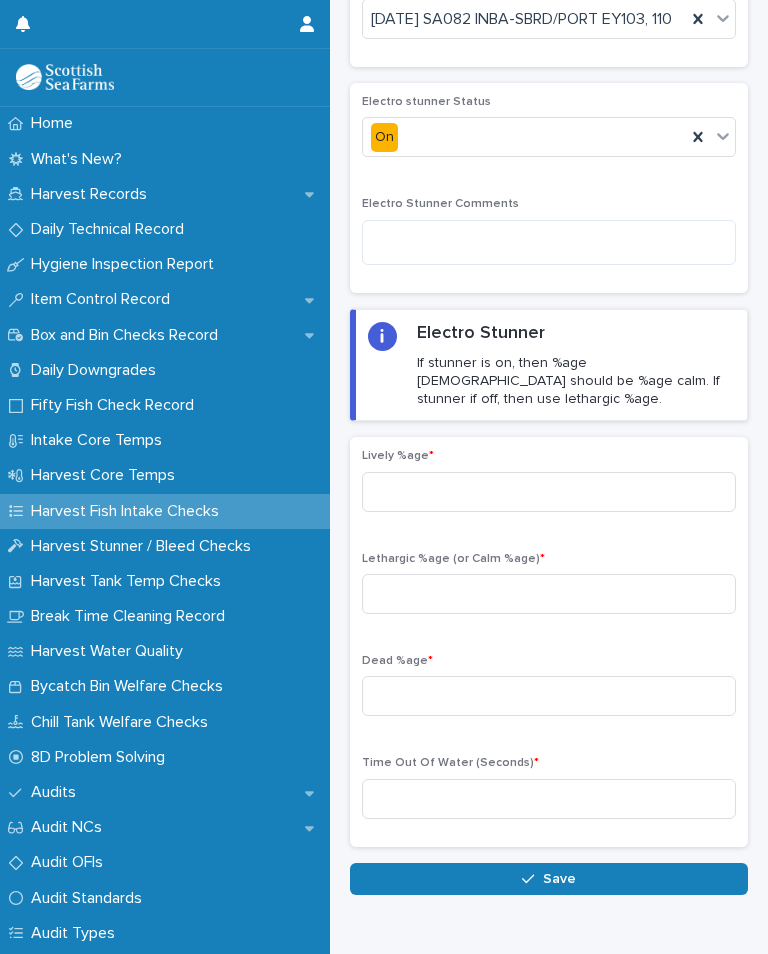 scroll, scrollTop: 167, scrollLeft: 0, axis: vertical 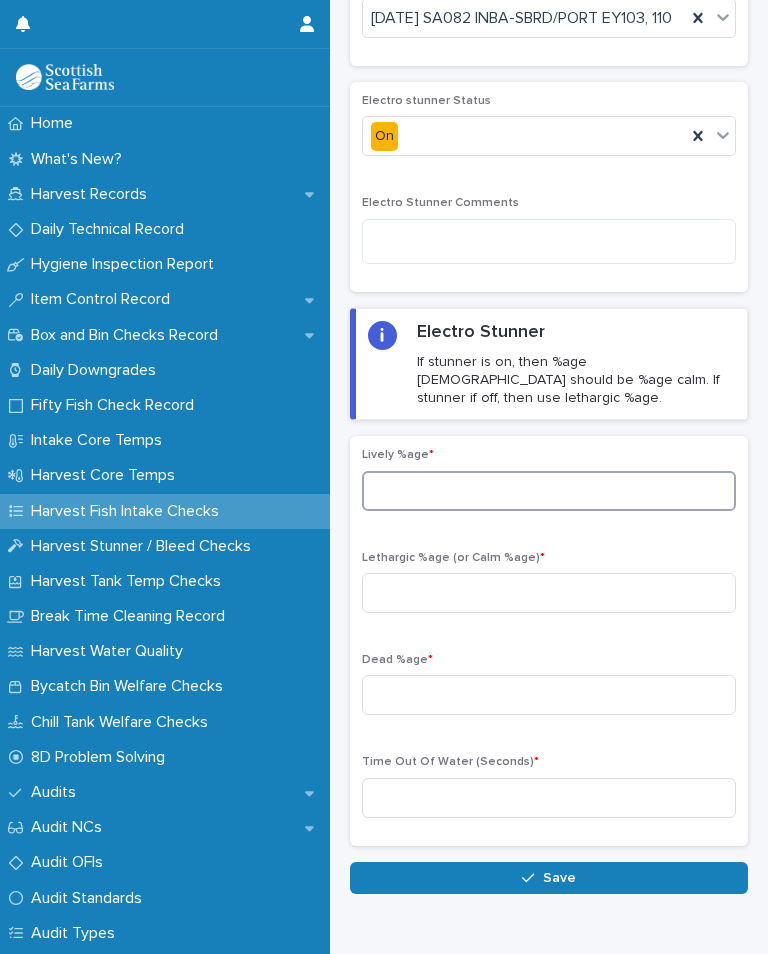 click at bounding box center [549, 491] 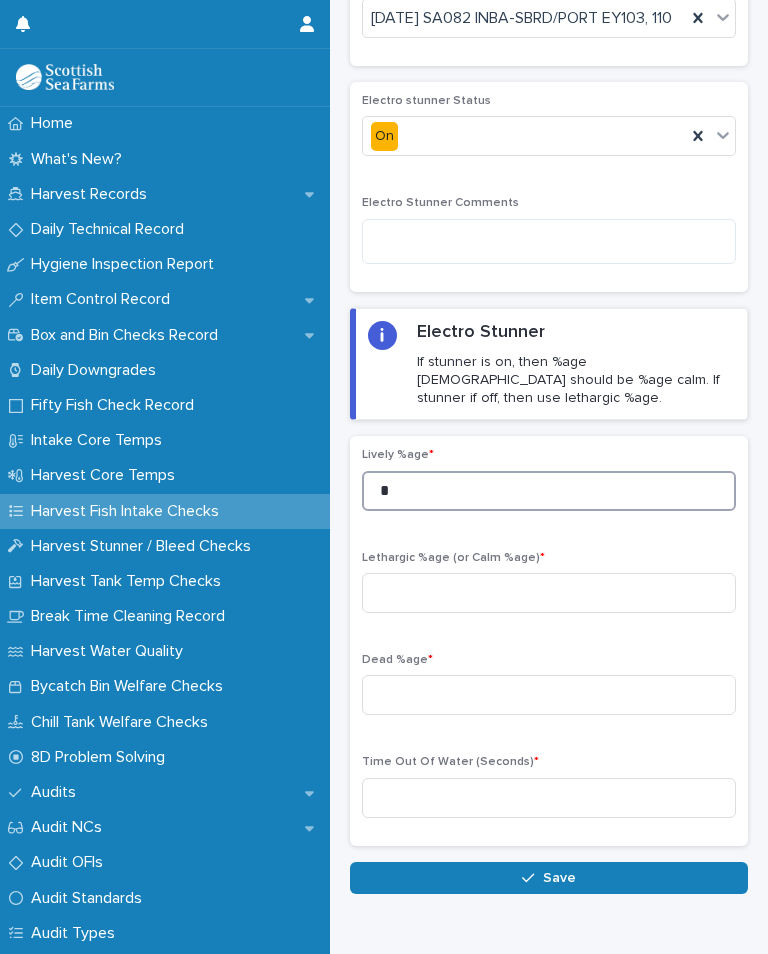 scroll, scrollTop: 0, scrollLeft: 0, axis: both 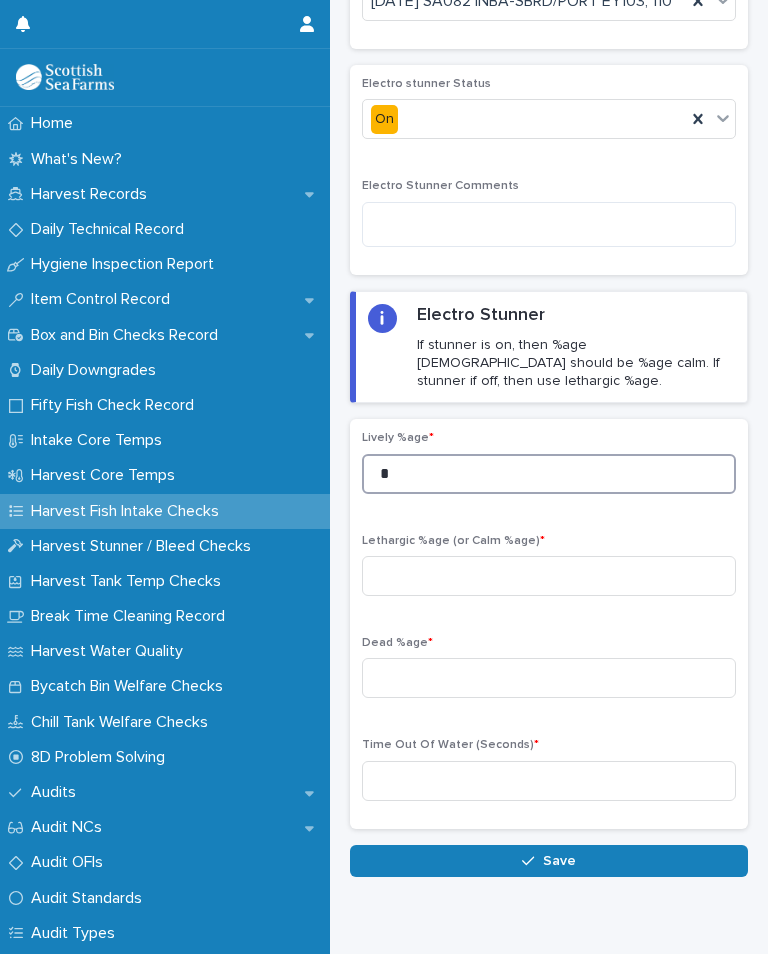 type on "*" 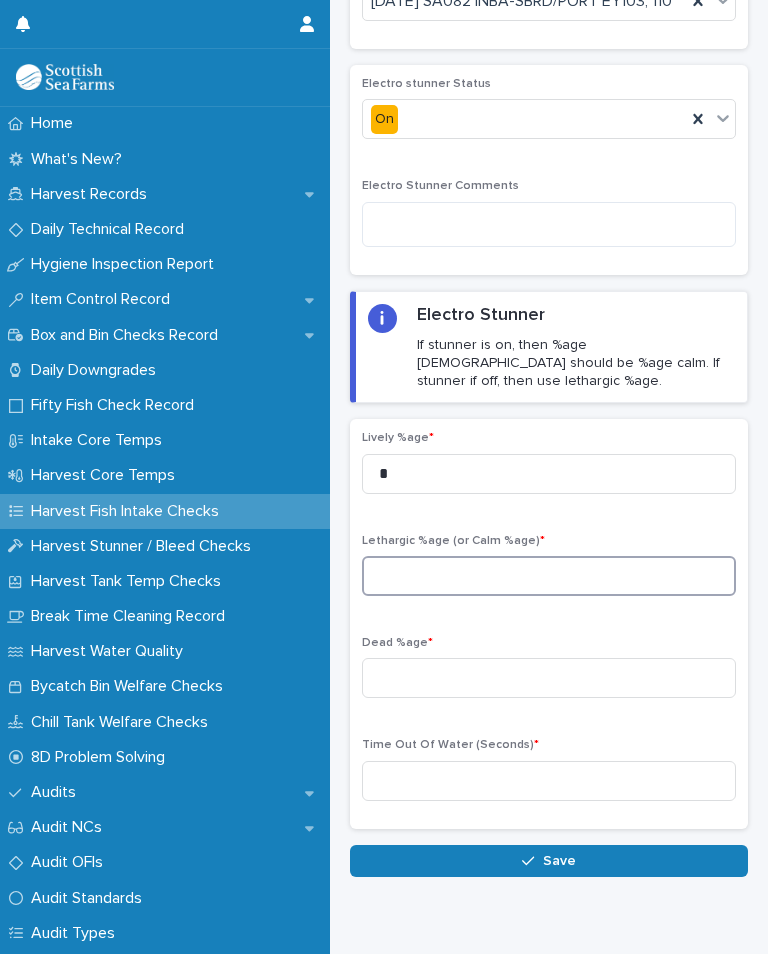 click at bounding box center (549, 576) 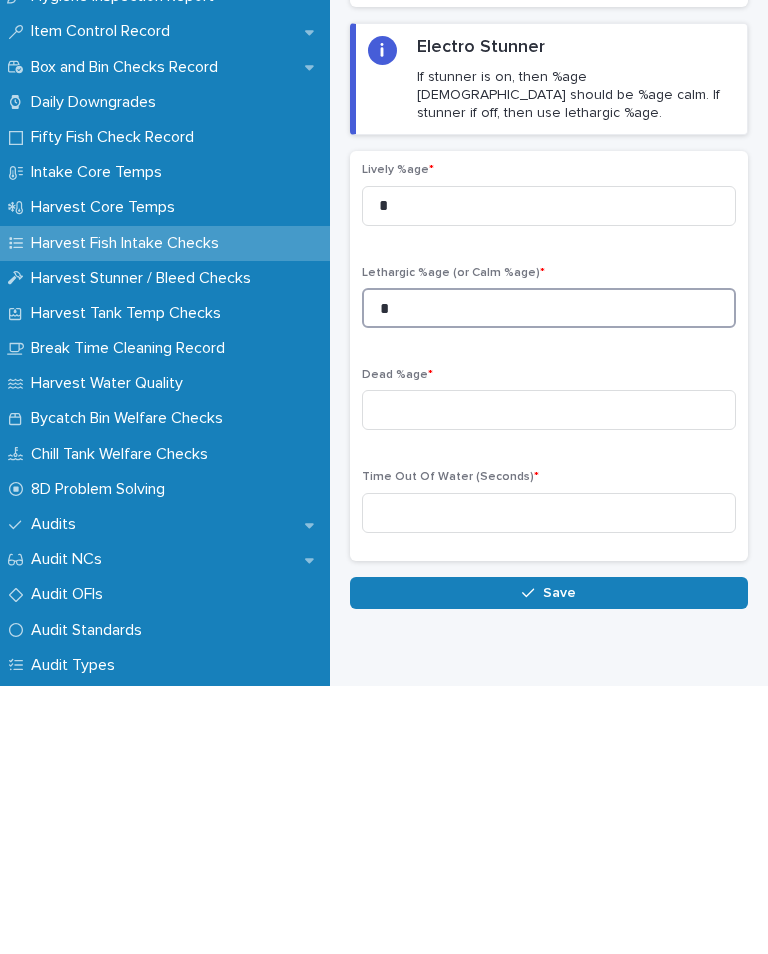 type on "*" 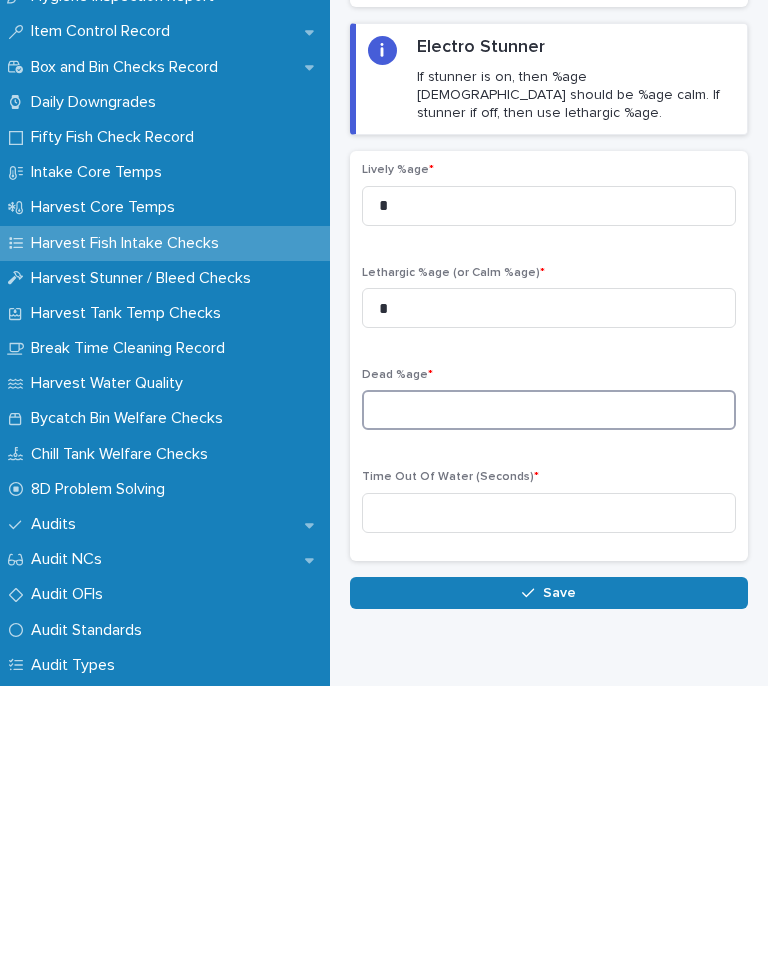 click at bounding box center [549, 678] 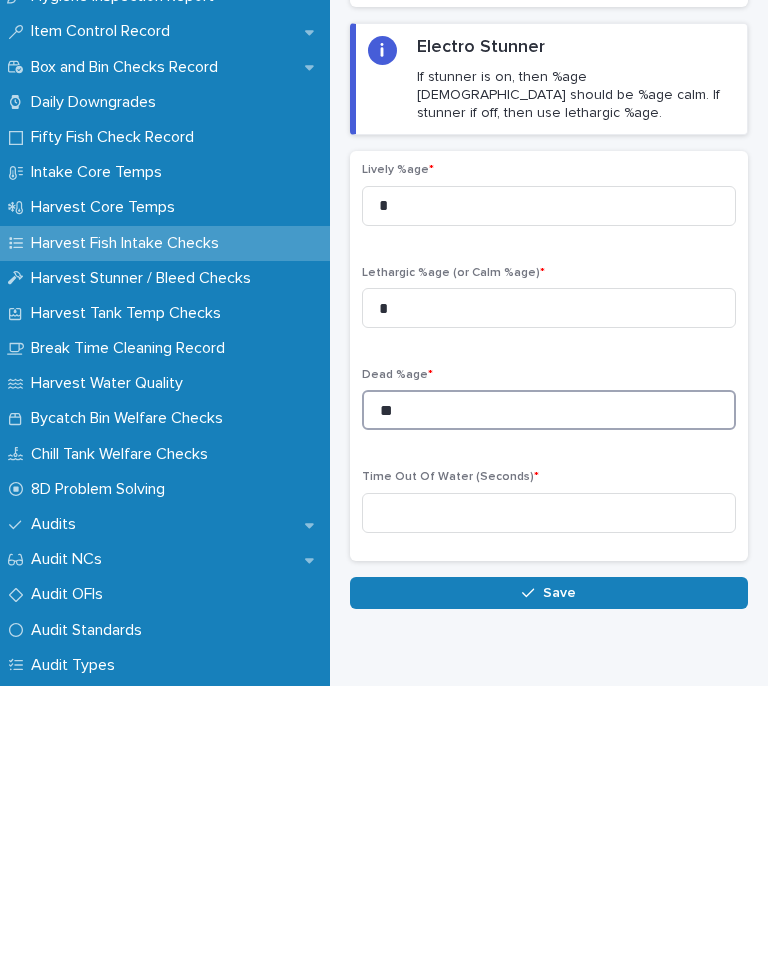 type on "**" 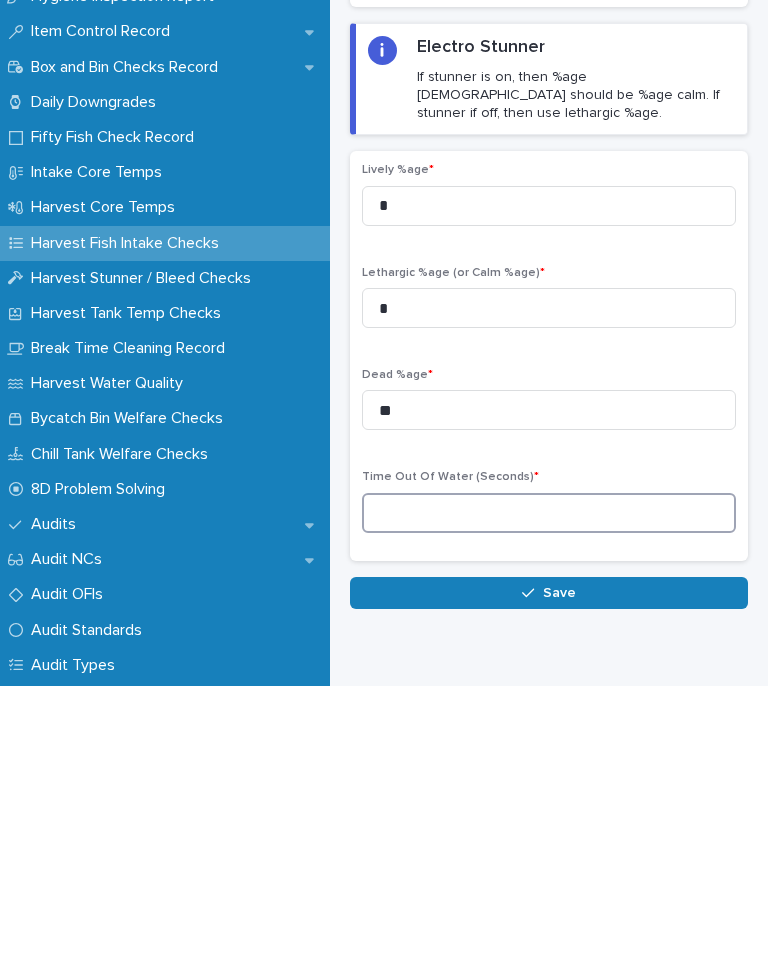 click at bounding box center (549, 781) 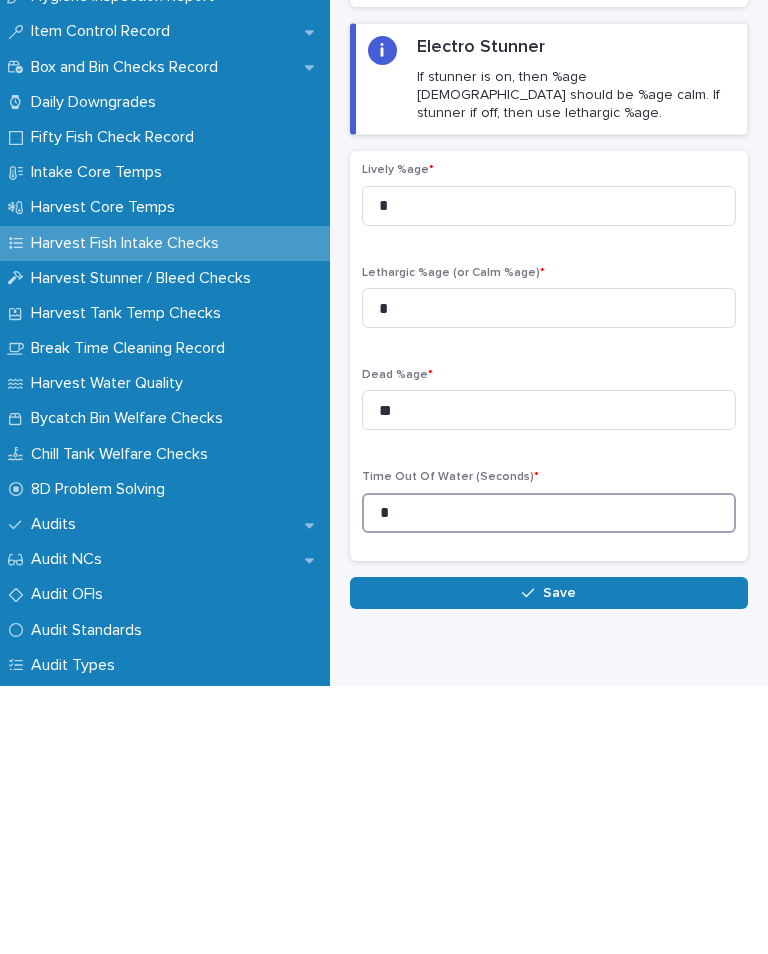 type on "*" 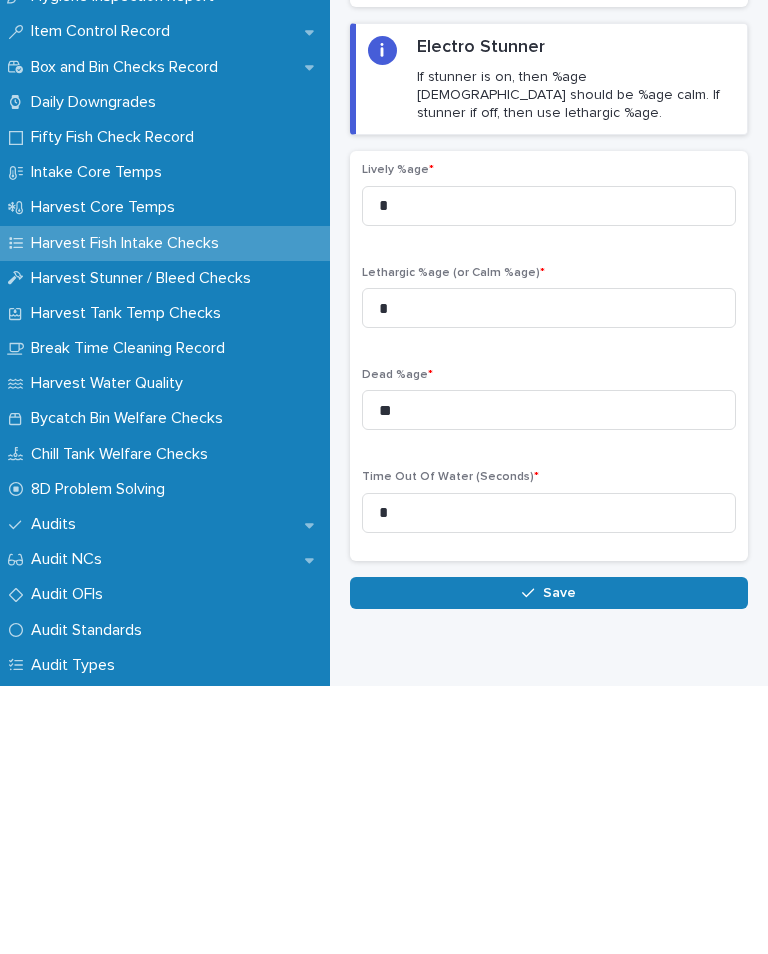 click on "Save" at bounding box center [559, 861] 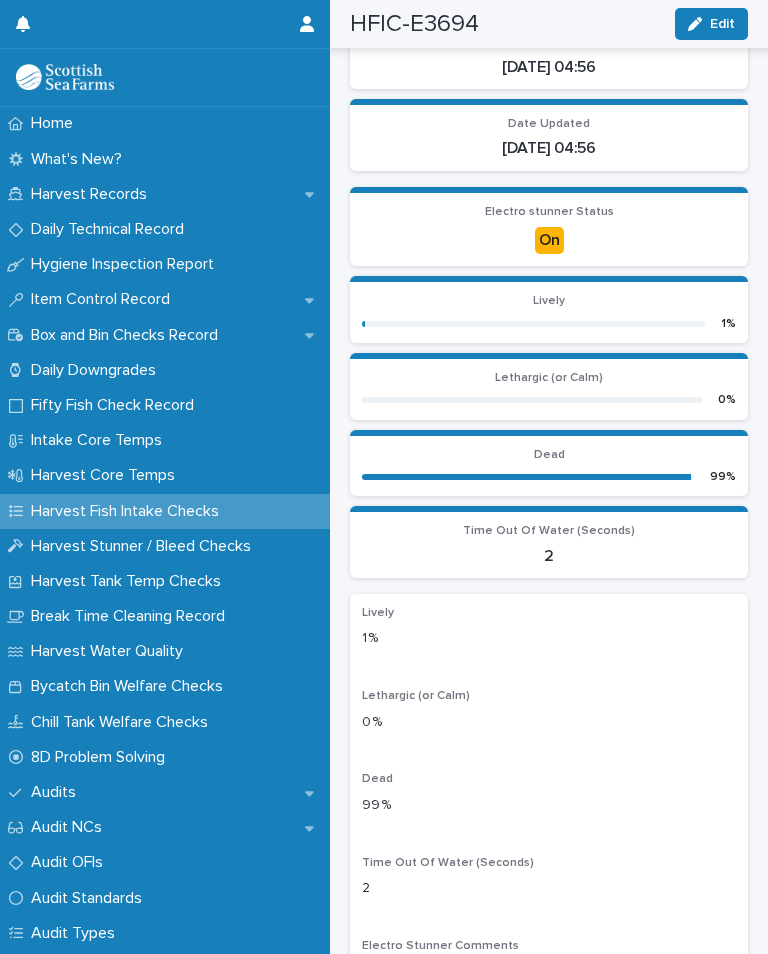 click on "Harvest Stunner / Bleed Checks" at bounding box center [145, 546] 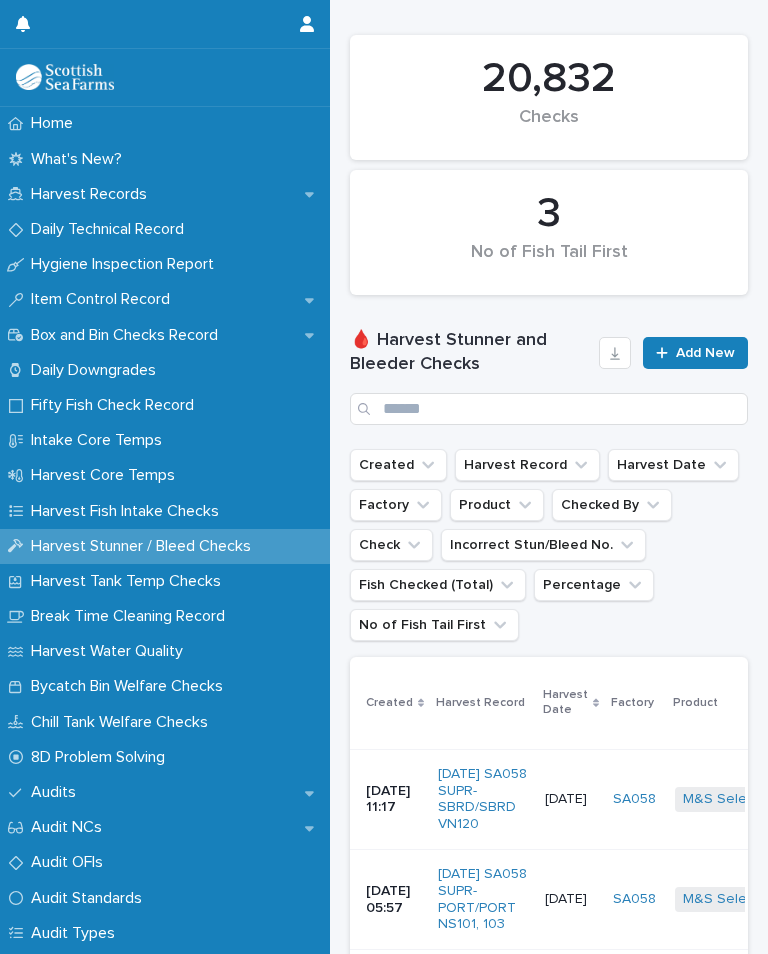 scroll, scrollTop: 0, scrollLeft: 0, axis: both 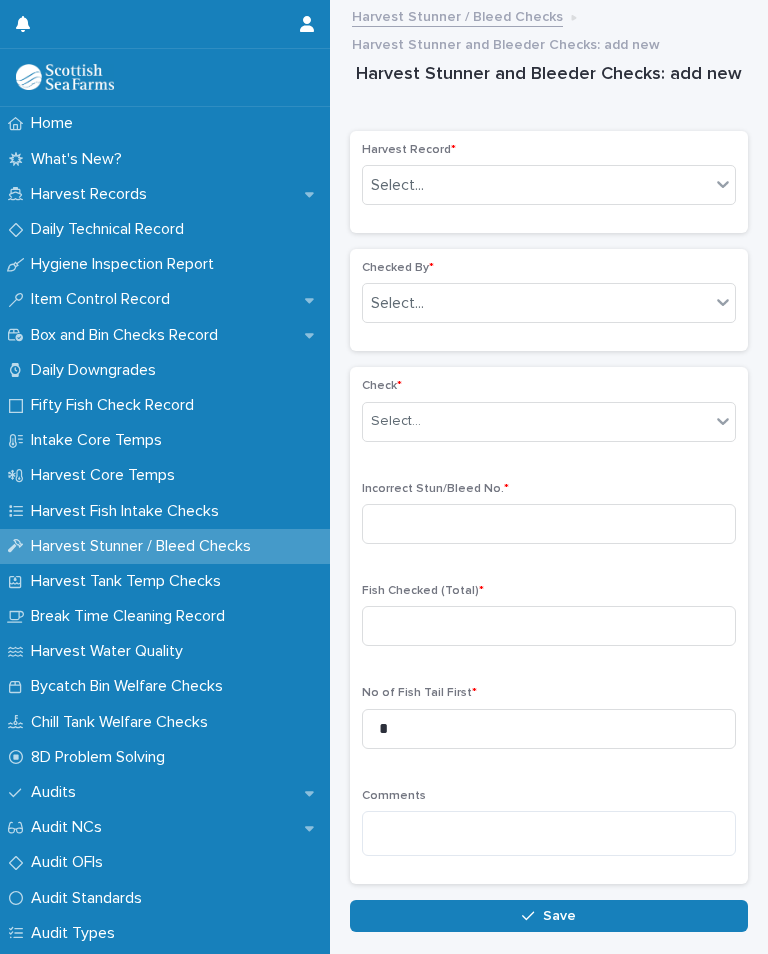 click on "Select..." at bounding box center [536, 185] 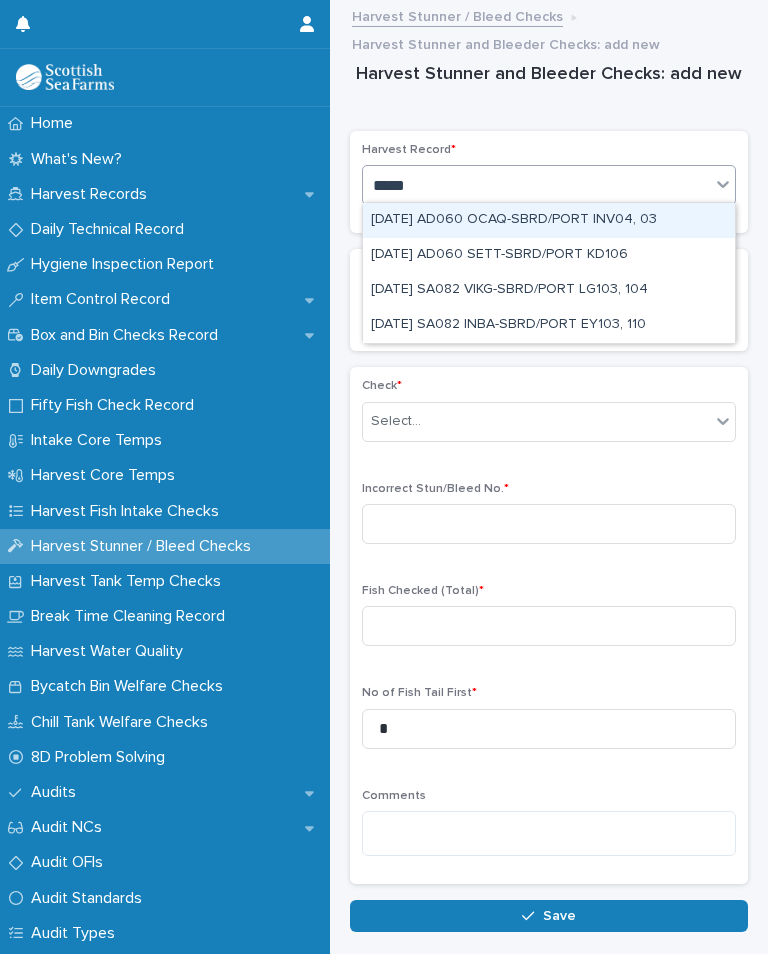 click on "[DATE] SA082 INBA-SBRD/PORT EY103, 110" at bounding box center (549, 325) 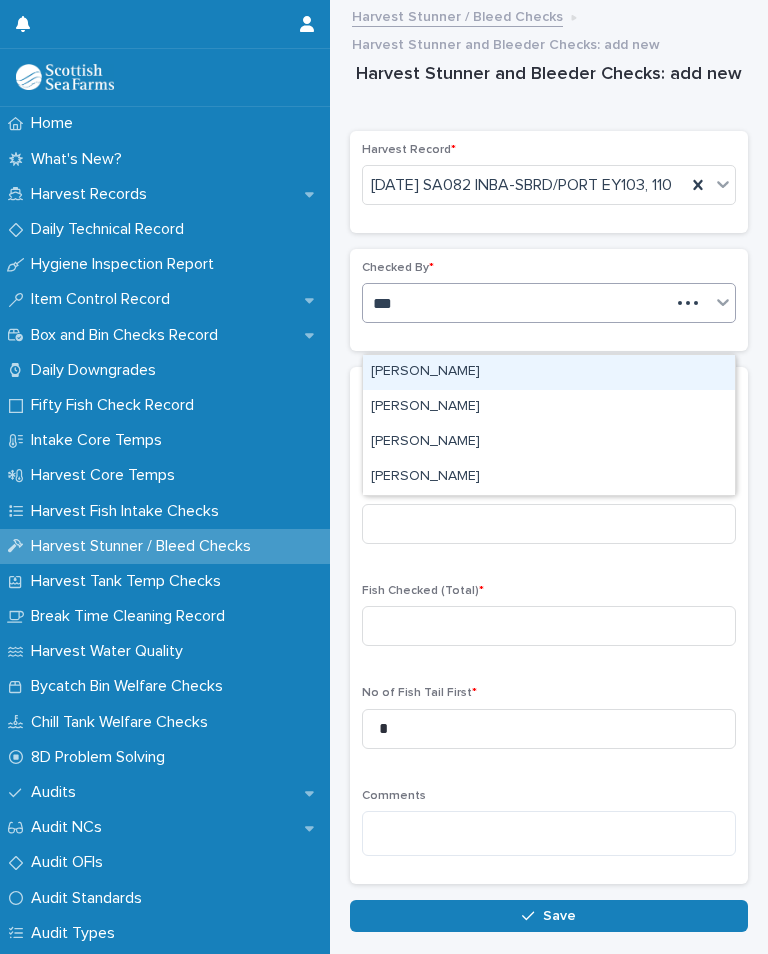 type on "****" 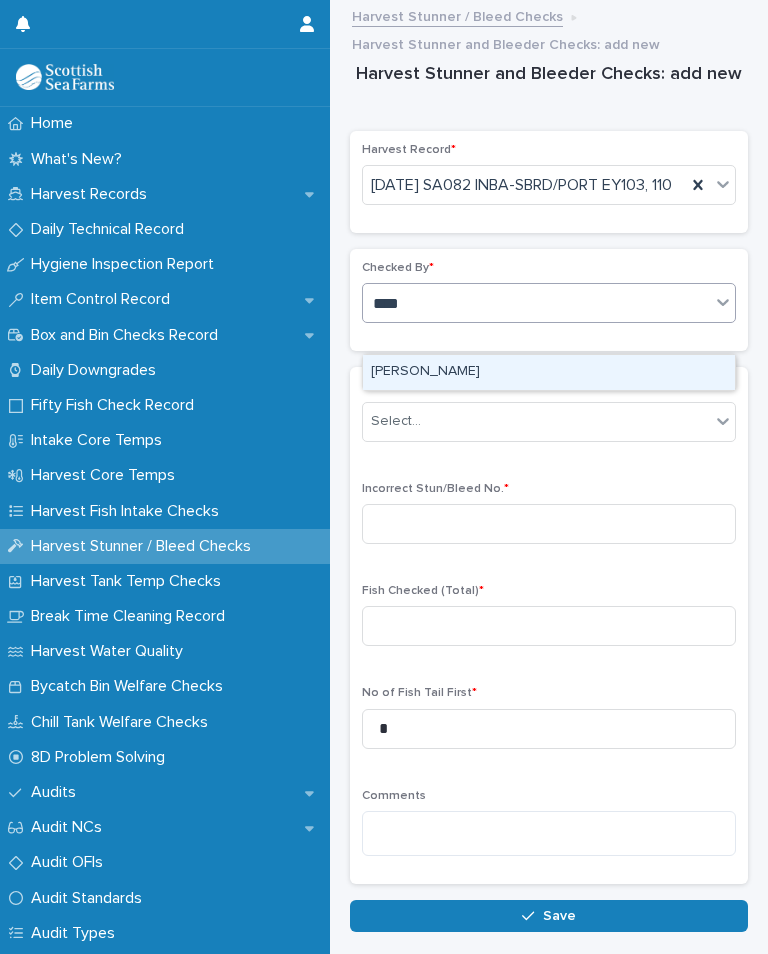 click on "[PERSON_NAME]" at bounding box center [549, 372] 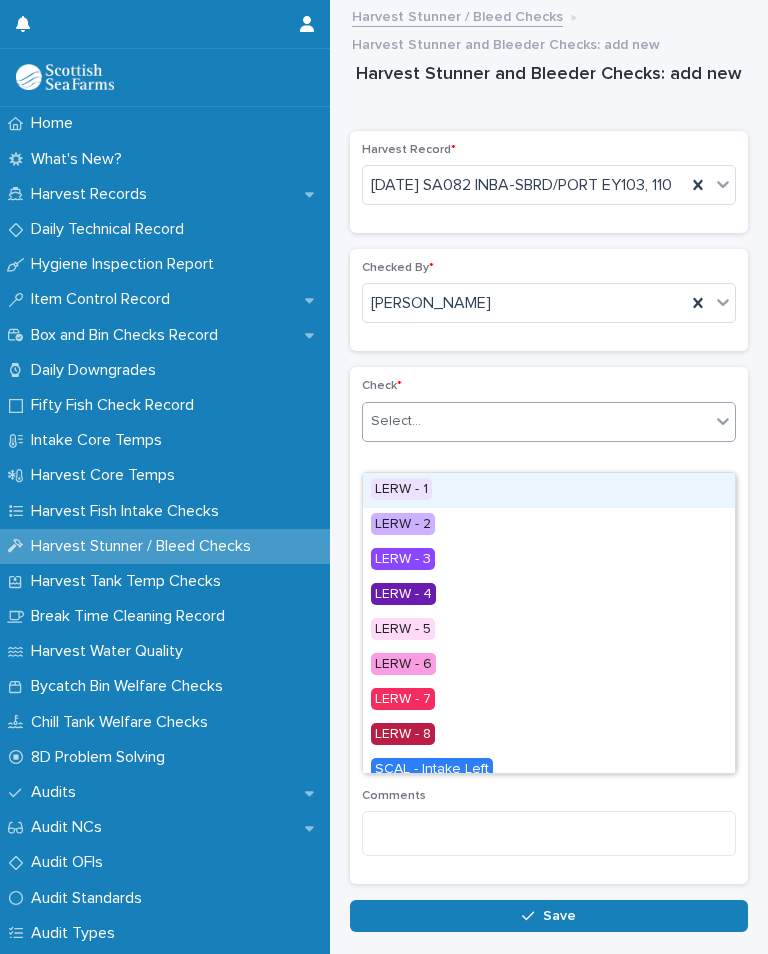 click on "LERW - 1" at bounding box center [401, 489] 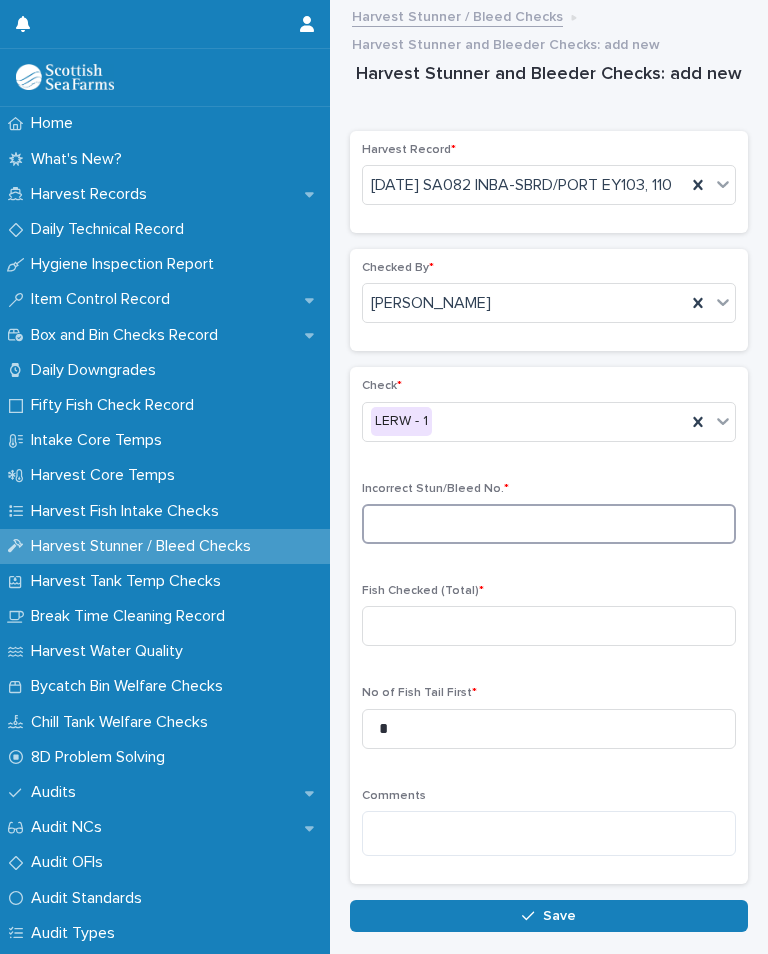 click at bounding box center (549, 524) 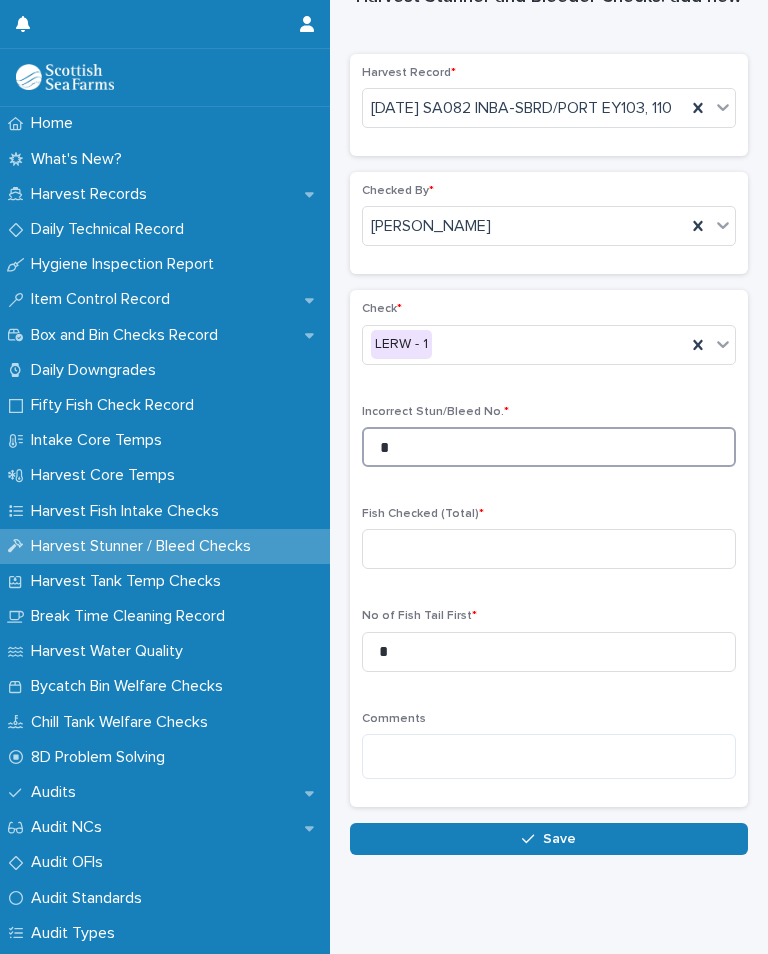 scroll, scrollTop: 76, scrollLeft: 0, axis: vertical 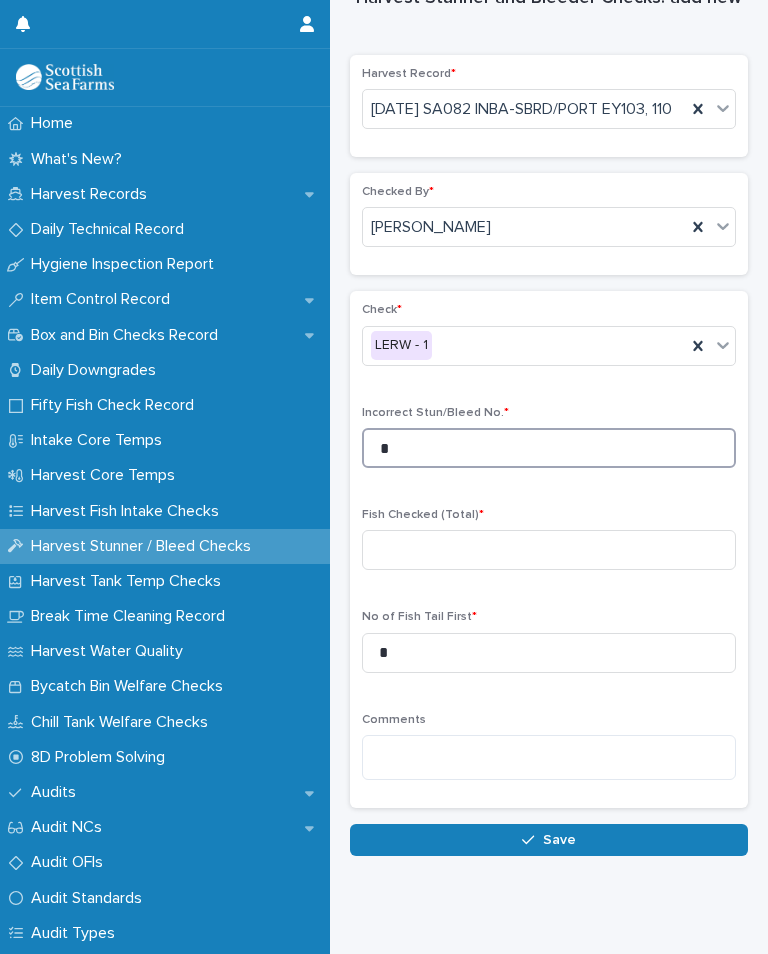 type on "*" 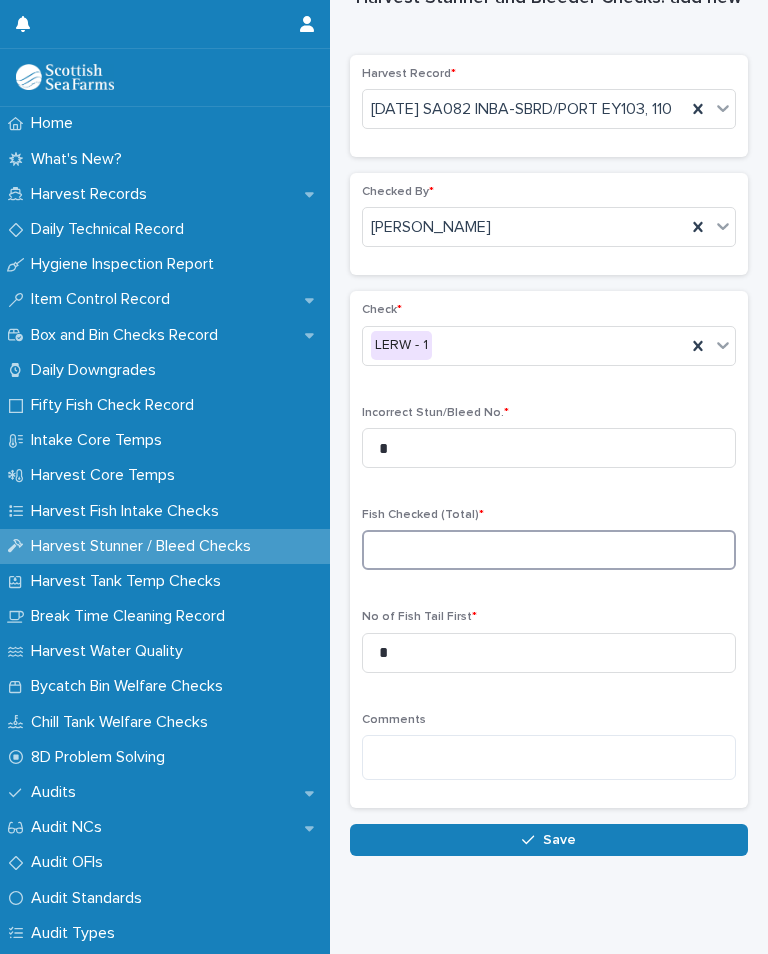 click at bounding box center (549, 550) 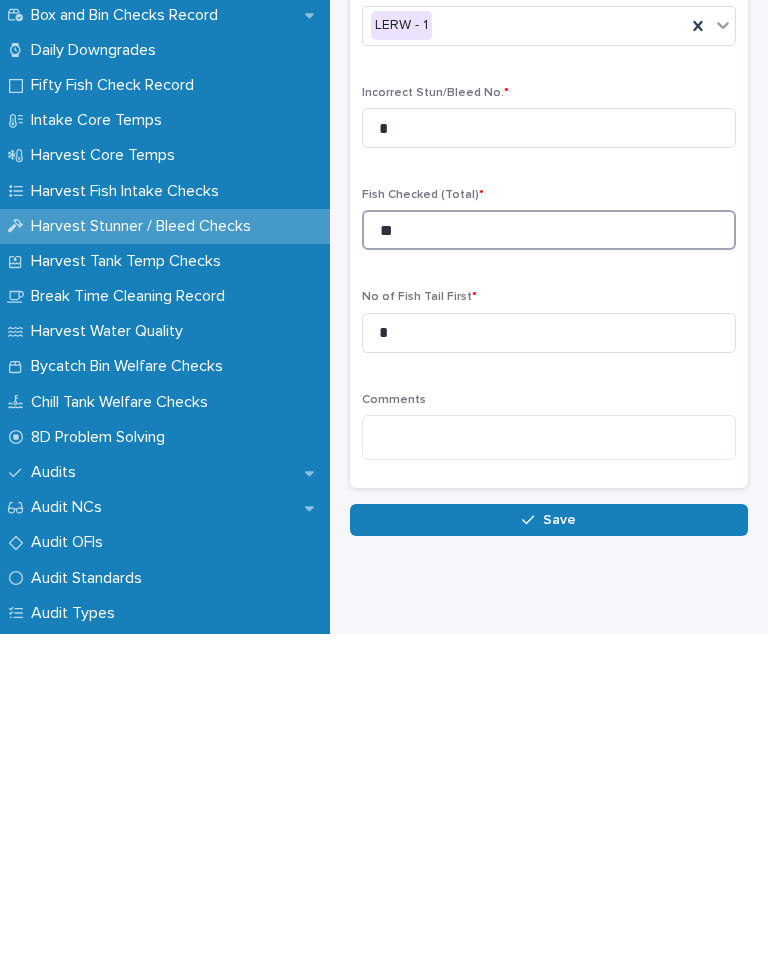 type on "**" 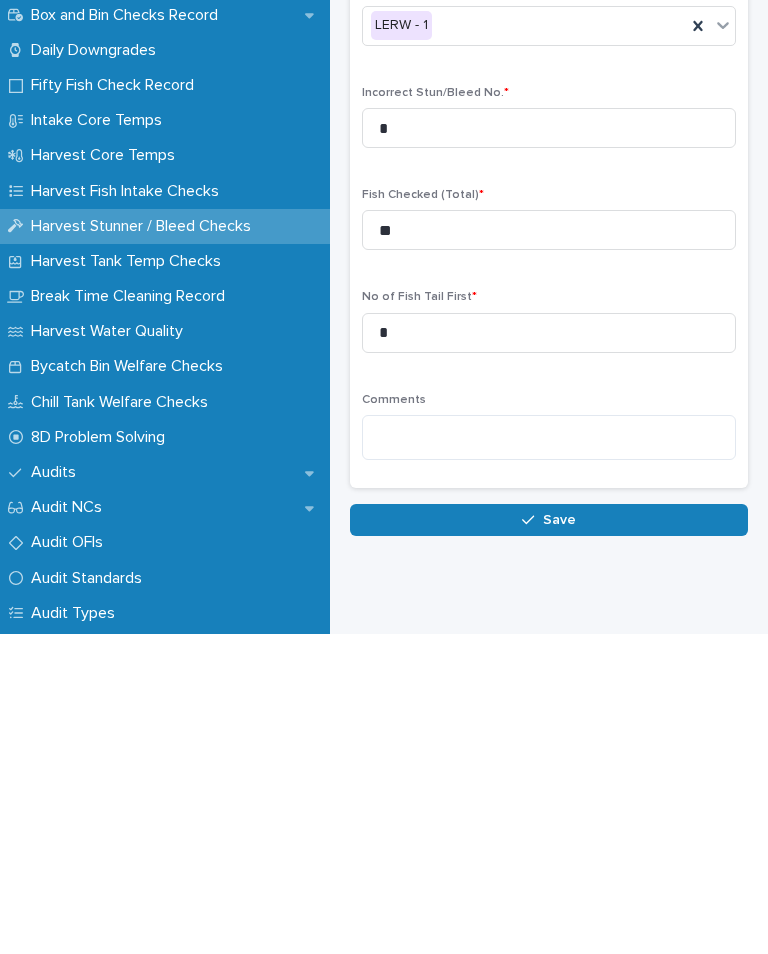click on "Save" at bounding box center [559, 840] 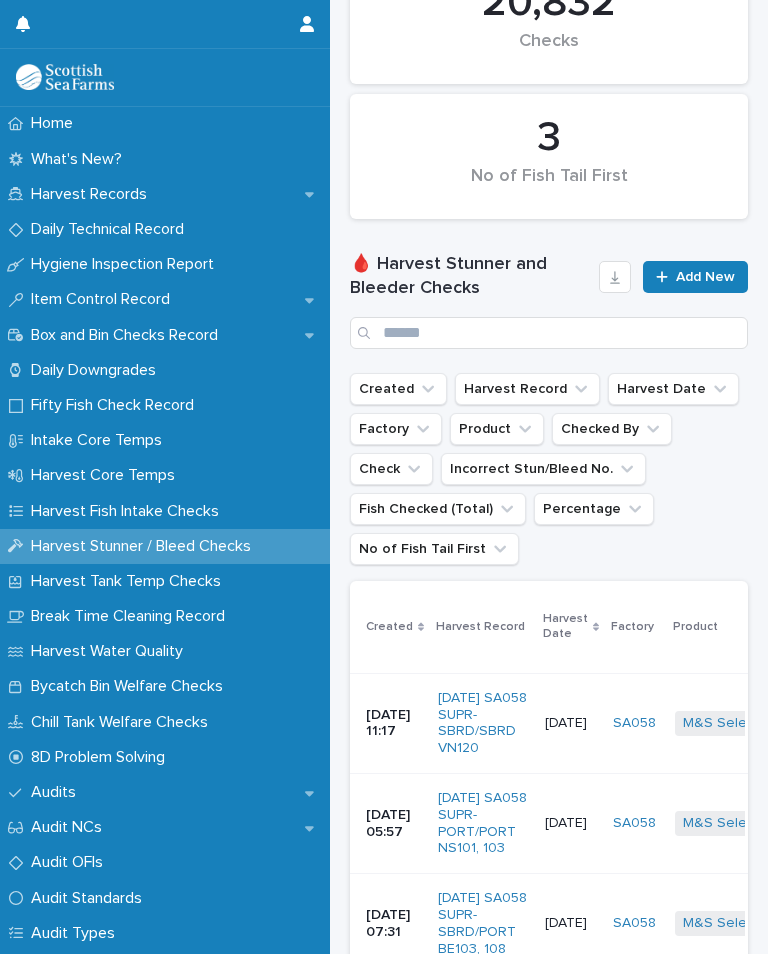 scroll, scrollTop: 0, scrollLeft: 0, axis: both 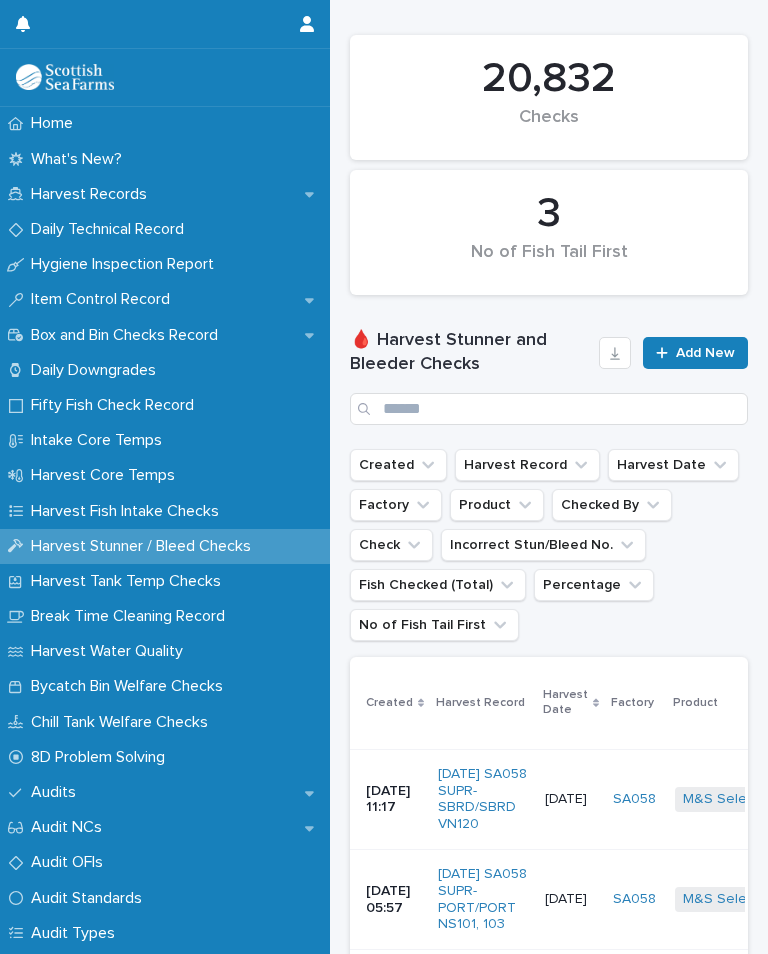 click on "Add New" at bounding box center (705, 353) 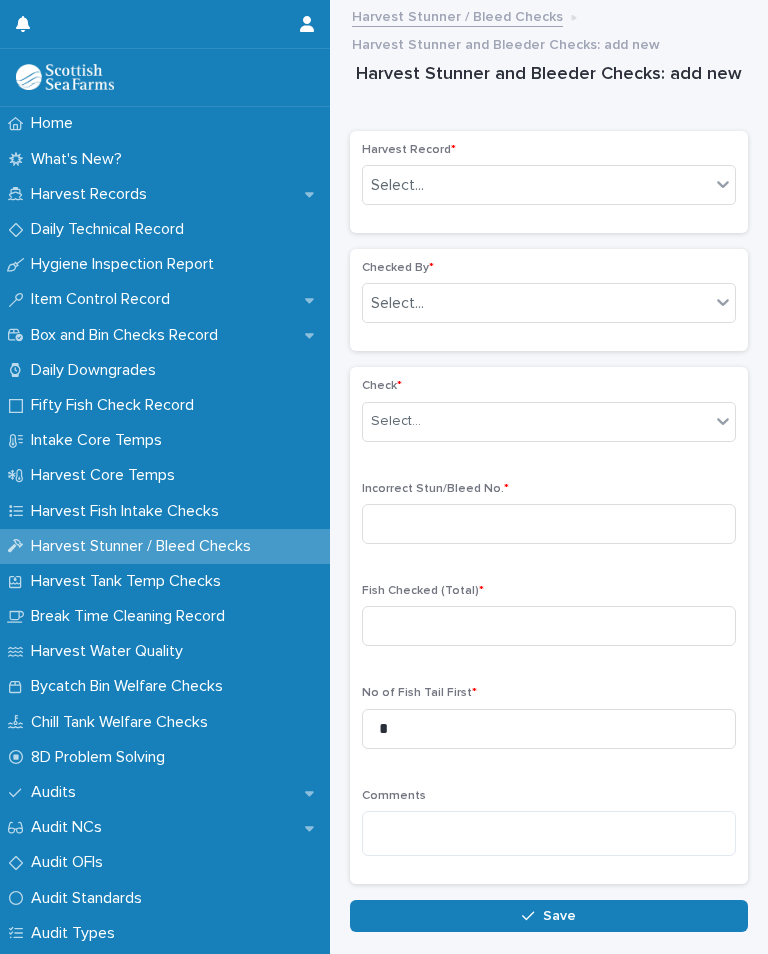 click on "Harvest Record * Select..." at bounding box center [549, 182] 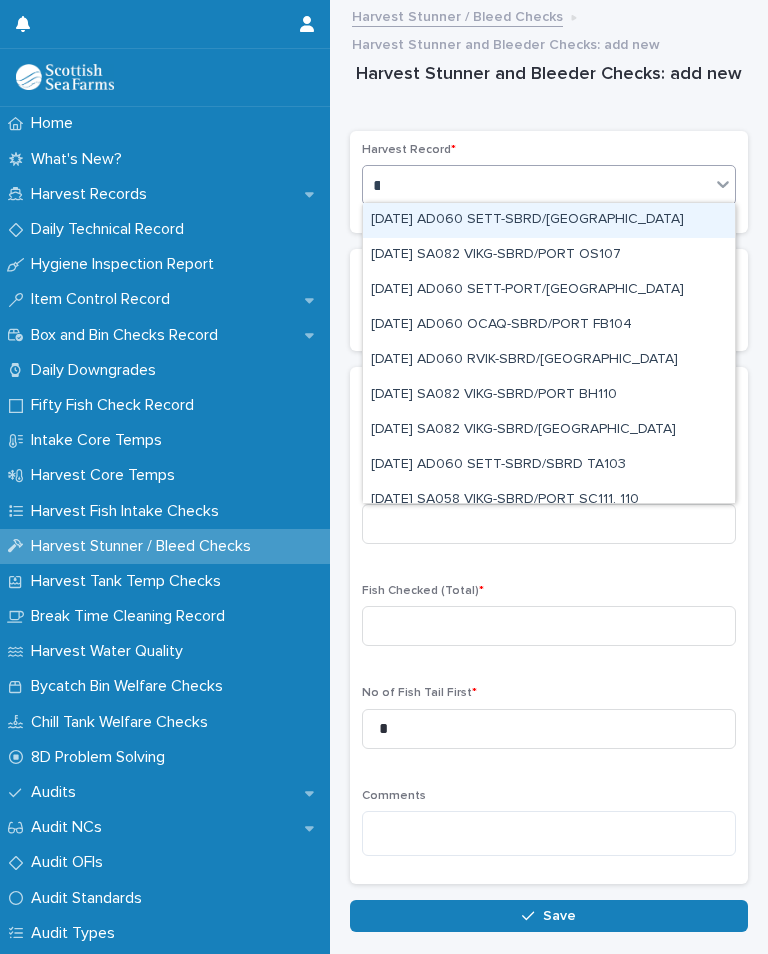 type on "**" 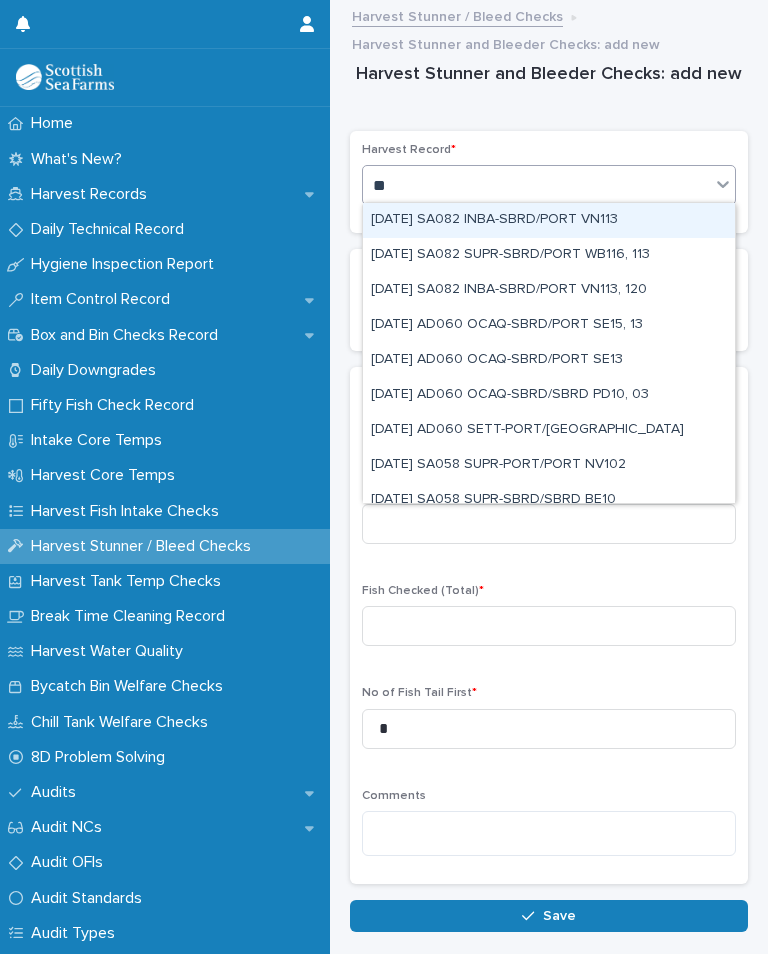 scroll, scrollTop: 0, scrollLeft: 0, axis: both 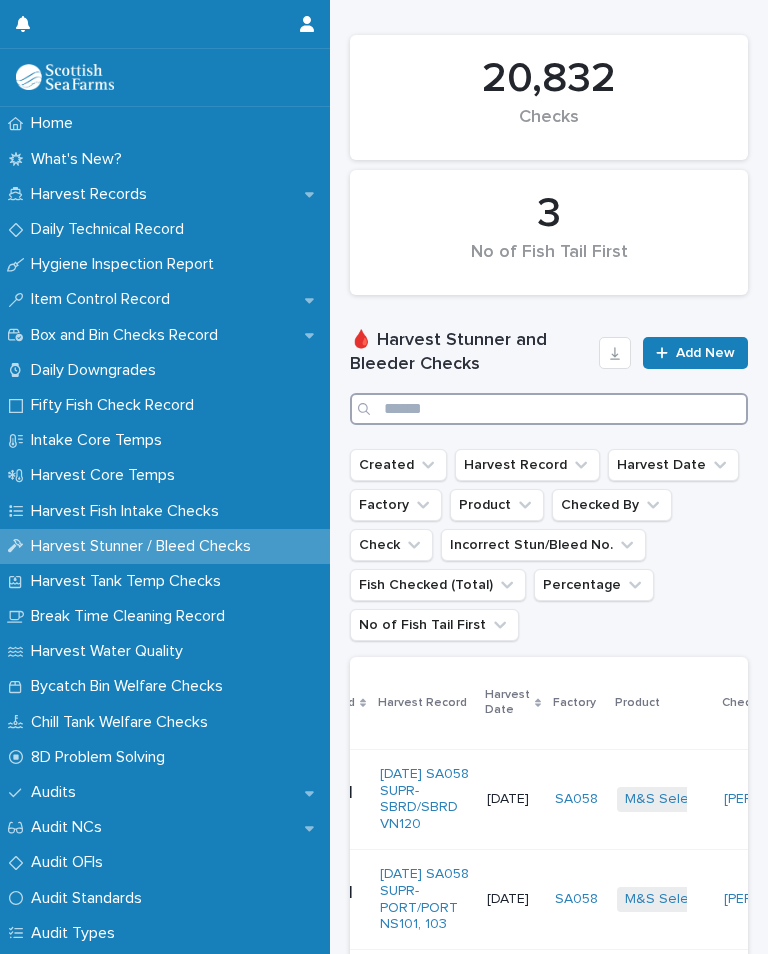 click at bounding box center (549, 409) 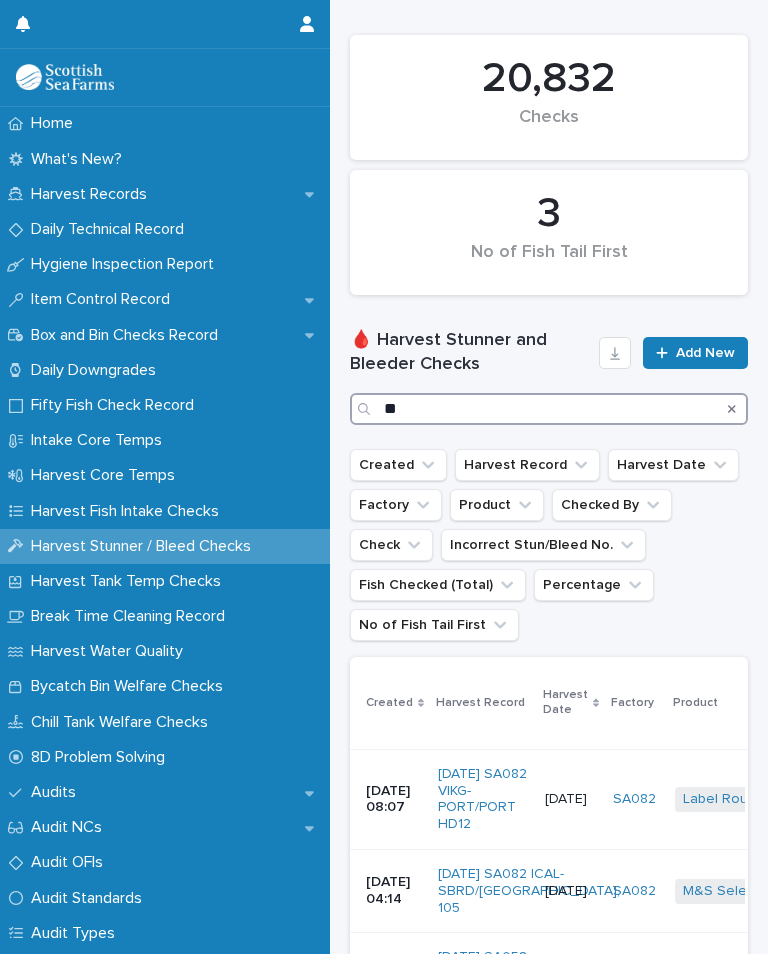type on "*" 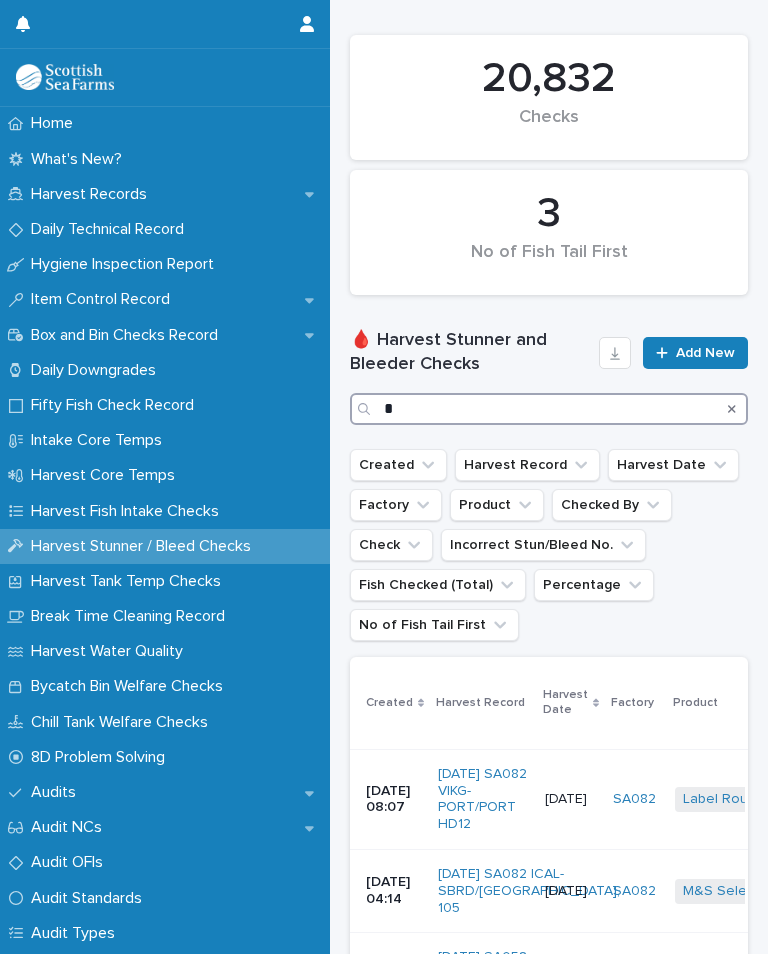 type 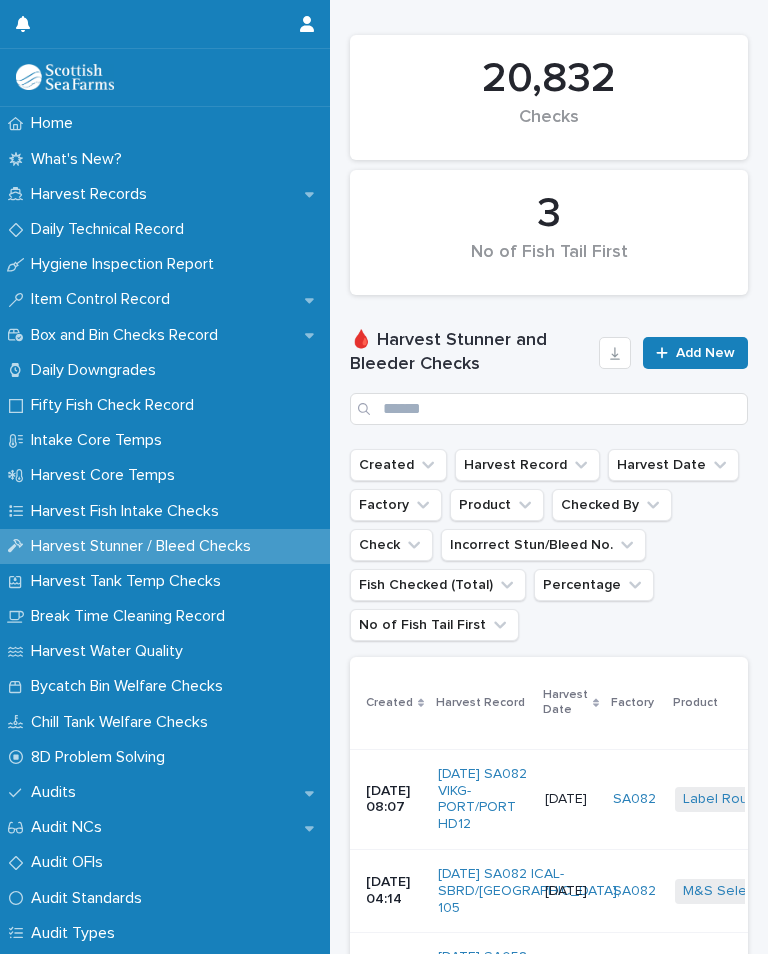 click on "Harvest Date" at bounding box center (673, 465) 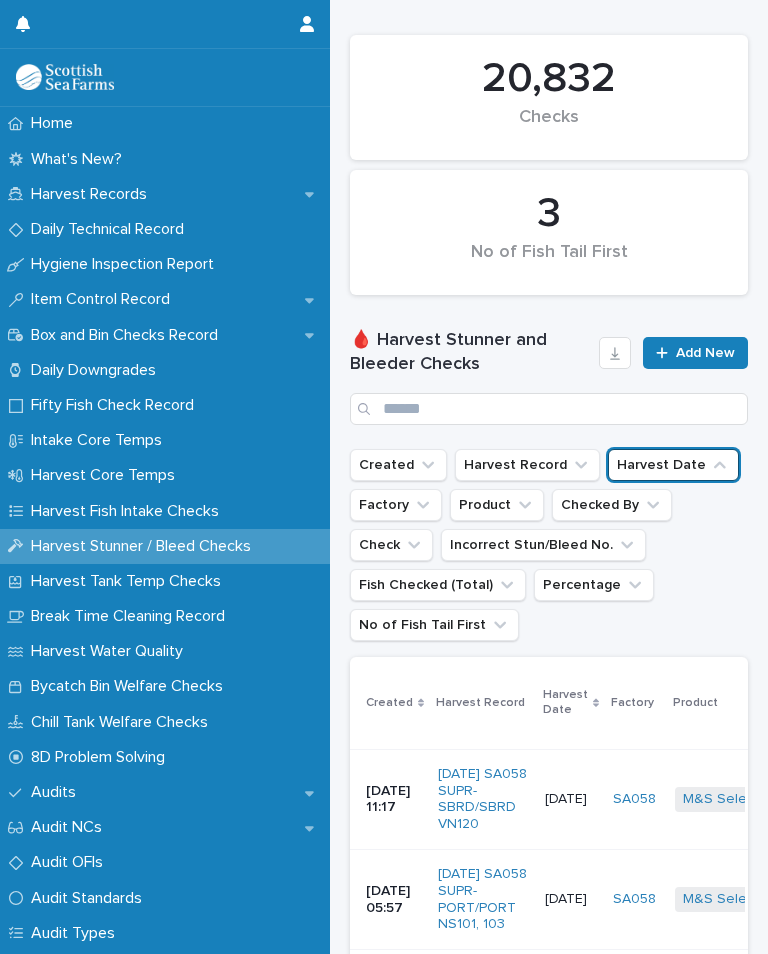 click on "Harvest Date" at bounding box center [673, 465] 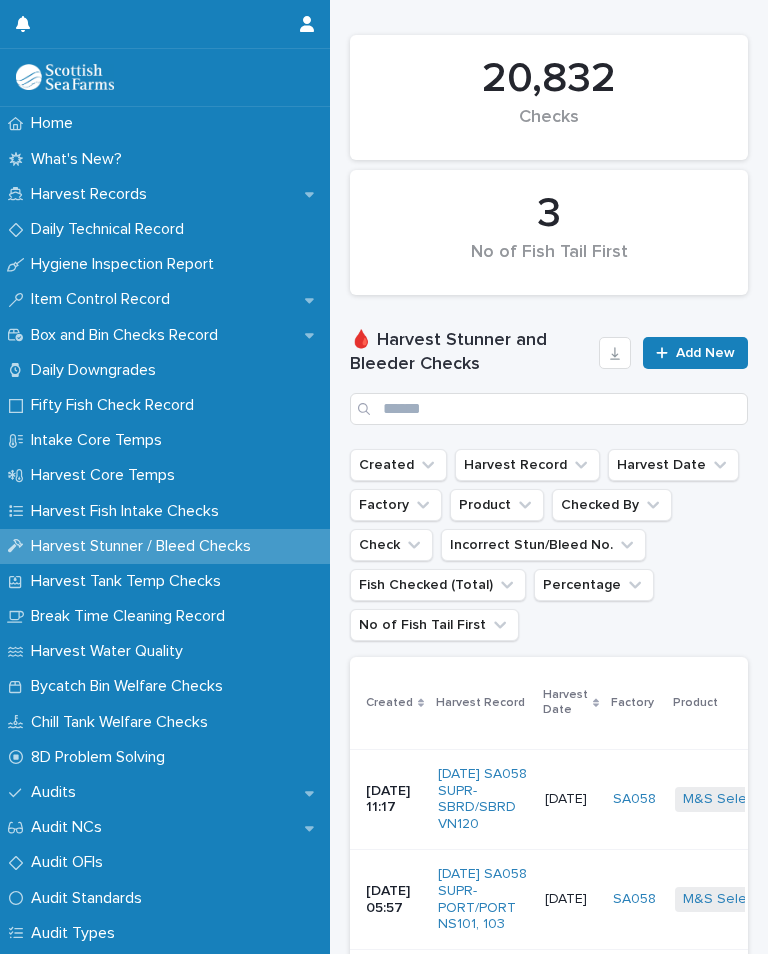 click on "Harvest Date" at bounding box center (673, 465) 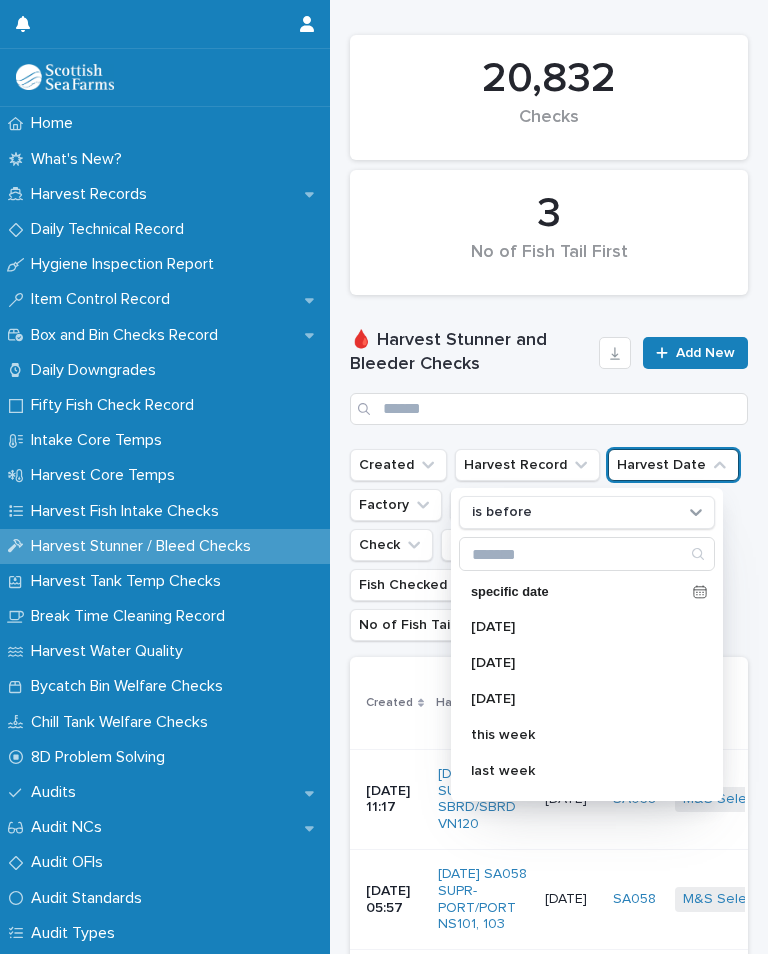 click on "specific date" at bounding box center [578, 592] 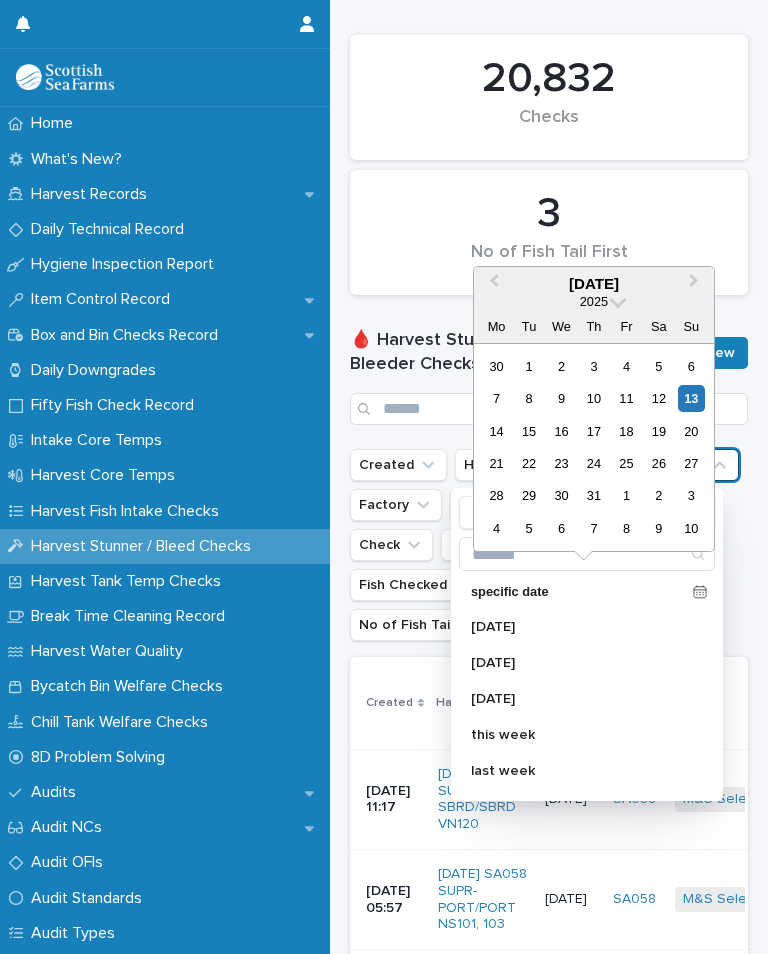 click on "13" at bounding box center [691, 398] 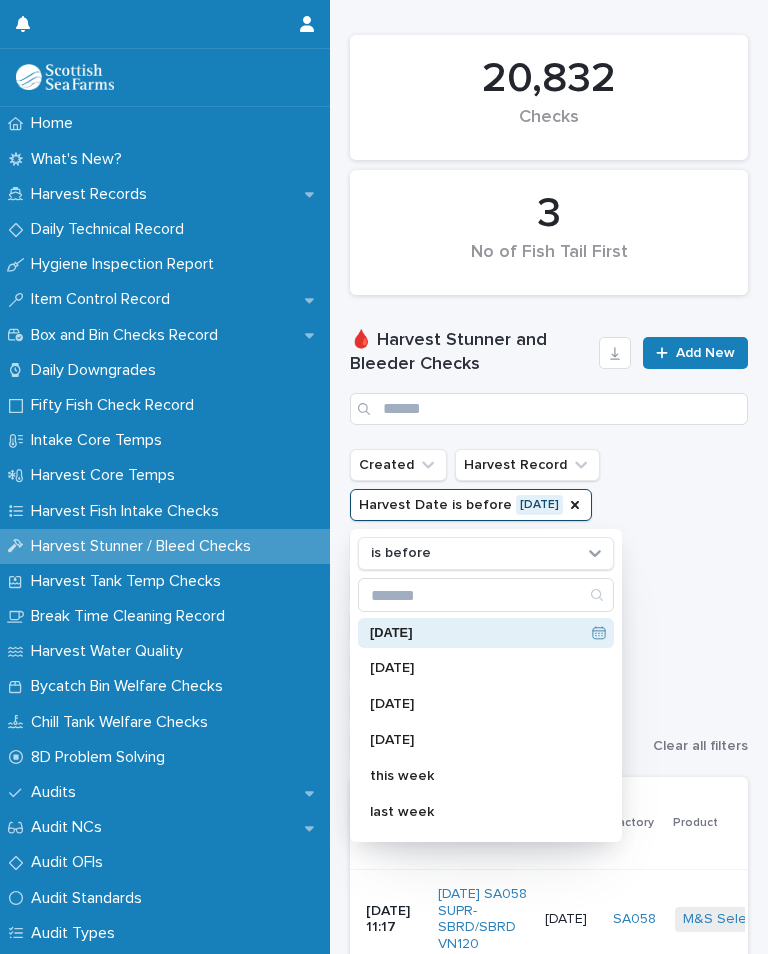 click on "Created Harvest Record Harvest Date is before 13/7/2025 is before 13/7/2025 today yesterday tomorrow this week last week next week this quarter last quarter next quarter this month next month last month this year next year last year Factory Product Checked By Check Incorrect Stun/Bleed No. Fish Checked (Total) Percentage No of Fish Tail First Clear all filters" at bounding box center (549, 605) 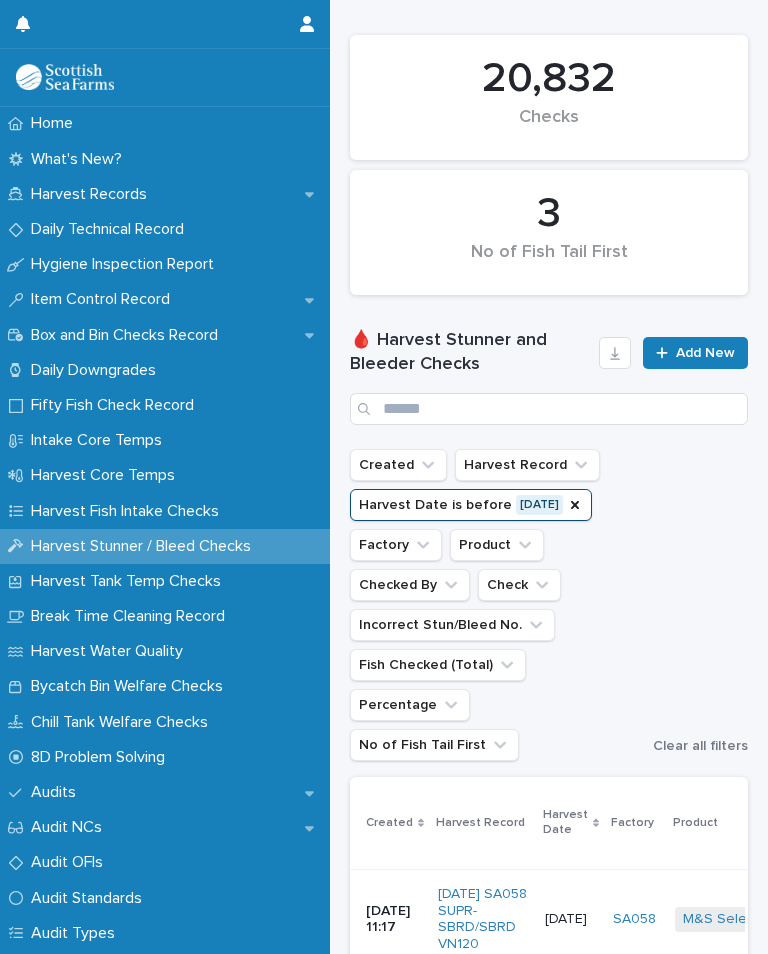 click on "Harvest Date is before 13/7/2025" at bounding box center (471, 505) 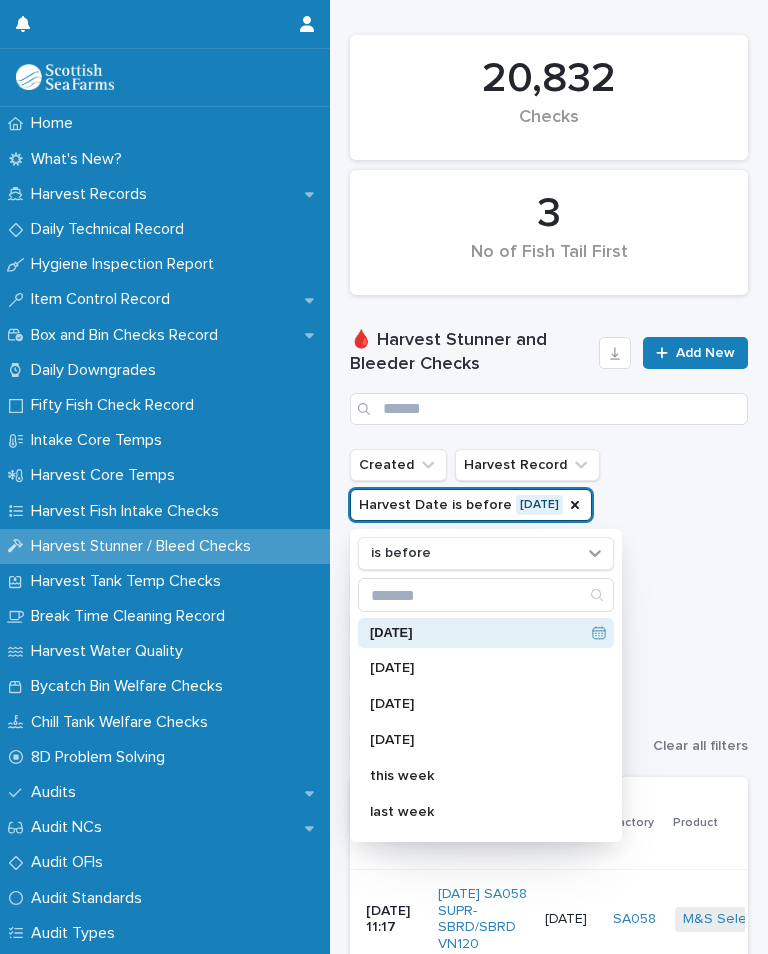 click on "13/7/2025" at bounding box center (486, 633) 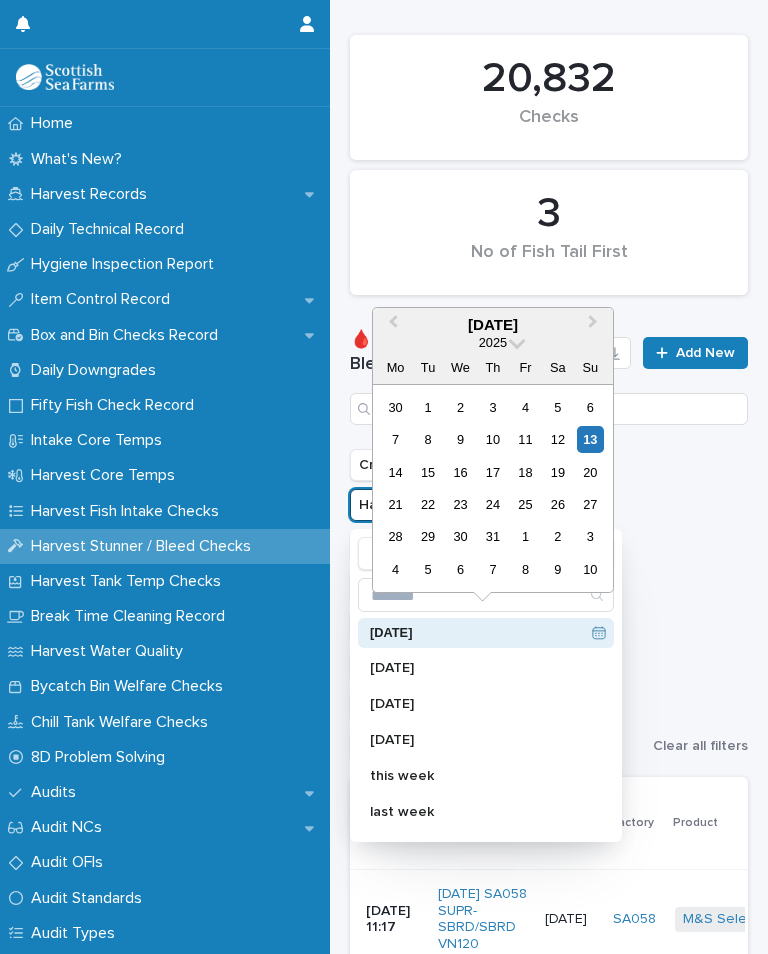 click on "14" at bounding box center [395, 472] 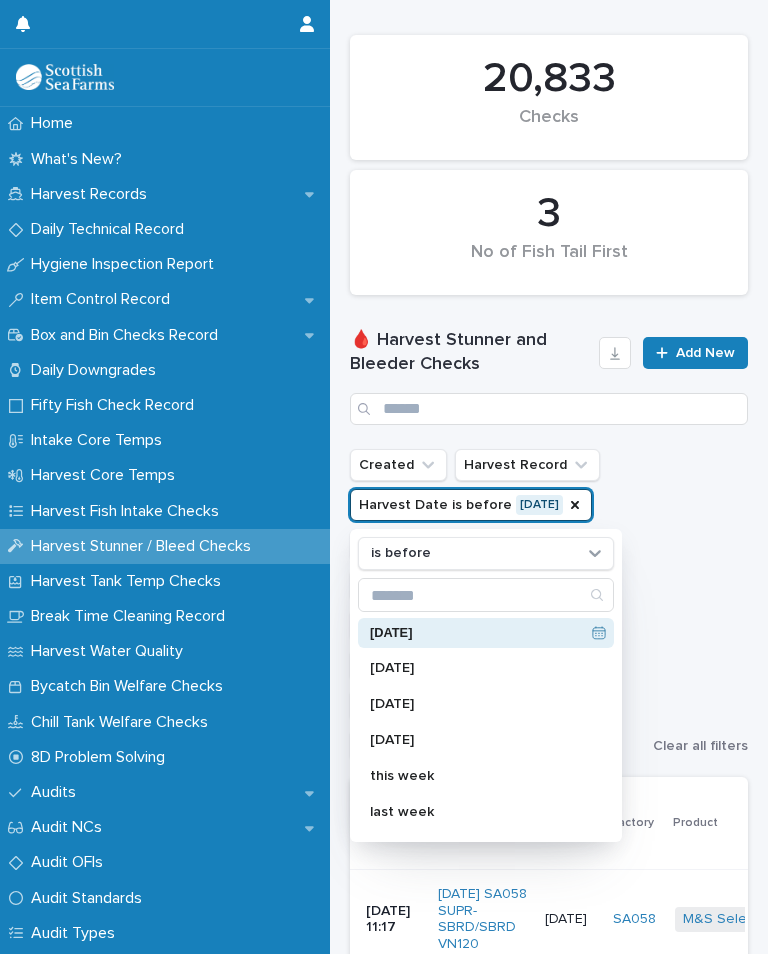 click on "[DATE]" at bounding box center [486, 633] 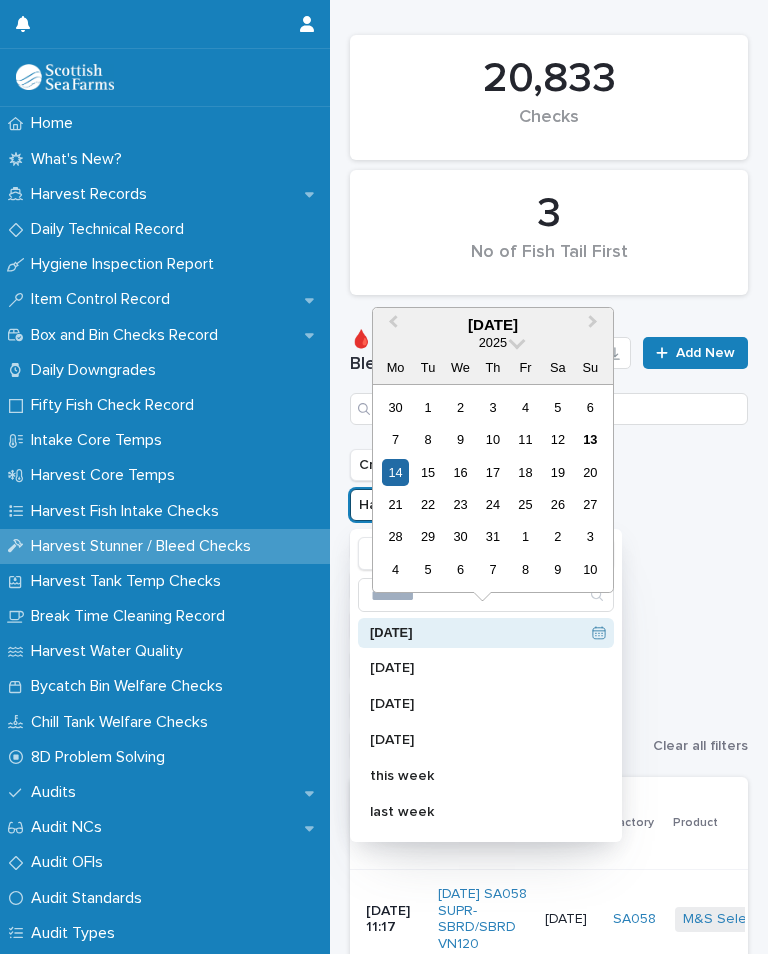 click on "14" at bounding box center (395, 472) 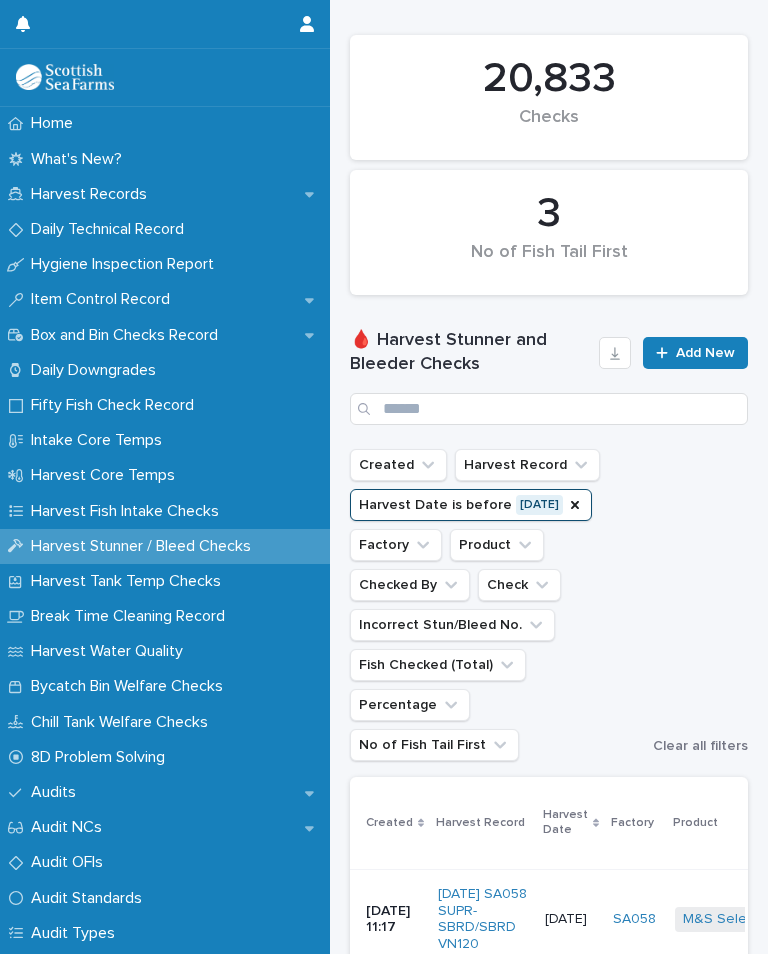 click on "Created Harvest Record Harvest Date is before 14/7/2025 Factory Product Checked By Check Incorrect Stun/Bleed No. Fish Checked (Total) Percentage No of Fish Tail First Clear all filters" at bounding box center (549, 605) 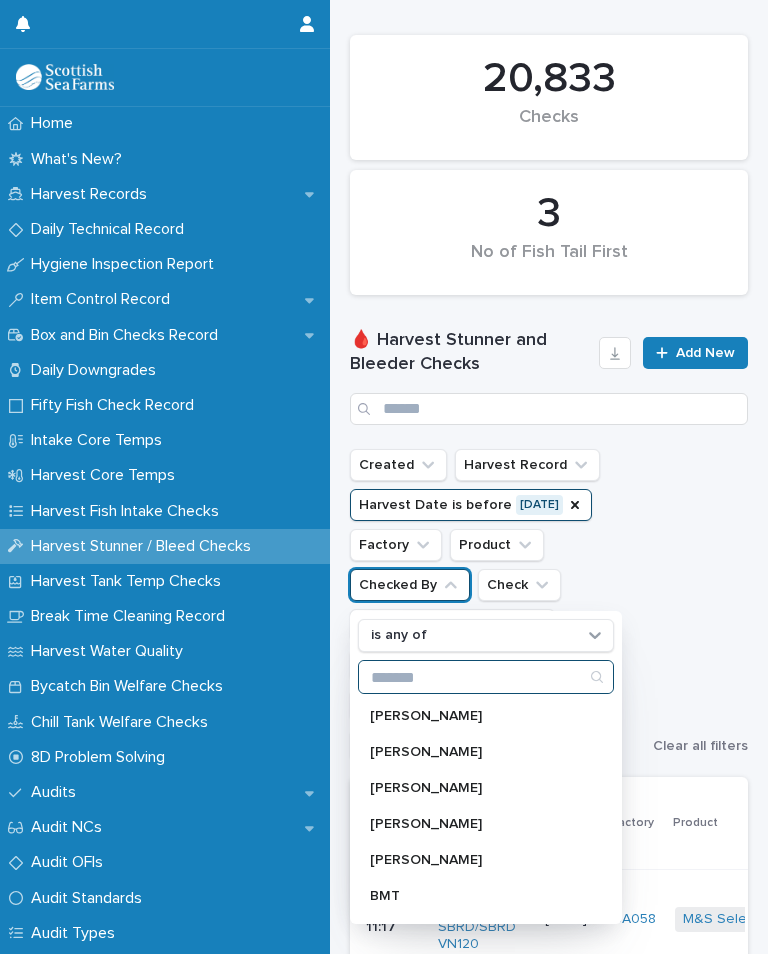 click at bounding box center (486, 677) 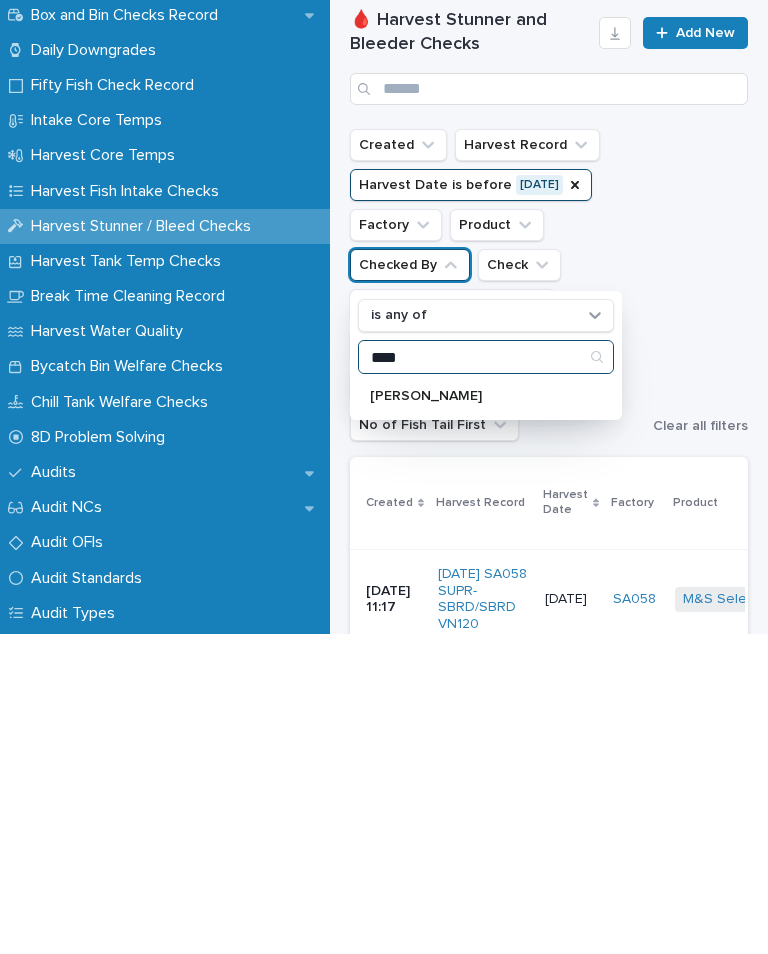 type on "****" 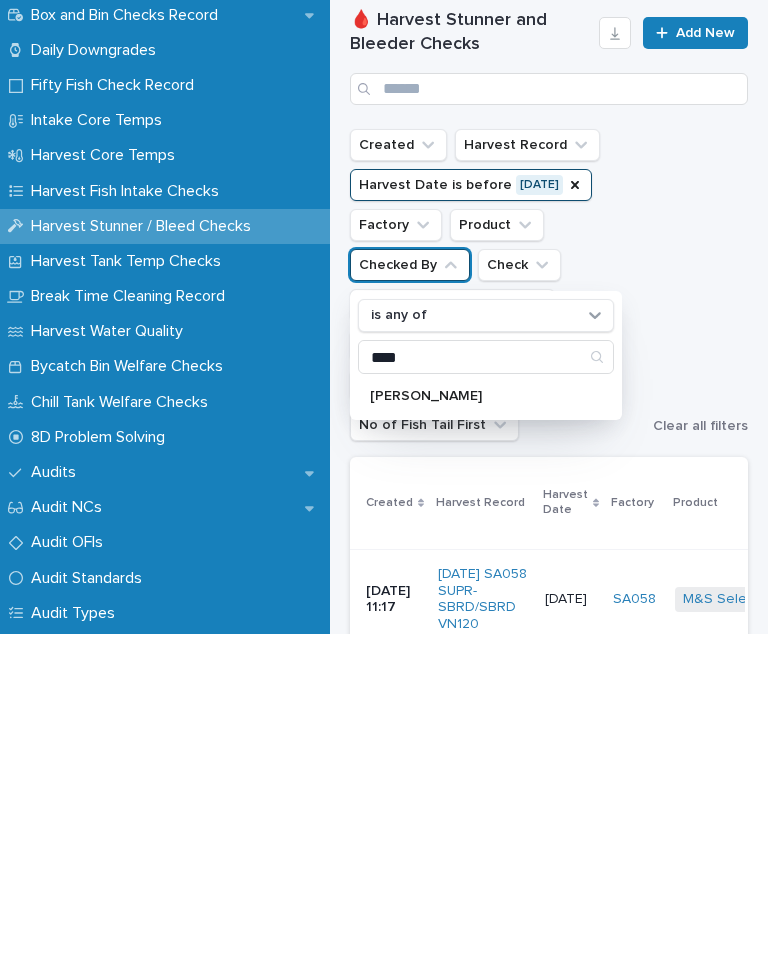 click on "[PERSON_NAME]" at bounding box center (476, 716) 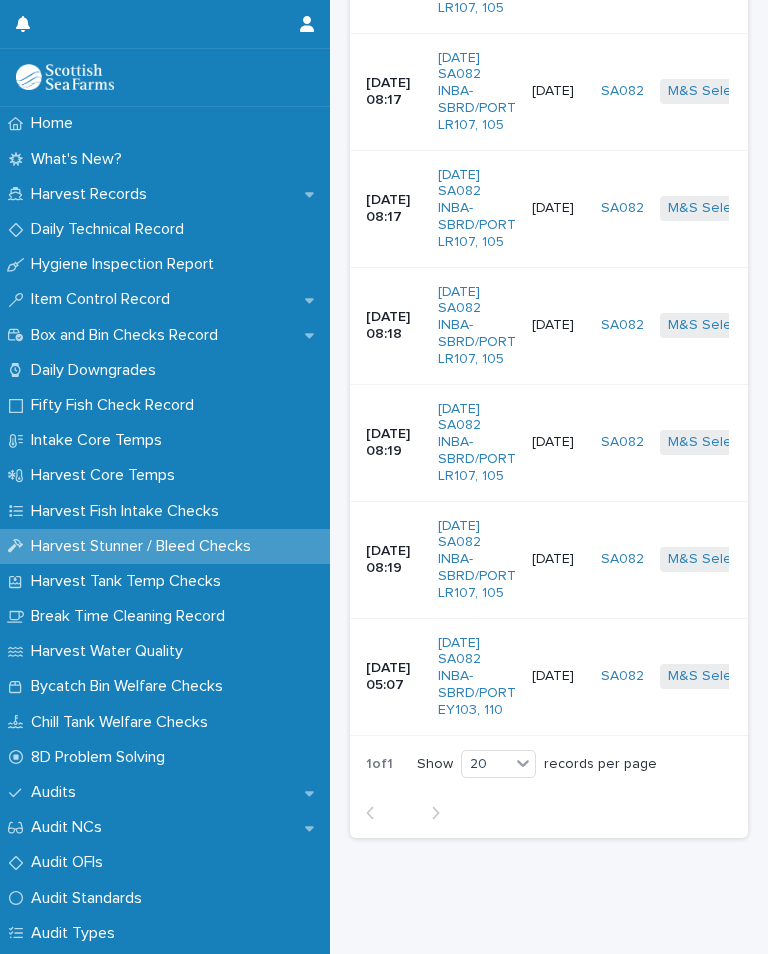 scroll, scrollTop: 1985, scrollLeft: 0, axis: vertical 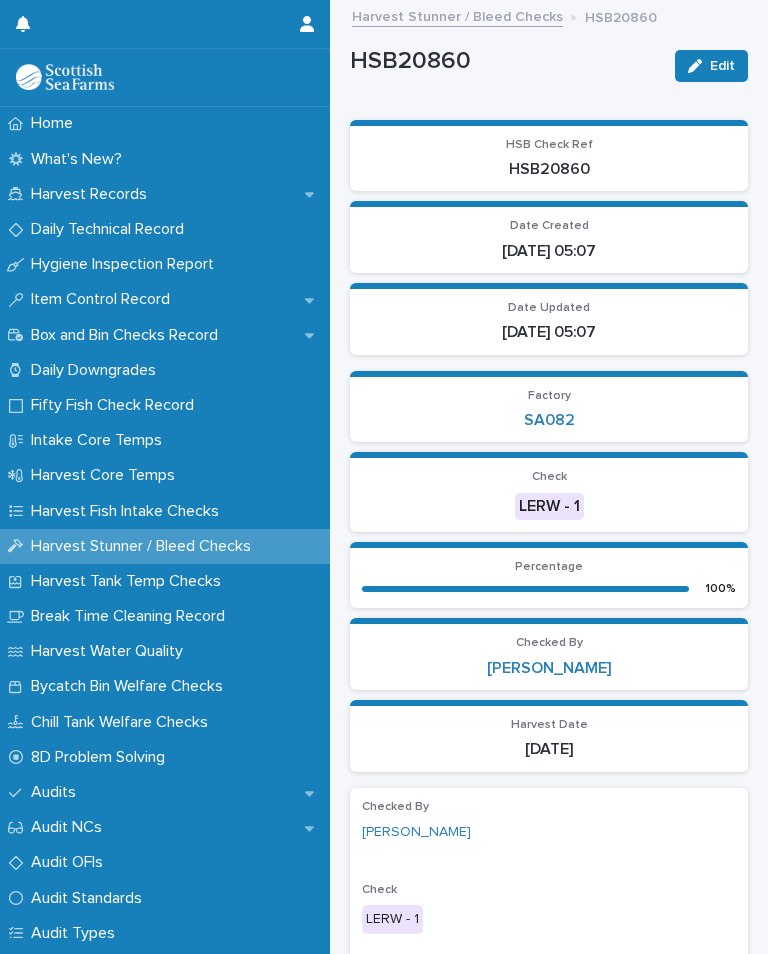 click on "Edit" at bounding box center [722, 66] 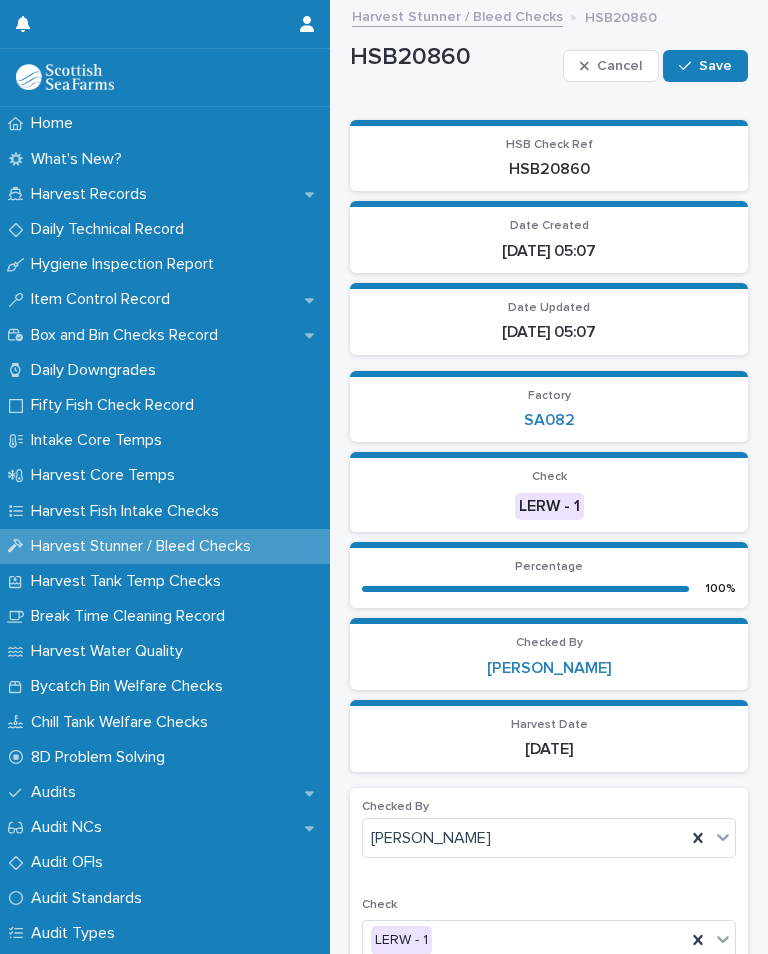 scroll, scrollTop: 0, scrollLeft: 0, axis: both 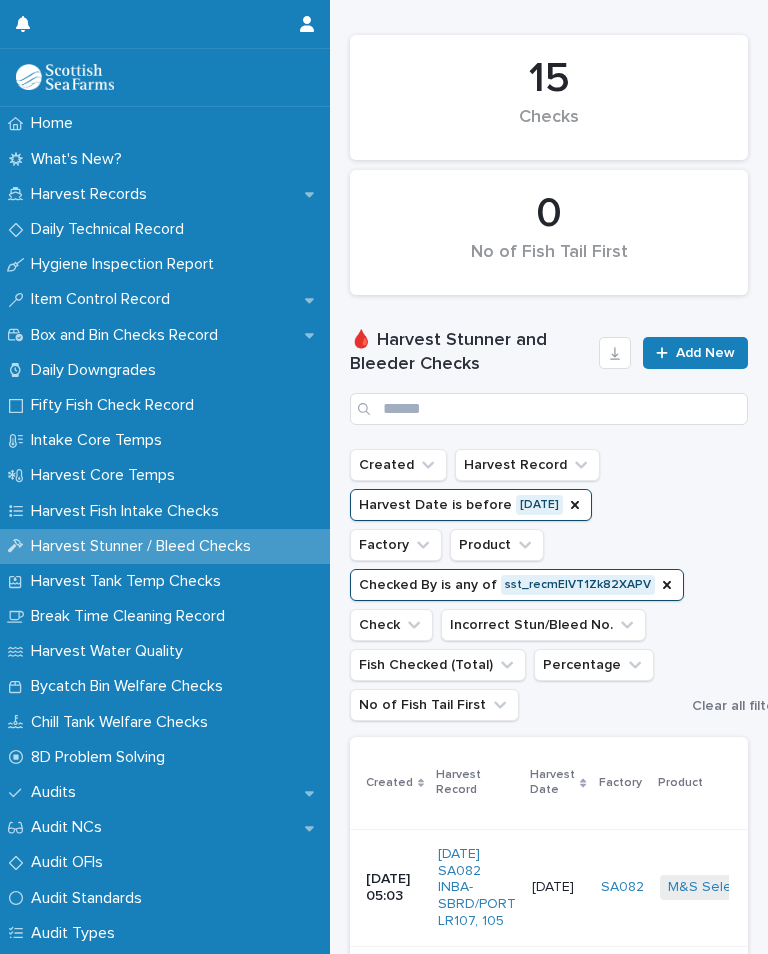 click on "Add New" at bounding box center (695, 353) 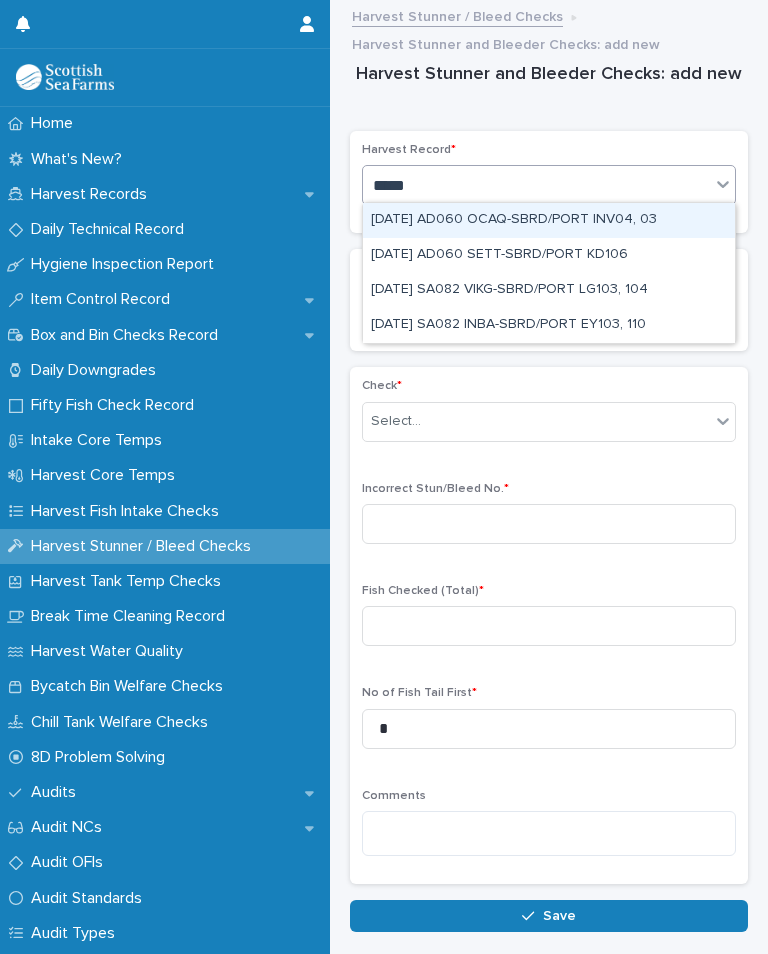 click on "[DATE] SA082 INBA-SBRD/PORT EY103, 110" at bounding box center [549, 325] 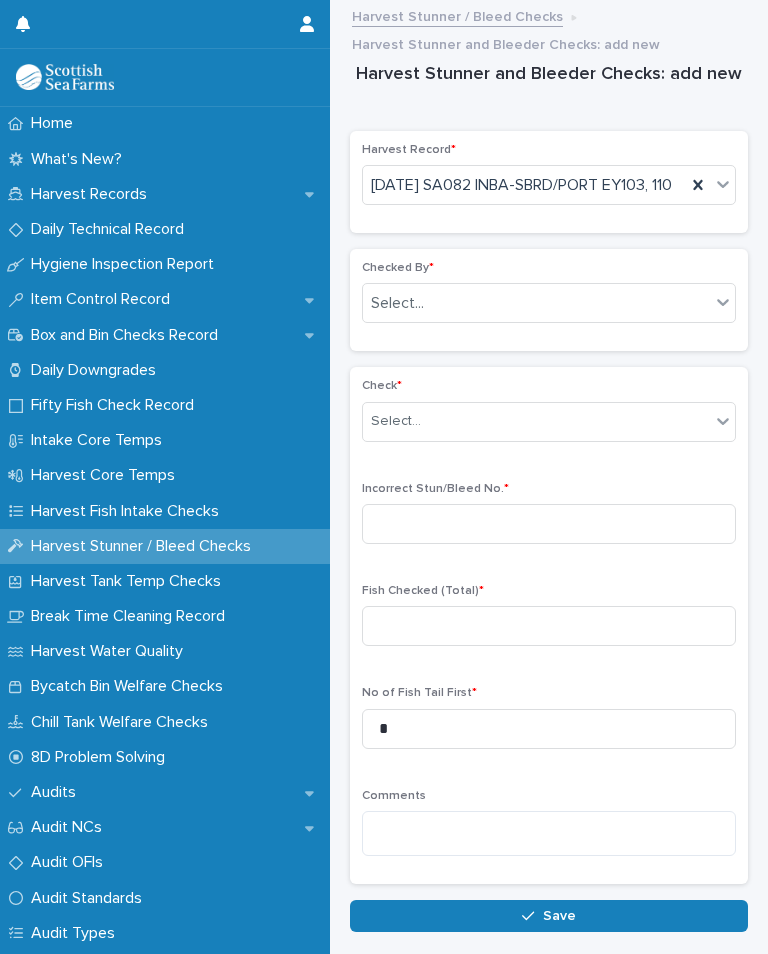 click on "Checked By * Select..." at bounding box center (549, 300) 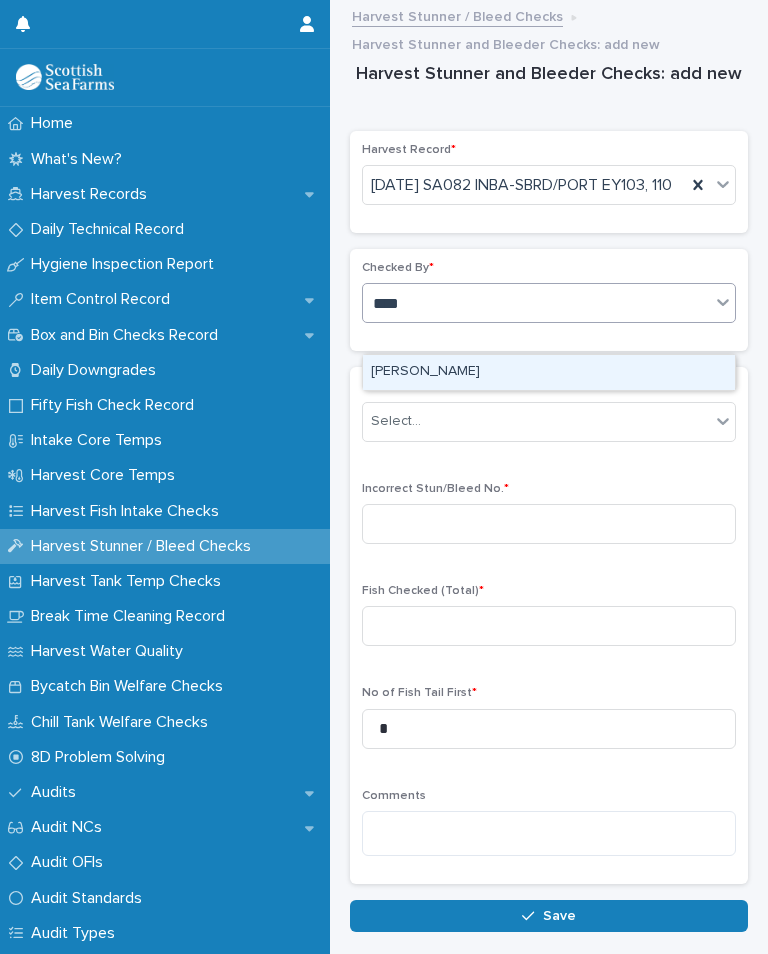click on "[PERSON_NAME]" at bounding box center (549, 372) 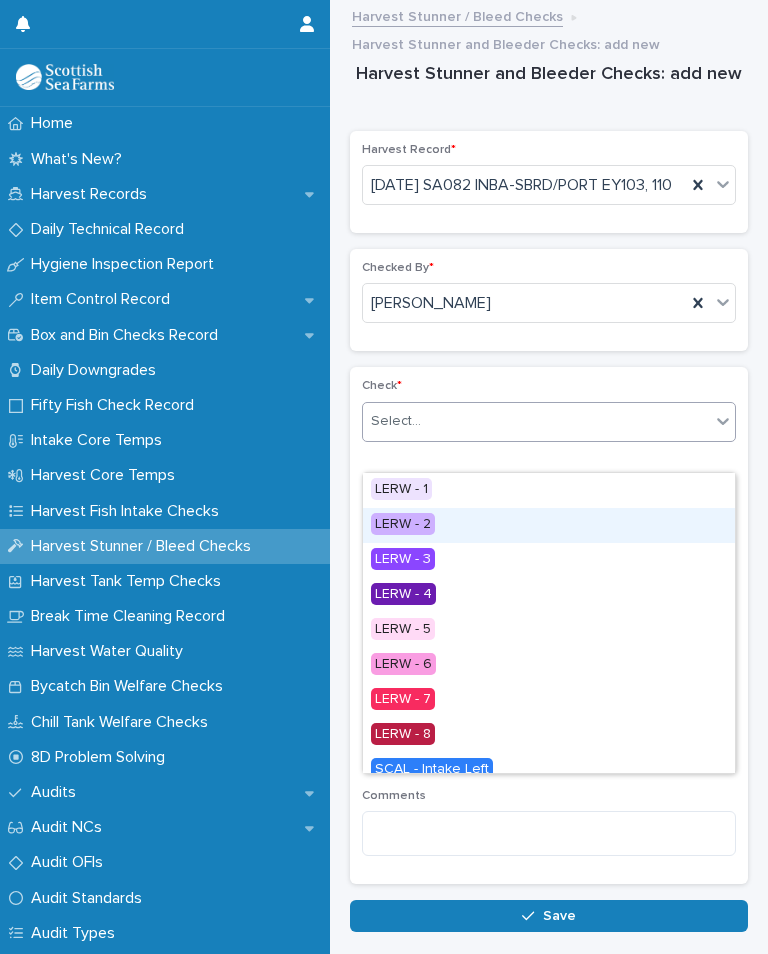 click on "LERW - 2" at bounding box center [403, 524] 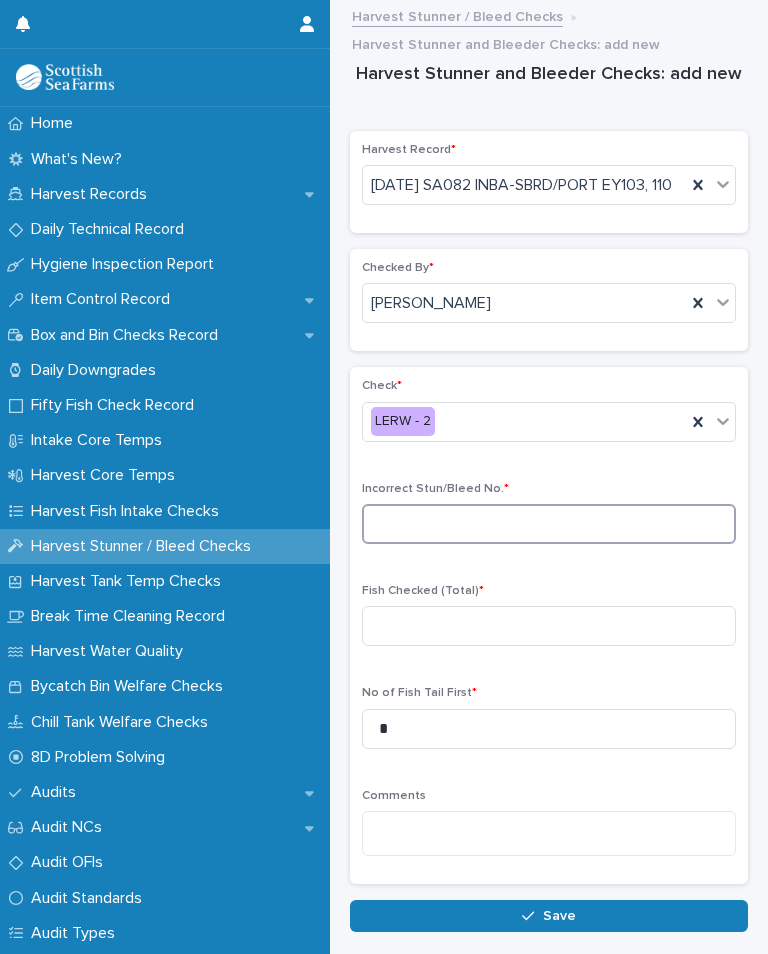 click at bounding box center (549, 524) 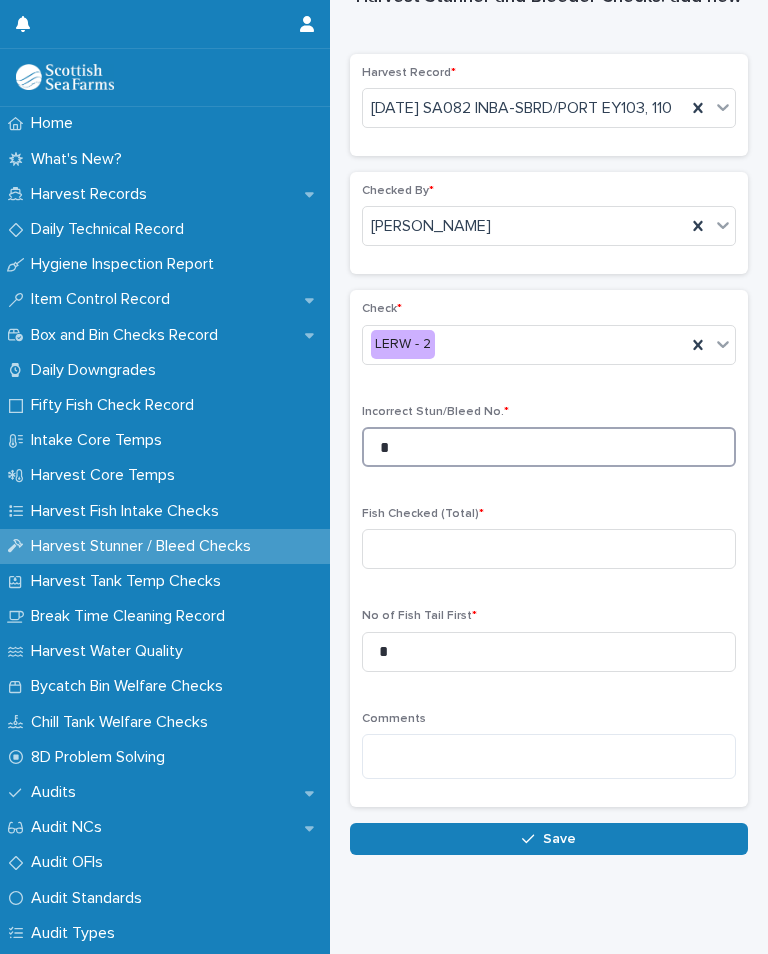 scroll, scrollTop: 76, scrollLeft: 0, axis: vertical 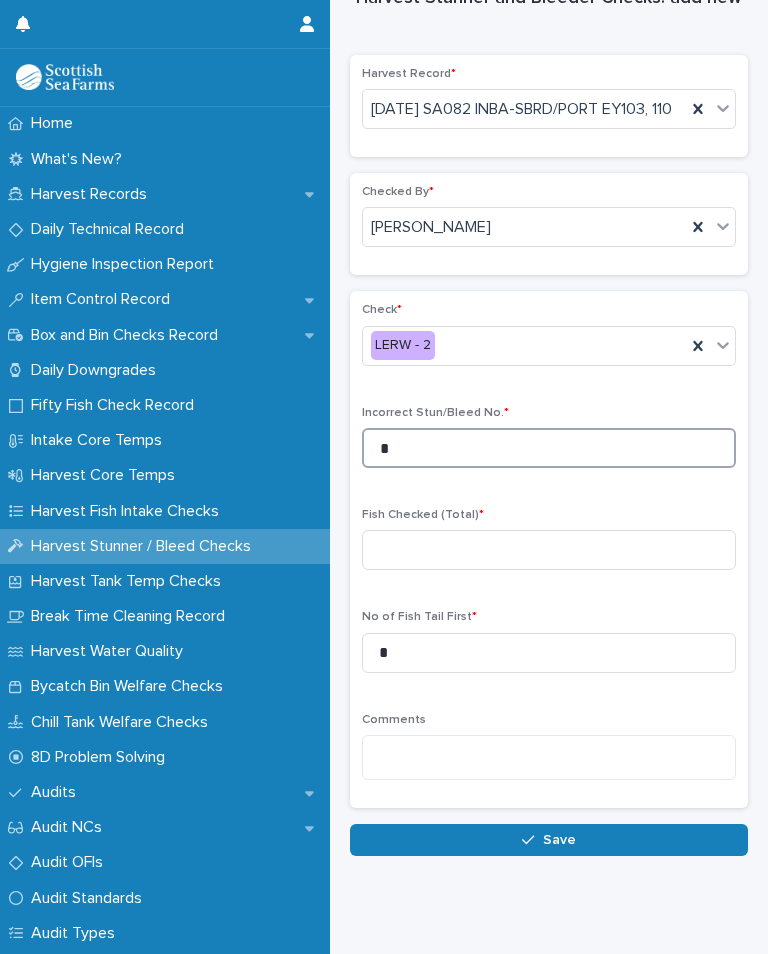type on "*" 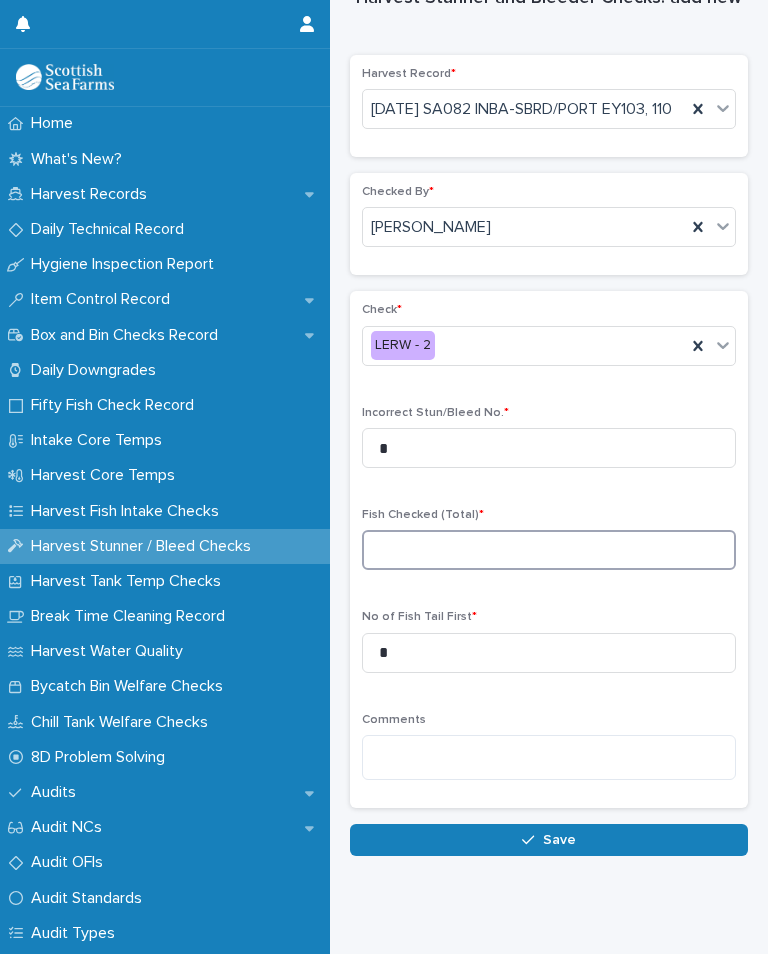 click at bounding box center [549, 550] 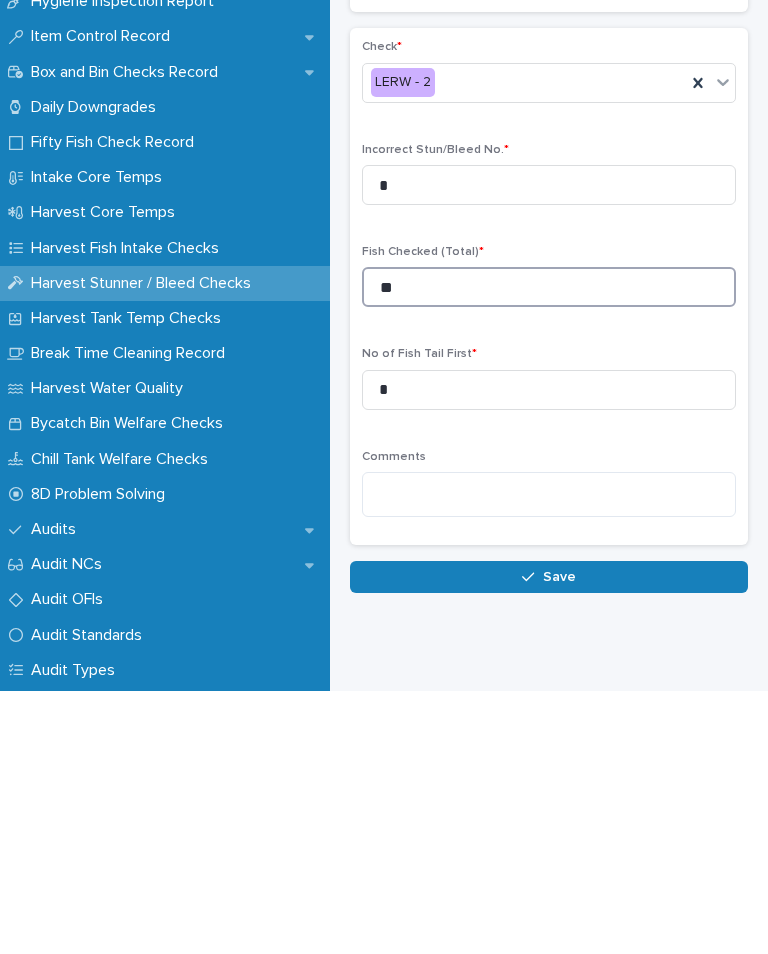 type on "**" 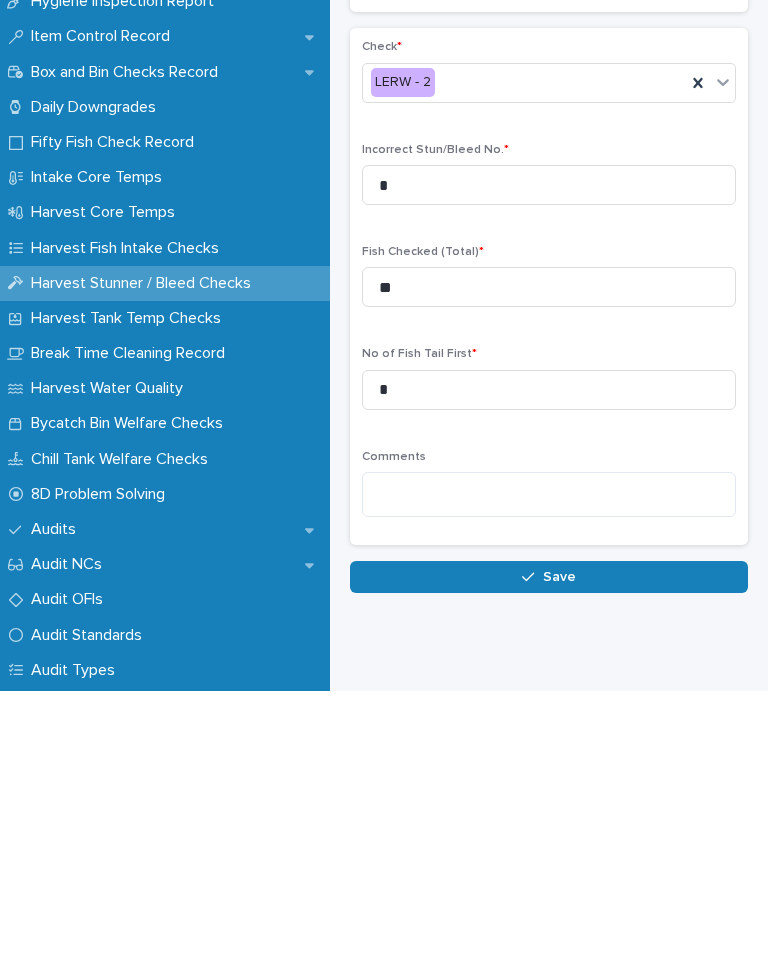 click on "Save" at bounding box center [559, 840] 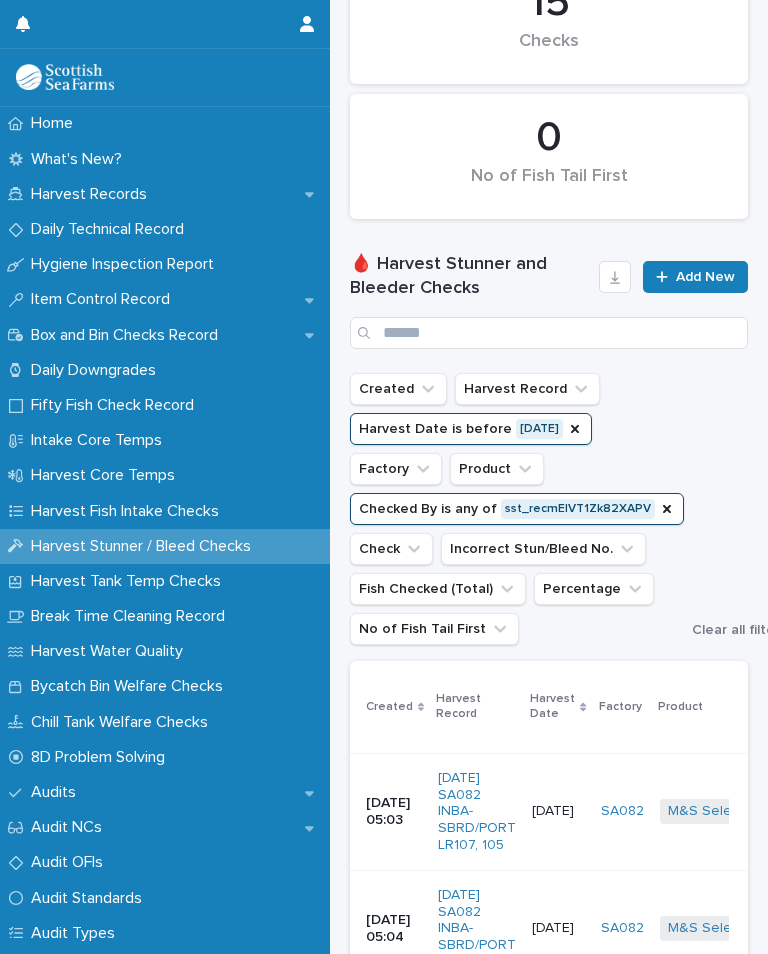 scroll, scrollTop: 0, scrollLeft: 0, axis: both 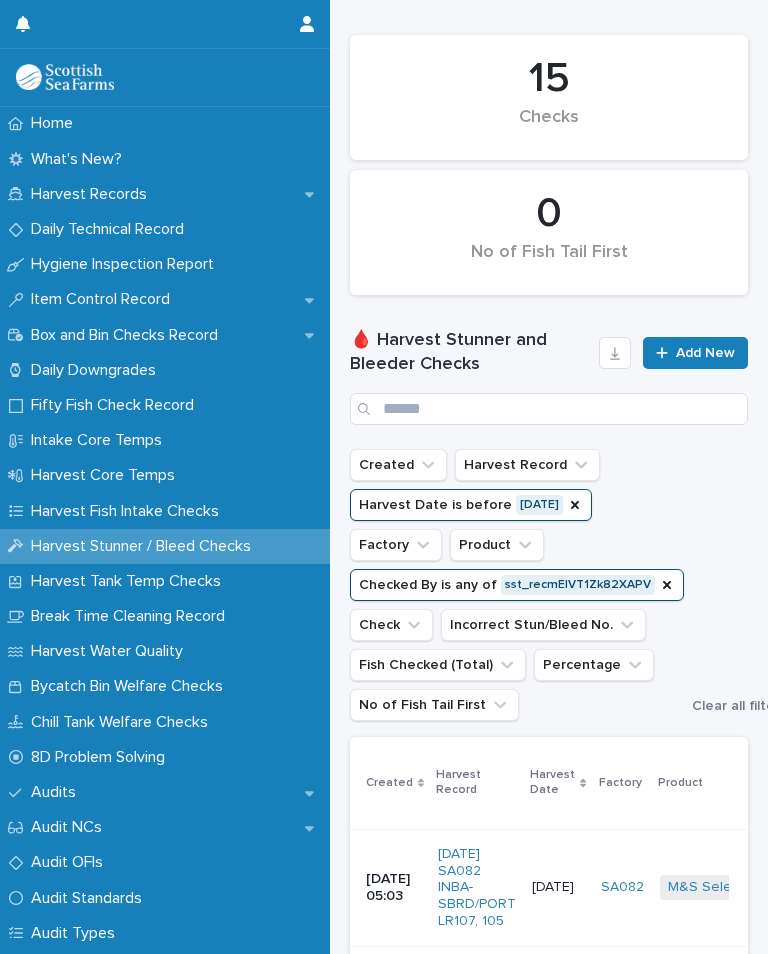 click on "Add New" at bounding box center (695, 353) 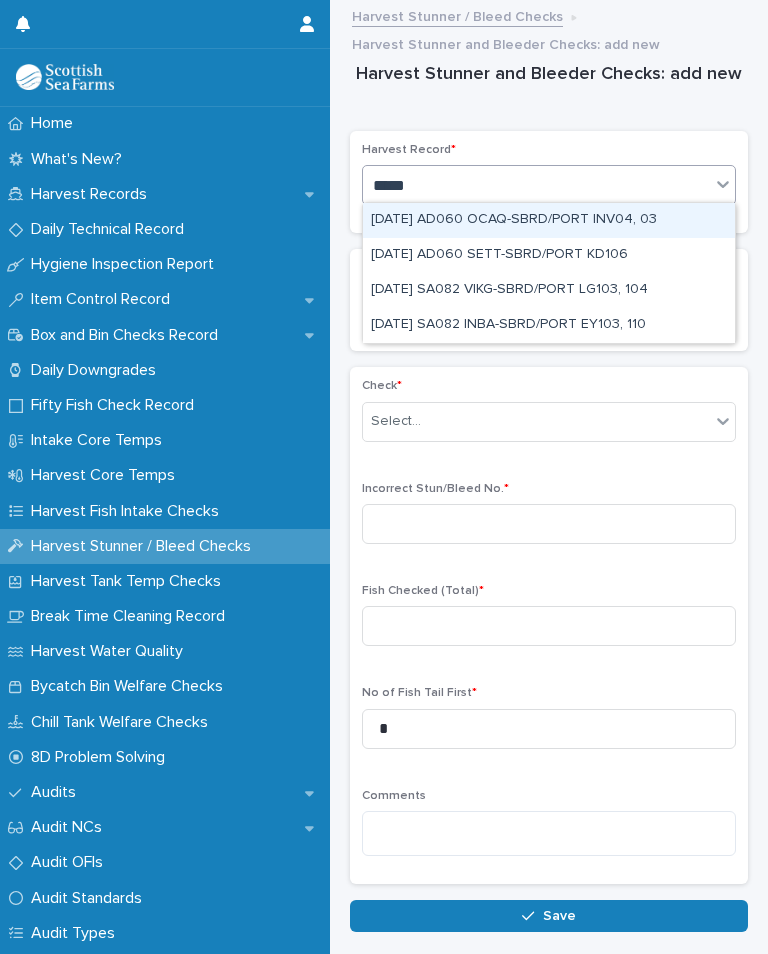 click on "[DATE] SA082 INBA-SBRD/PORT EY103, 110" at bounding box center (549, 325) 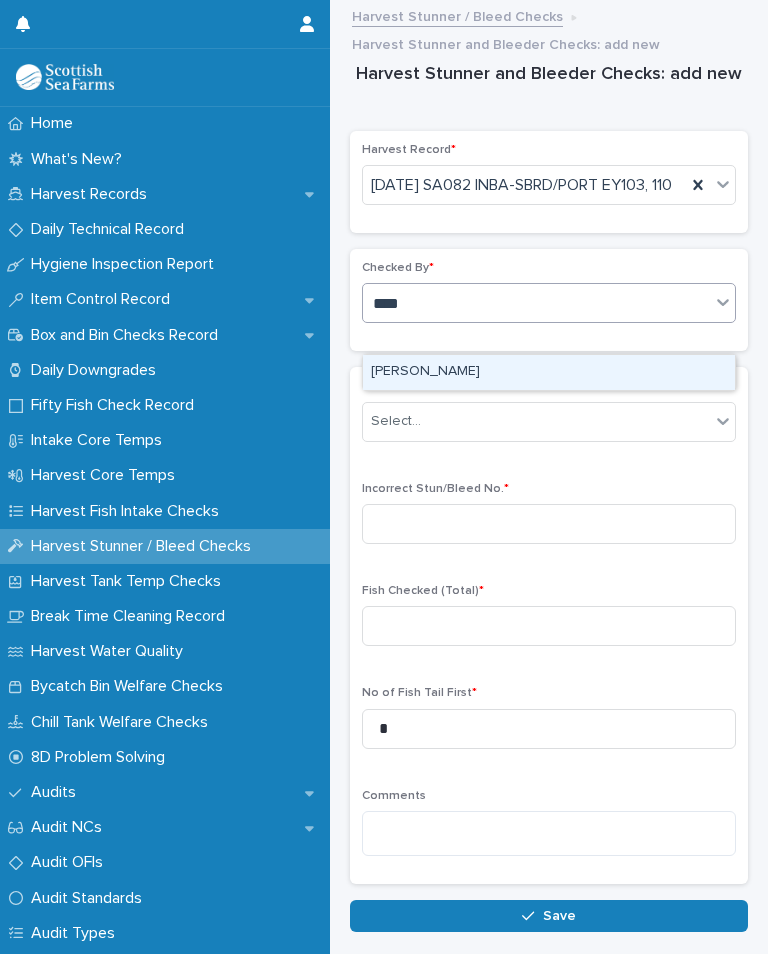 click on "[PERSON_NAME]" at bounding box center (549, 372) 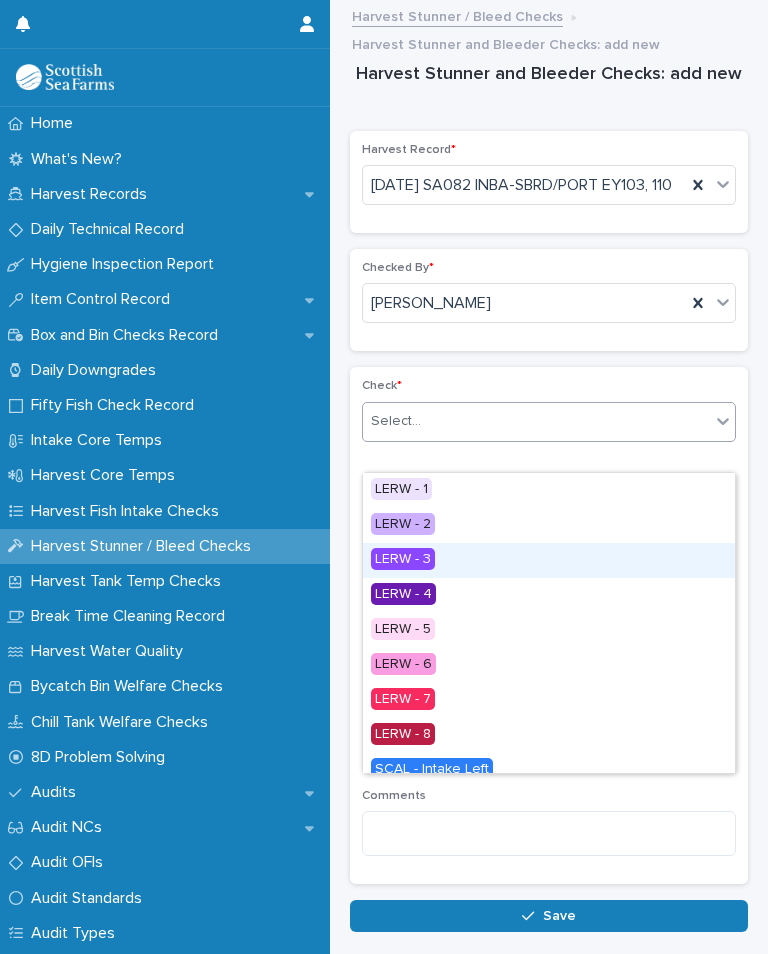 click on "LERW - 3" at bounding box center [403, 559] 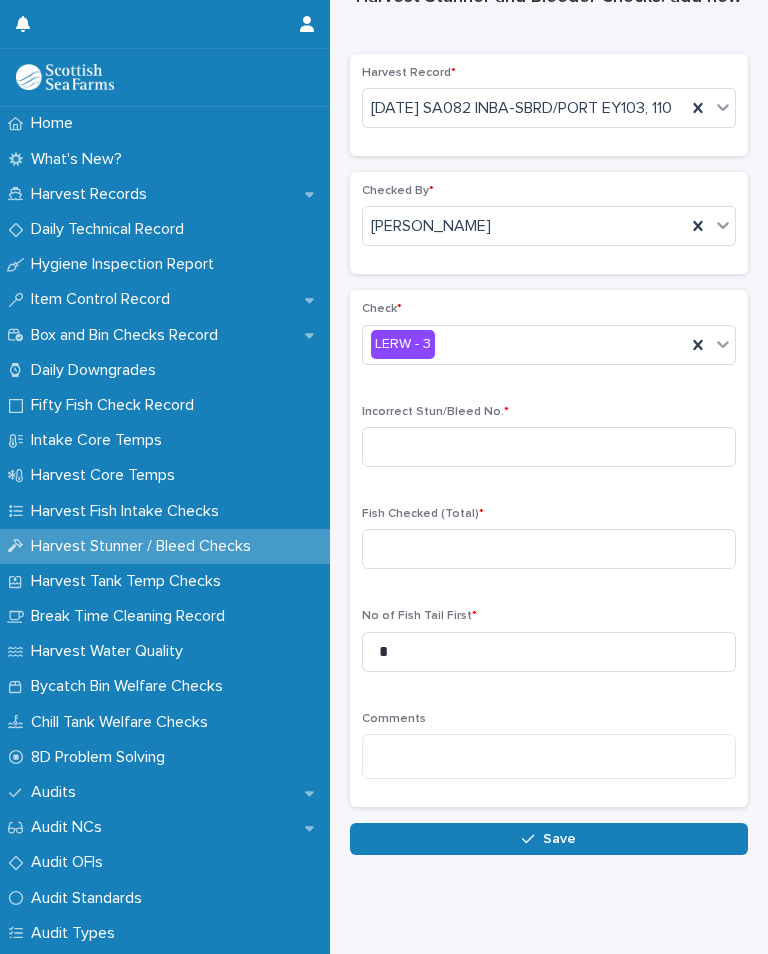 scroll, scrollTop: 76, scrollLeft: 0, axis: vertical 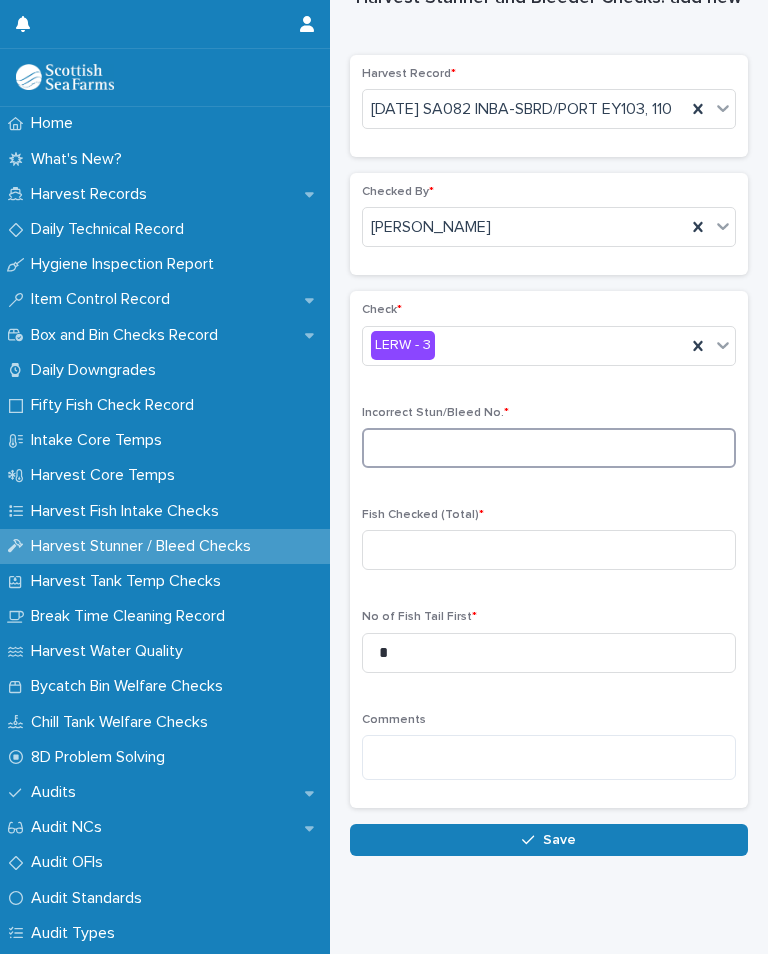 click at bounding box center [549, 448] 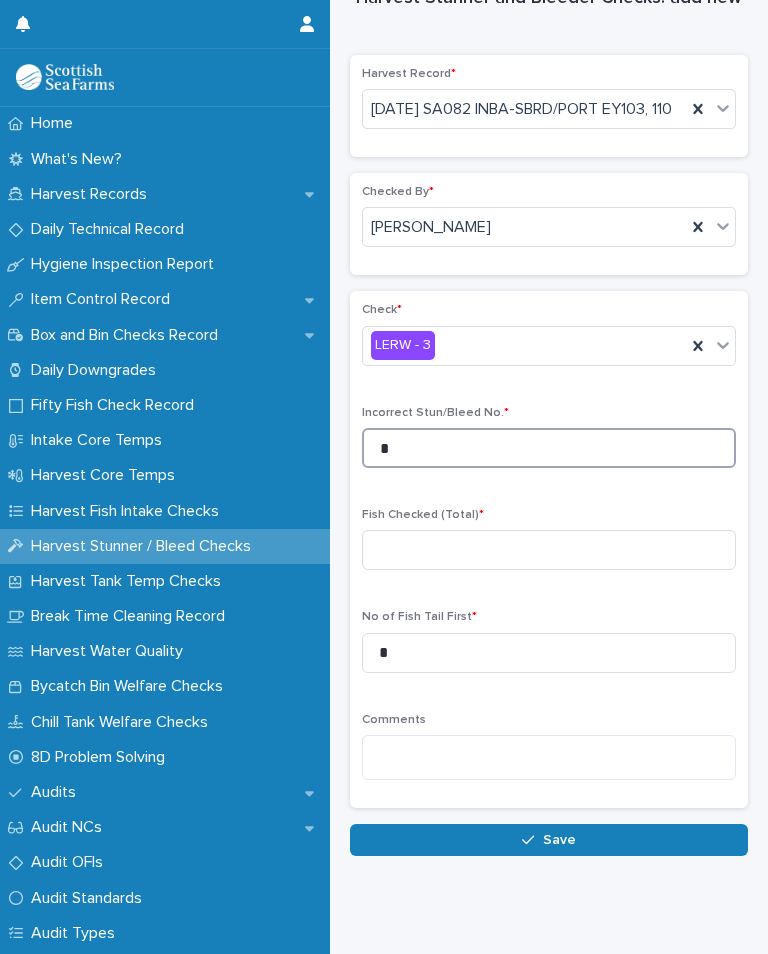 type on "*" 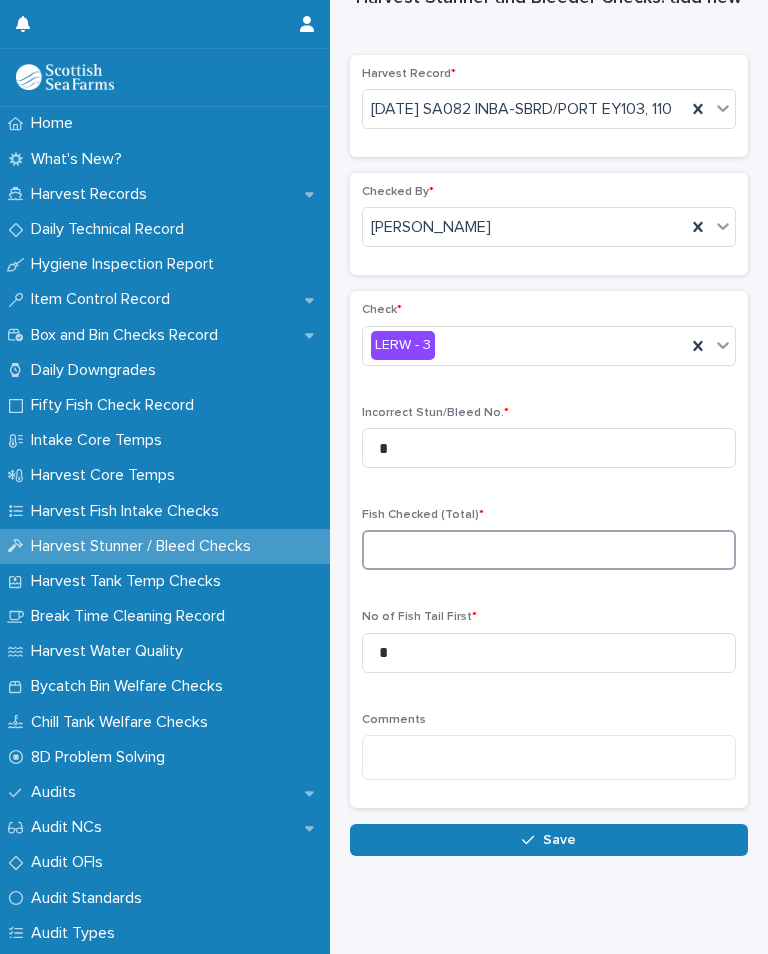 click at bounding box center [549, 550] 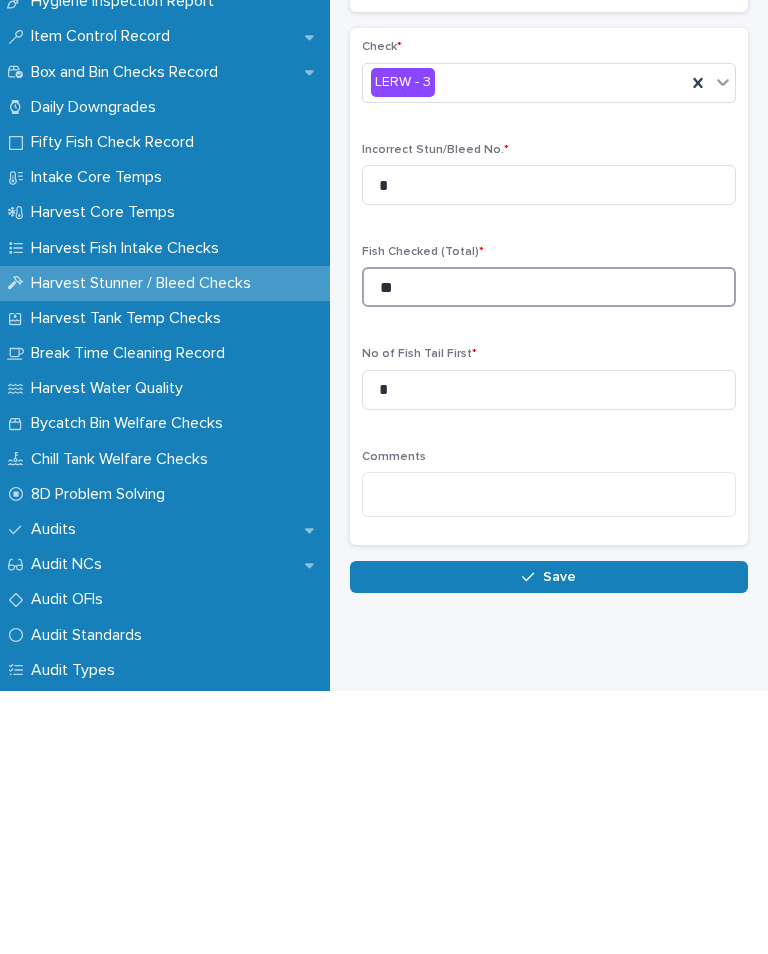 type on "**" 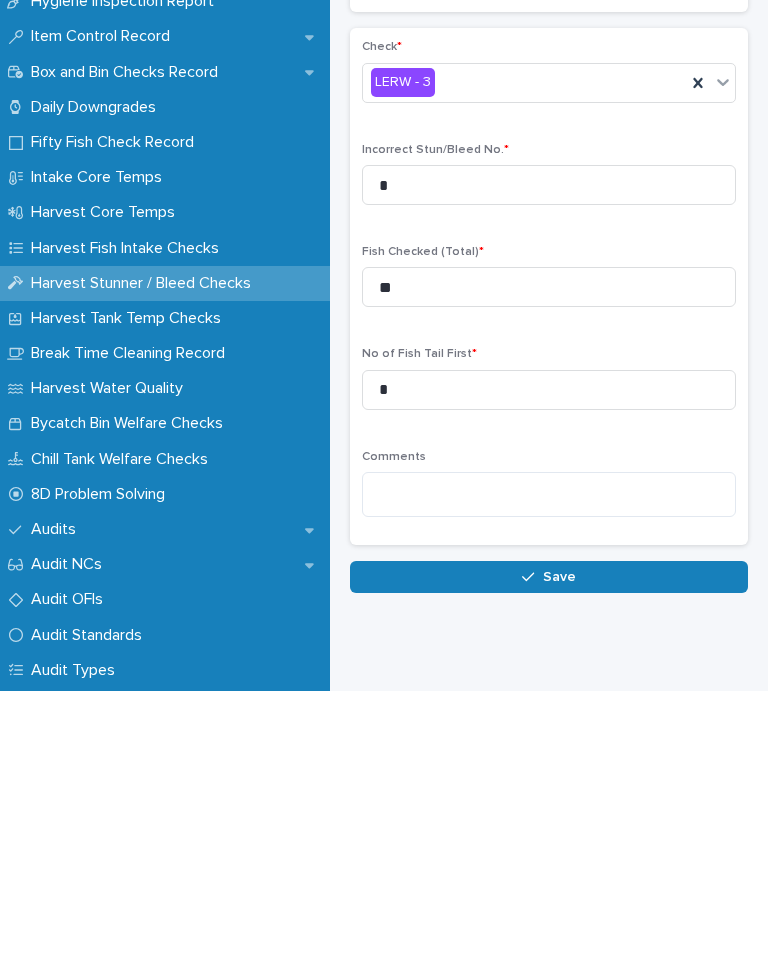 click on "Save" at bounding box center (559, 840) 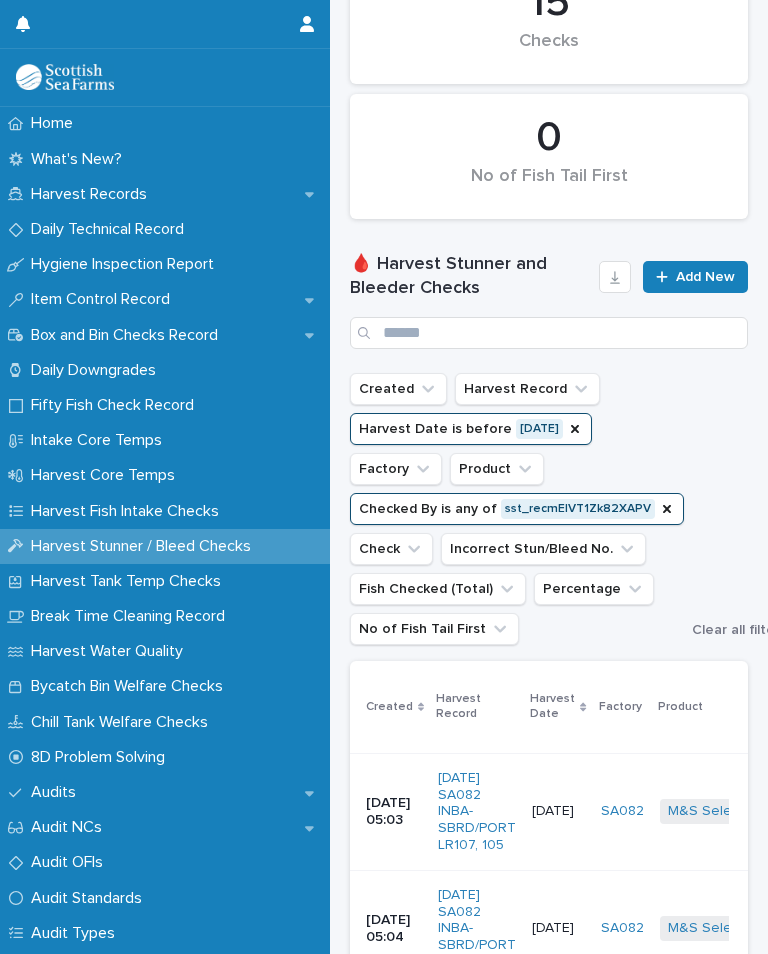 scroll, scrollTop: 0, scrollLeft: 0, axis: both 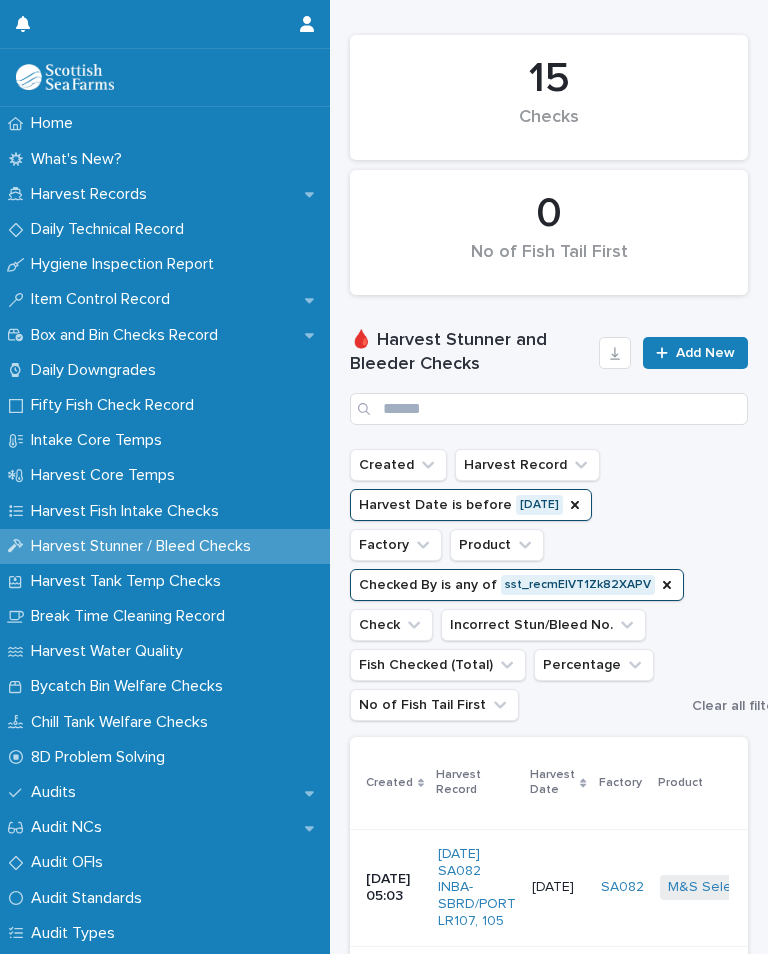 click on "Add New" at bounding box center [705, 353] 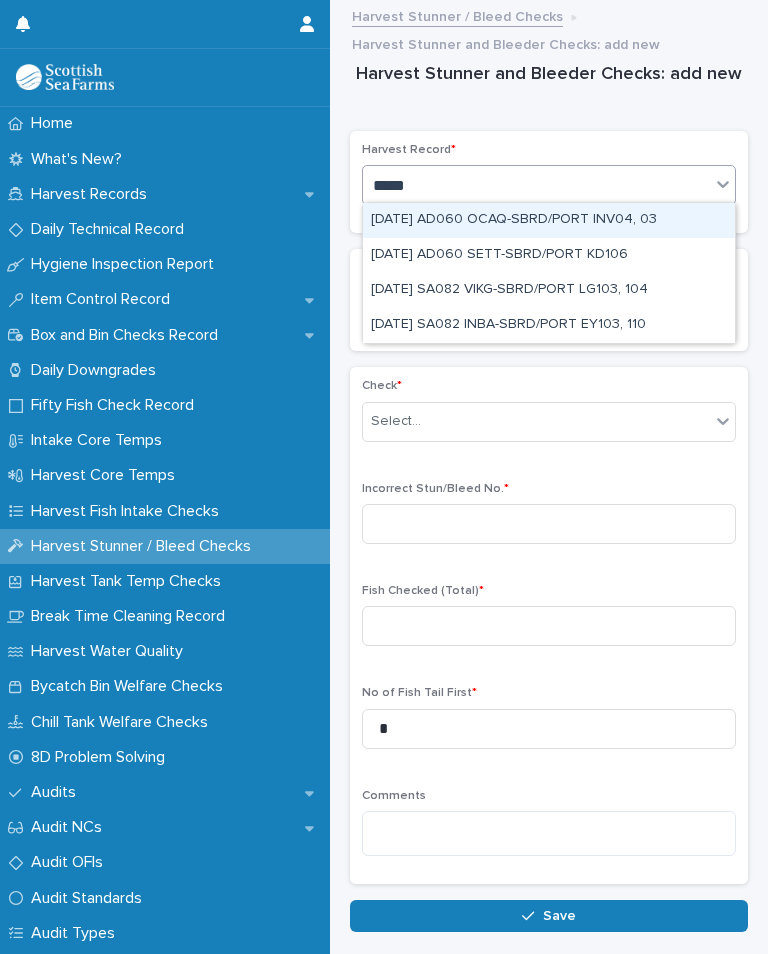 click on "[DATE] SA082 INBA-SBRD/PORT EY103, 110" at bounding box center (549, 325) 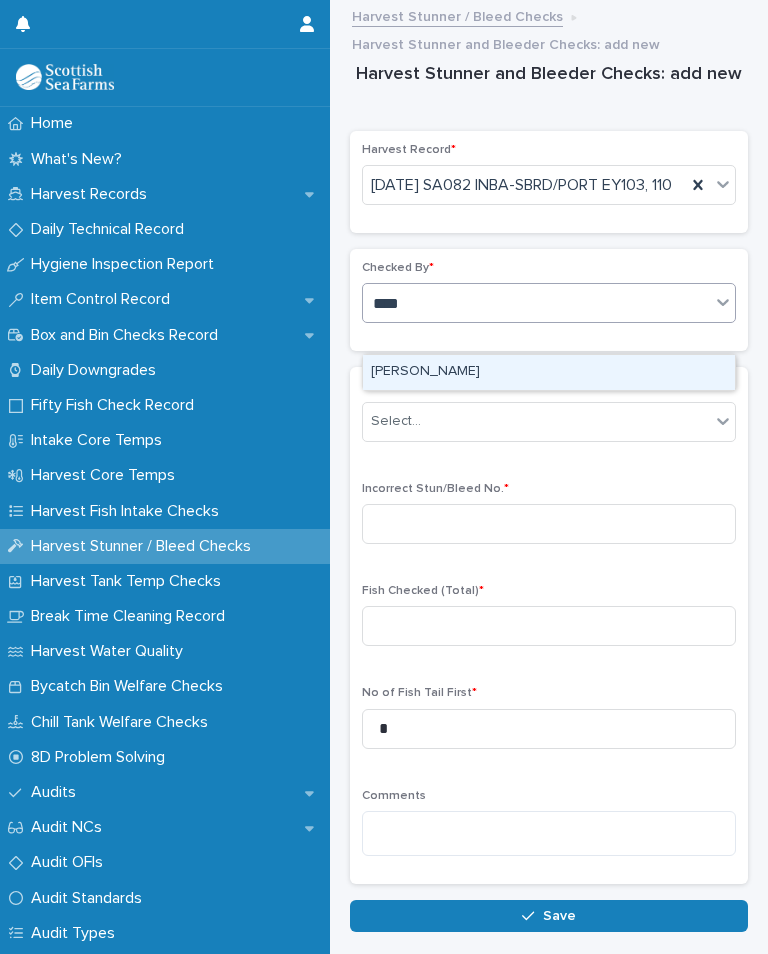 click on "[PERSON_NAME]" at bounding box center (549, 372) 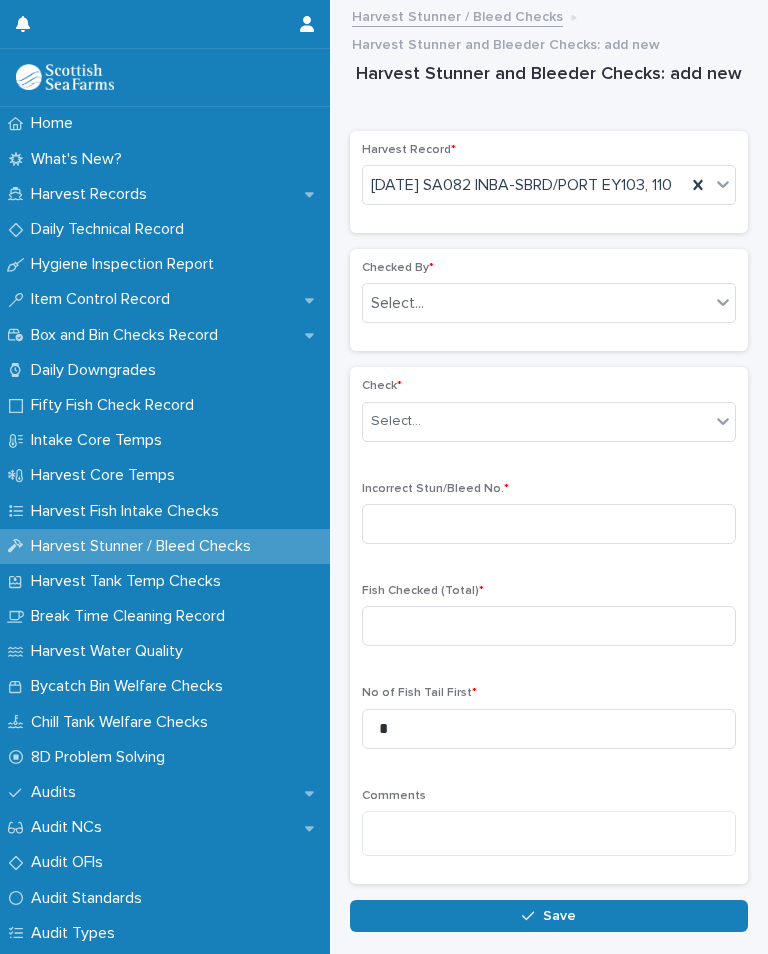 type 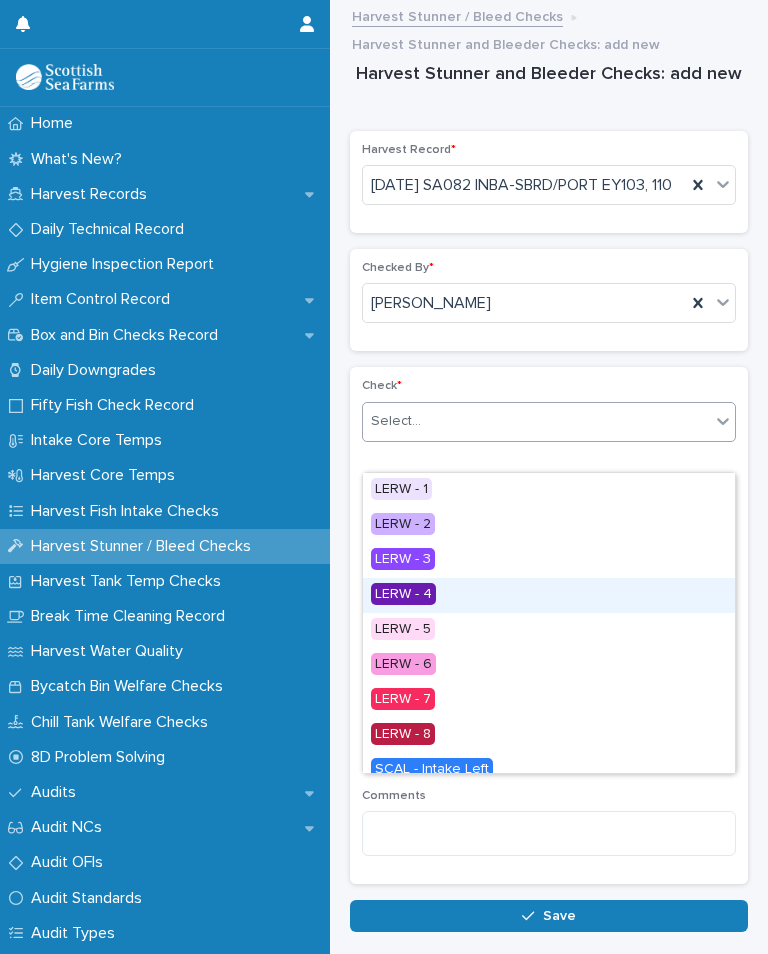 click on "LERW - 4" at bounding box center [403, 594] 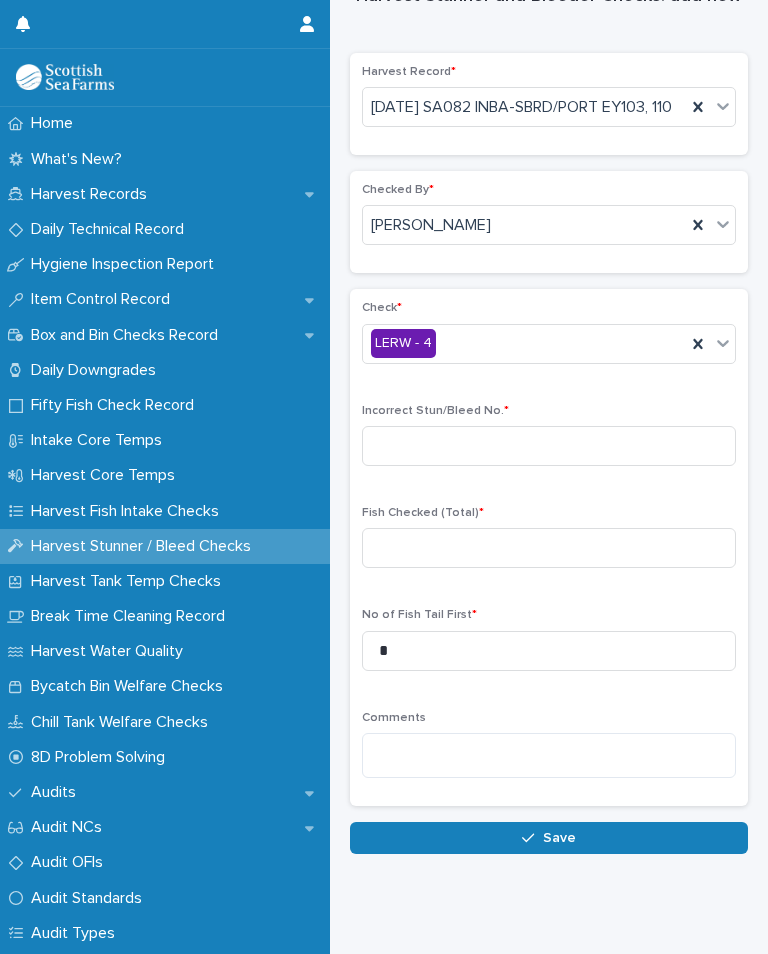 scroll, scrollTop: 76, scrollLeft: 0, axis: vertical 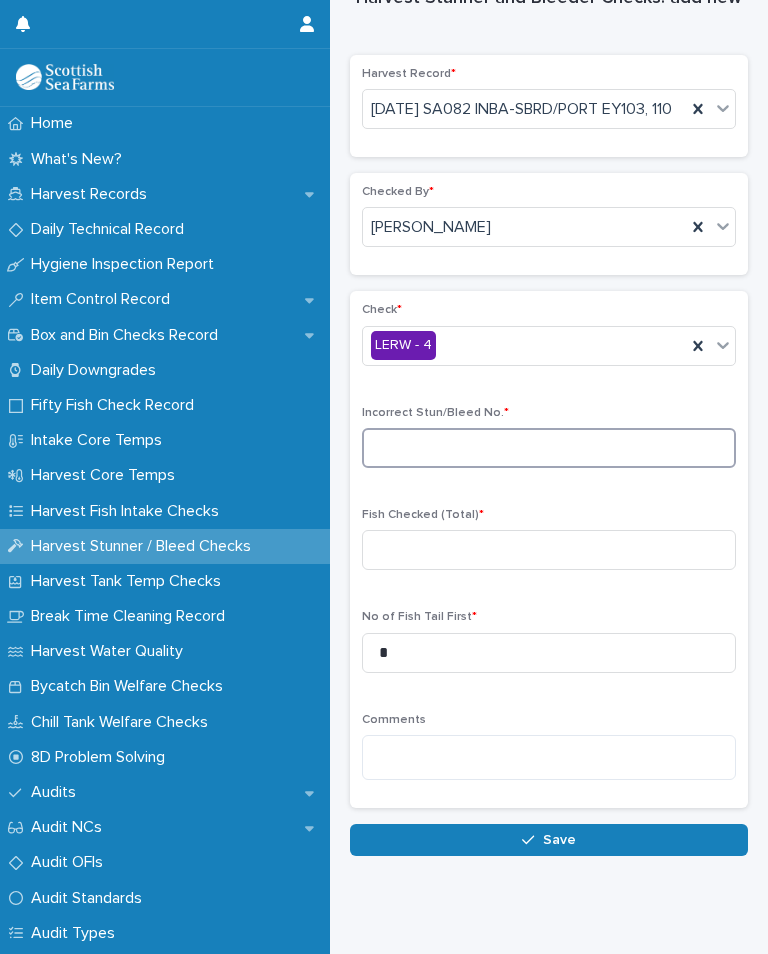 click at bounding box center [549, 448] 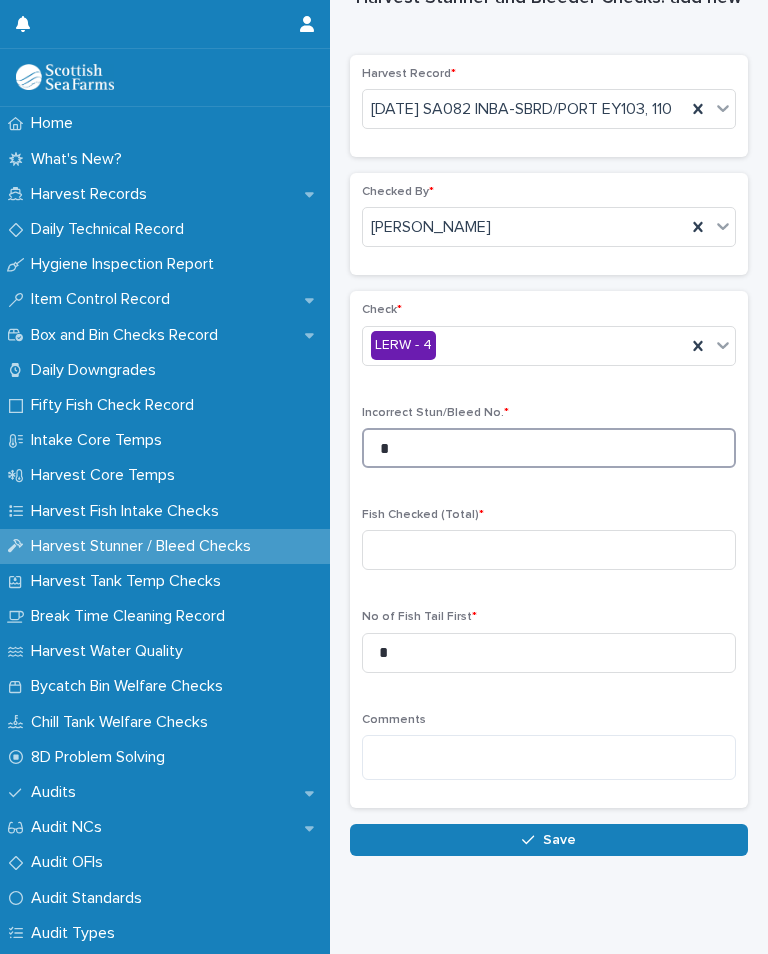 type on "*" 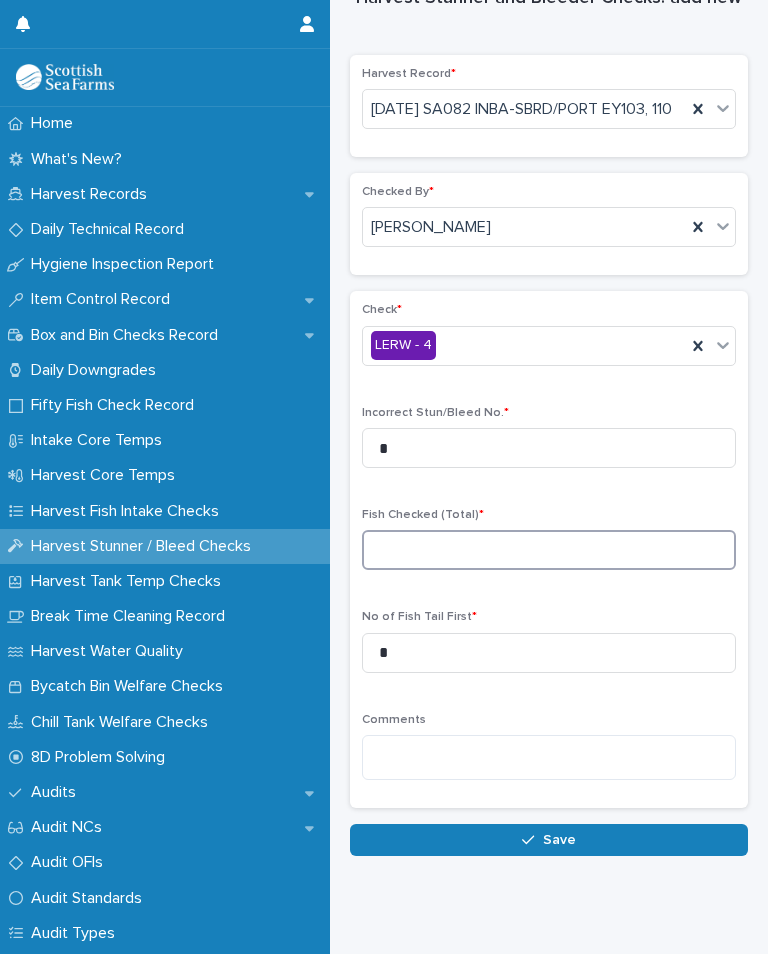 click at bounding box center [549, 550] 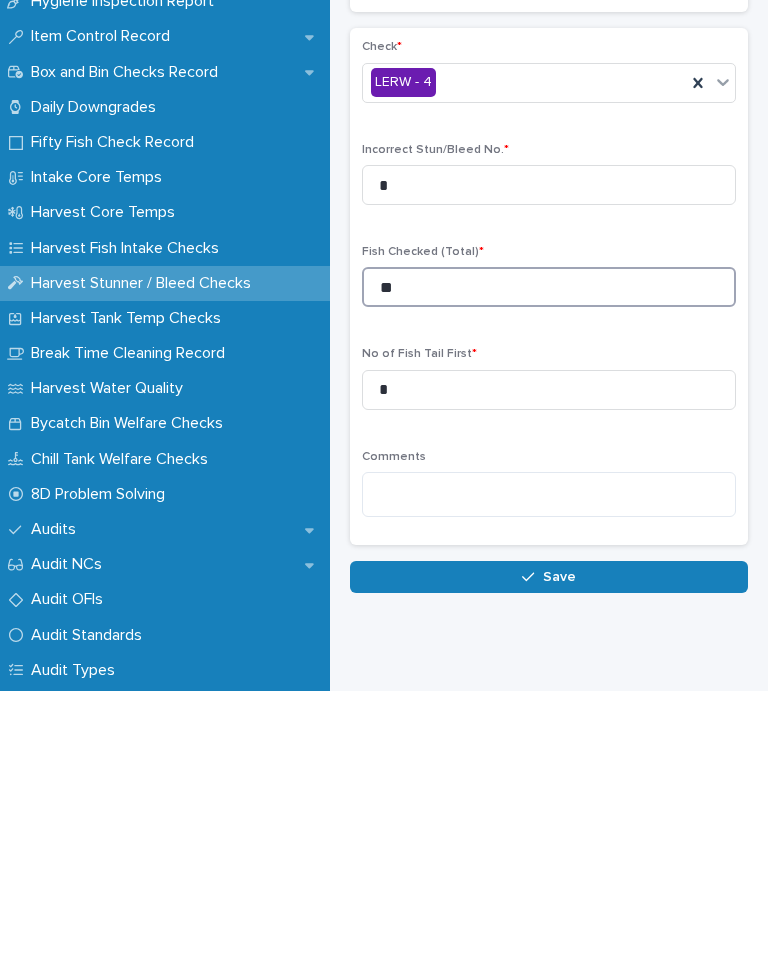 type on "**" 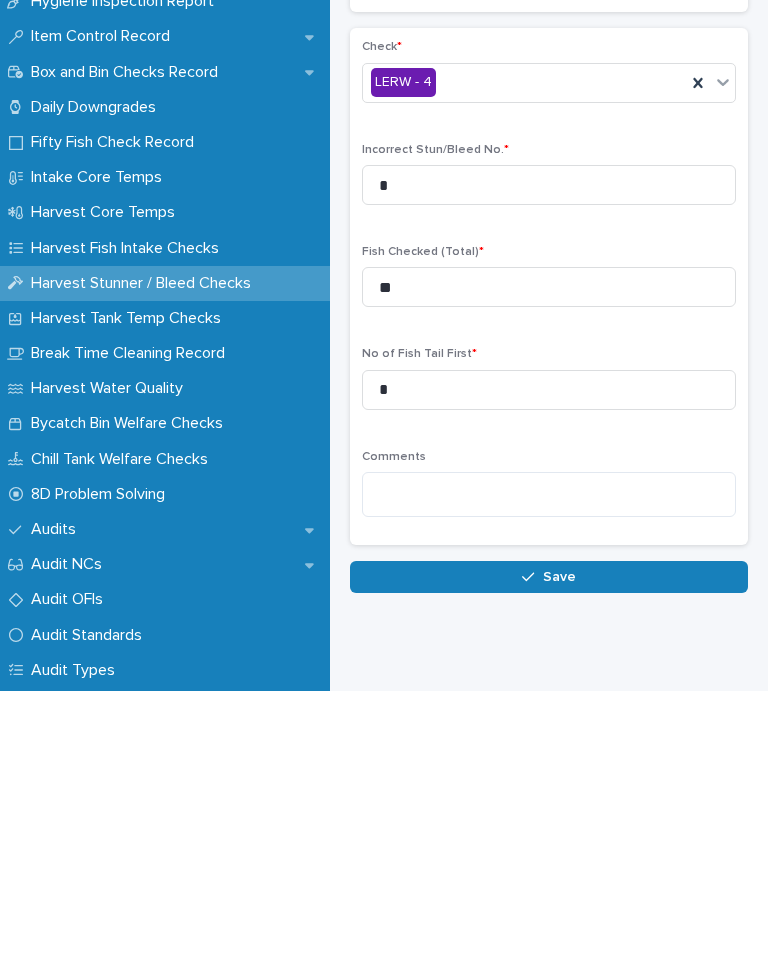 click on "Save" at bounding box center [549, 840] 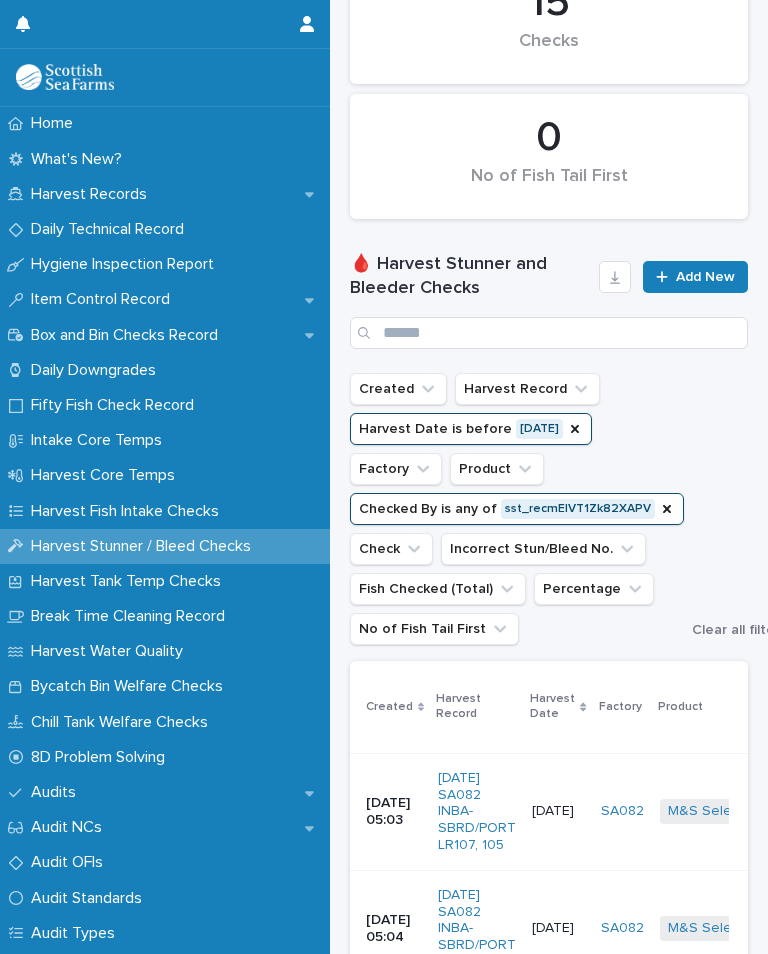 scroll, scrollTop: 0, scrollLeft: 0, axis: both 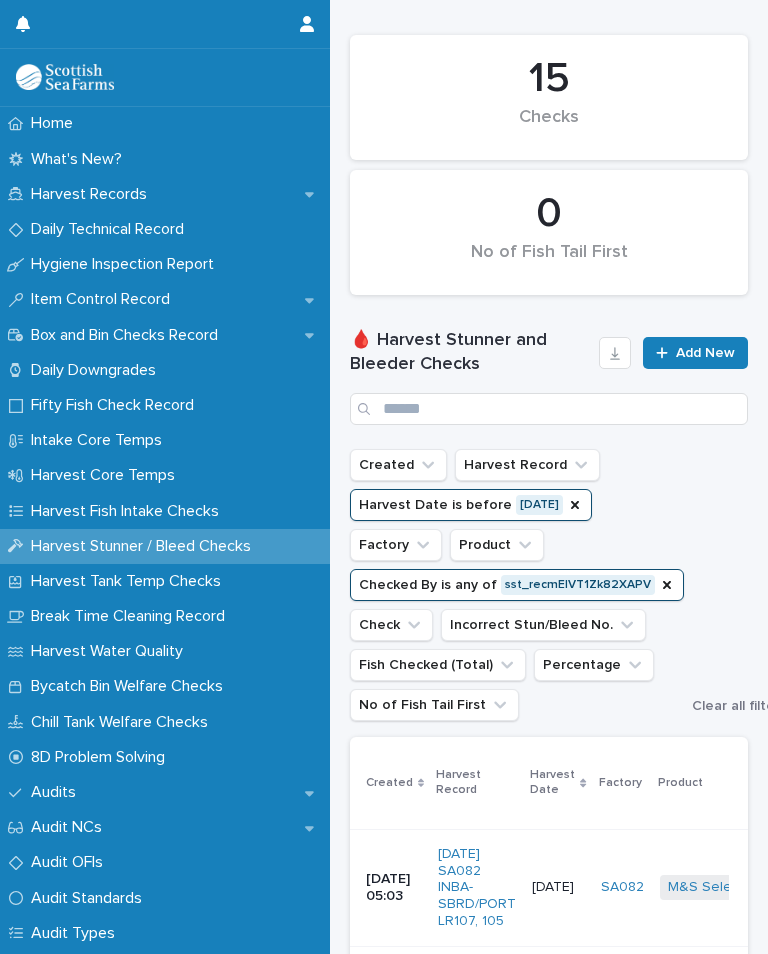 click on "Add New" at bounding box center (705, 353) 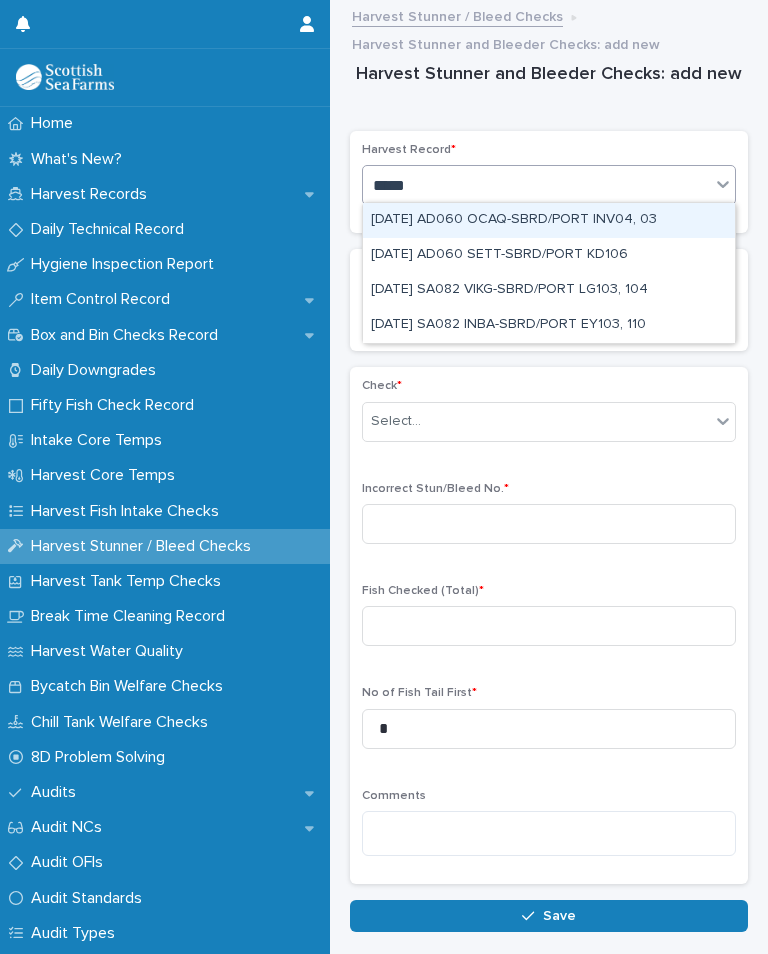 click on "[DATE] SA082 INBA-SBRD/PORT EY103, 110" at bounding box center (549, 325) 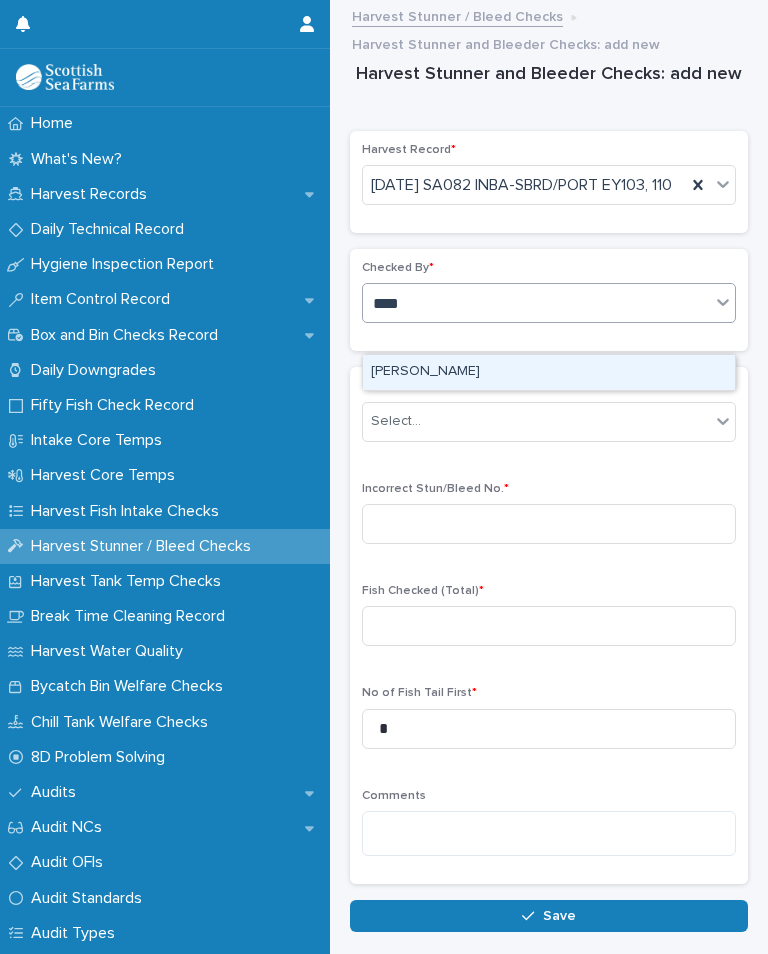 click on "[PERSON_NAME]" at bounding box center [549, 372] 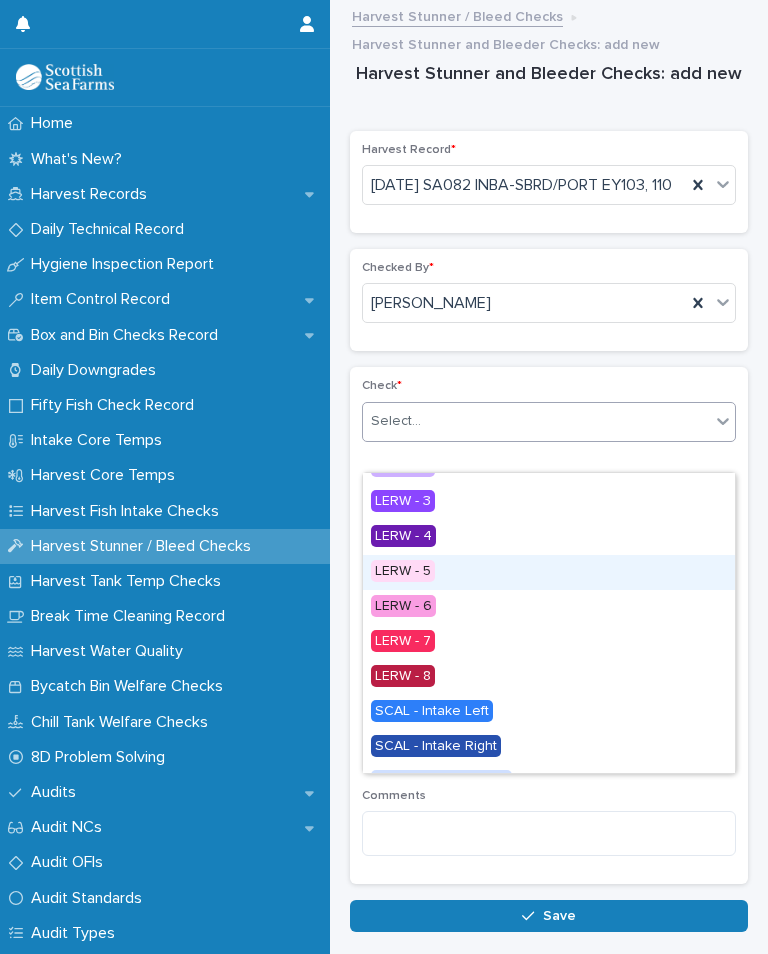 scroll, scrollTop: 63, scrollLeft: 0, axis: vertical 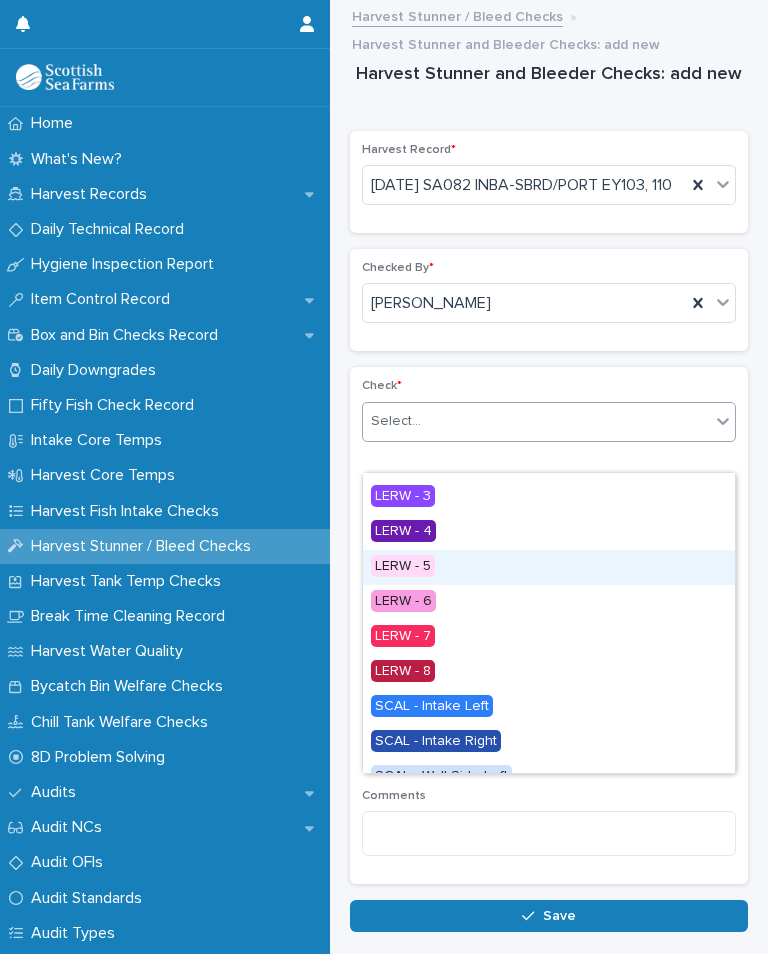 click on "LERW - 5" at bounding box center (403, 566) 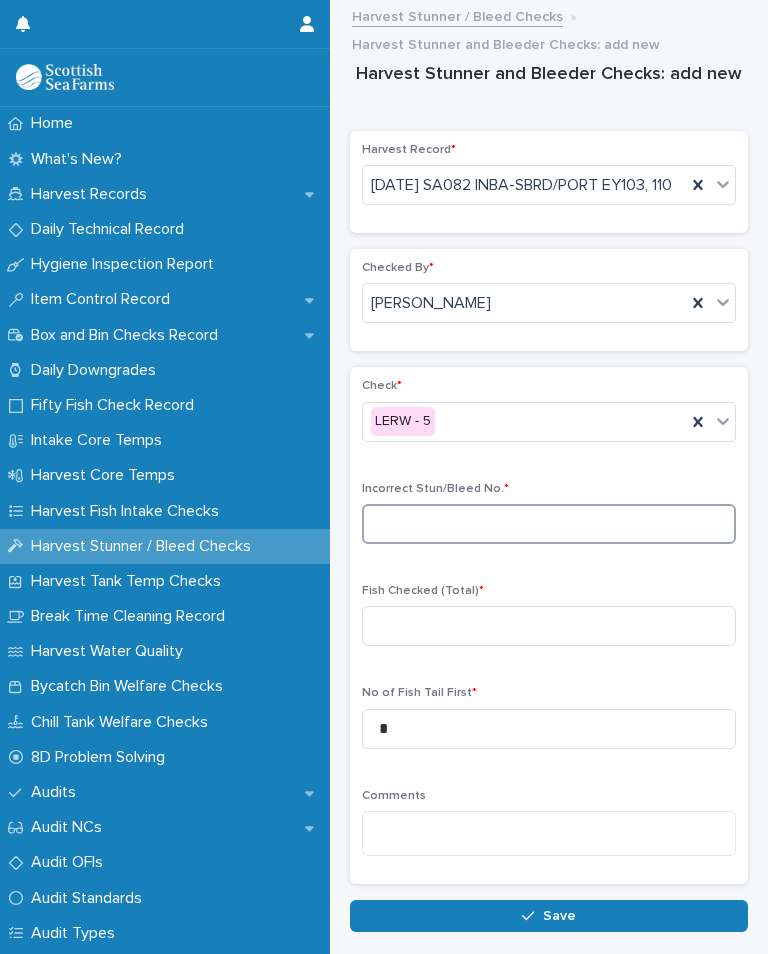 click at bounding box center (549, 524) 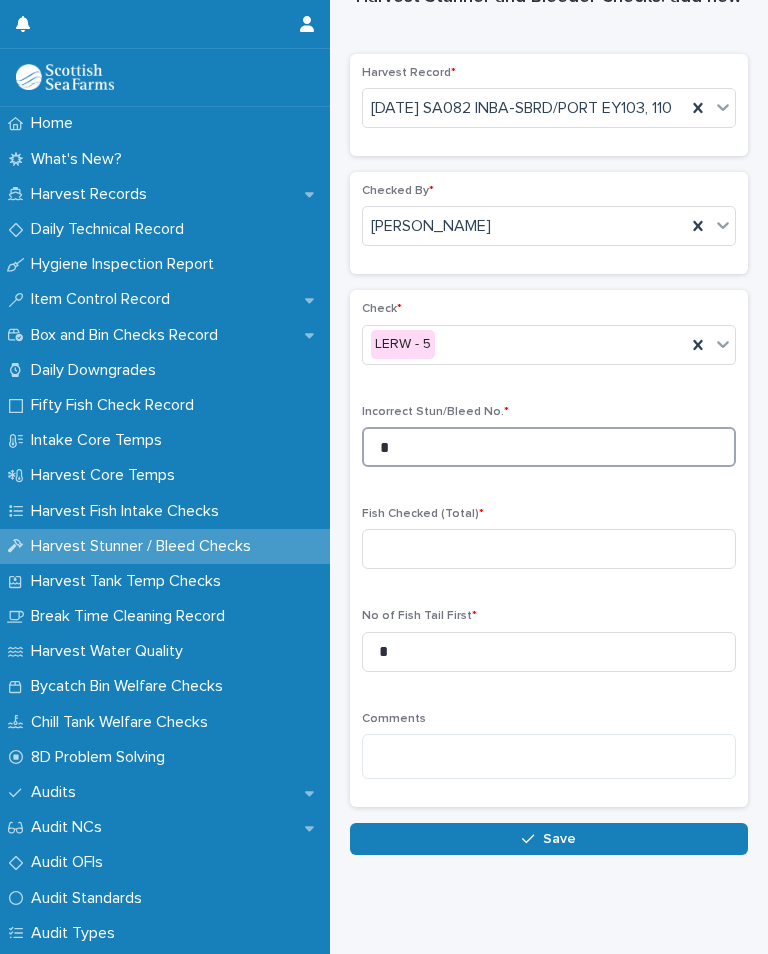 scroll, scrollTop: 76, scrollLeft: 0, axis: vertical 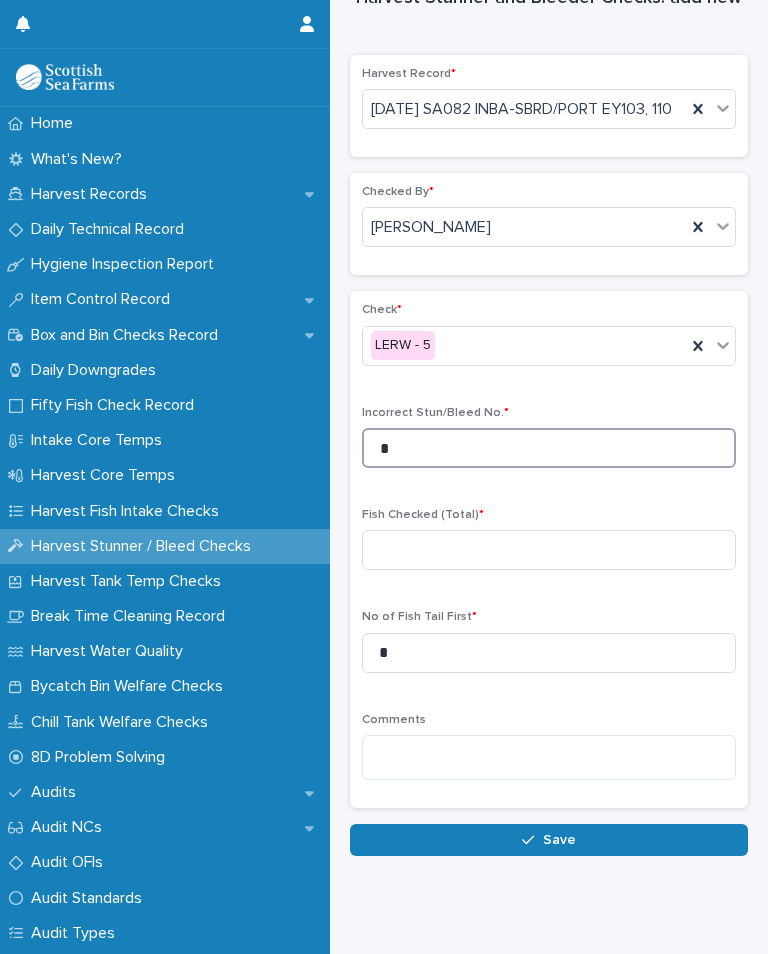 type on "*" 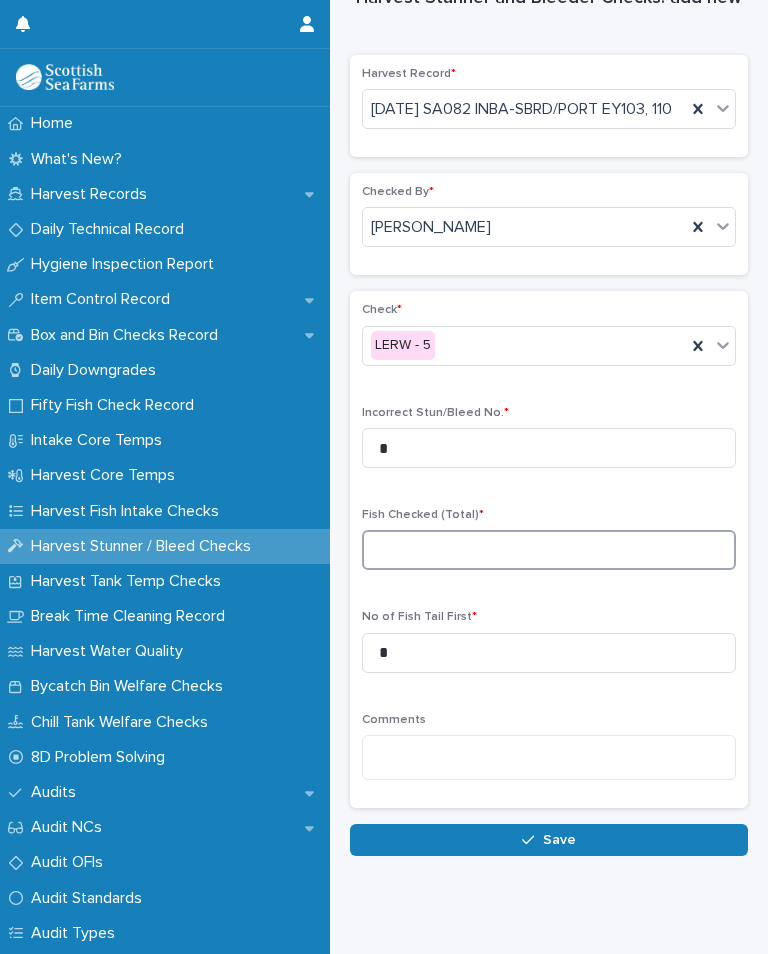 click at bounding box center (549, 550) 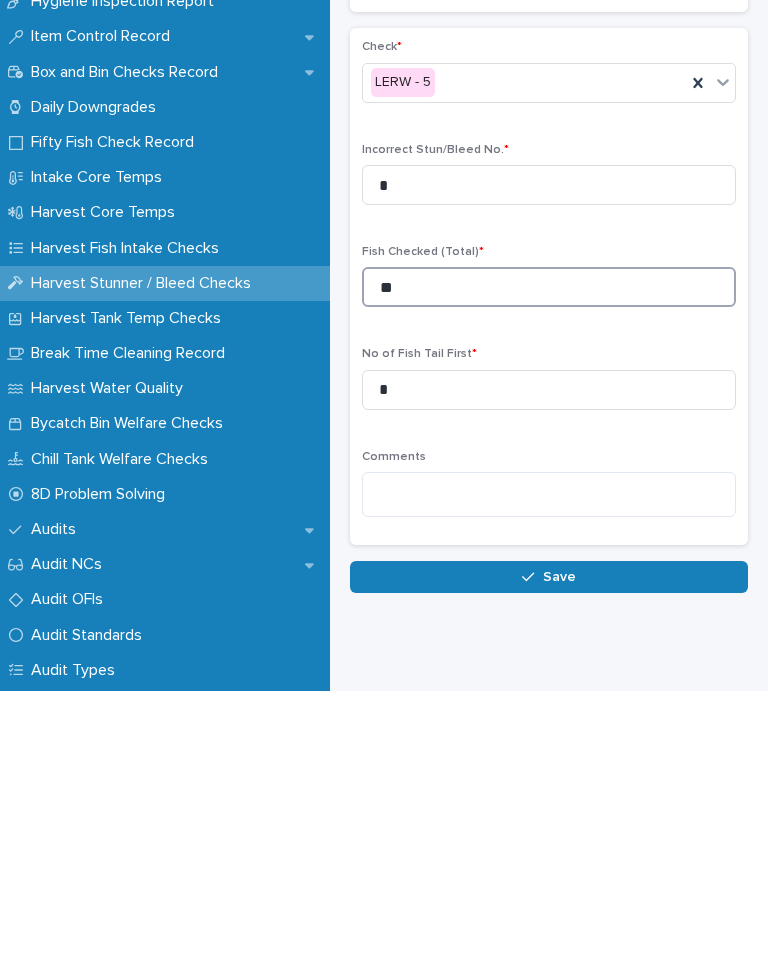 type on "**" 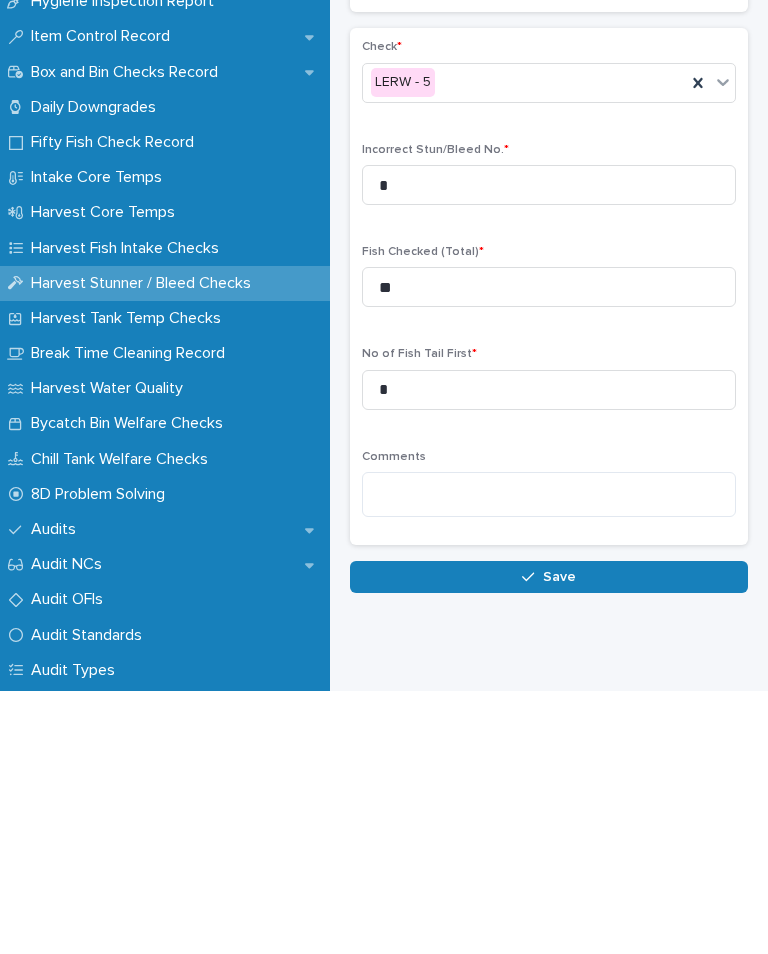 click on "Save" at bounding box center (549, 840) 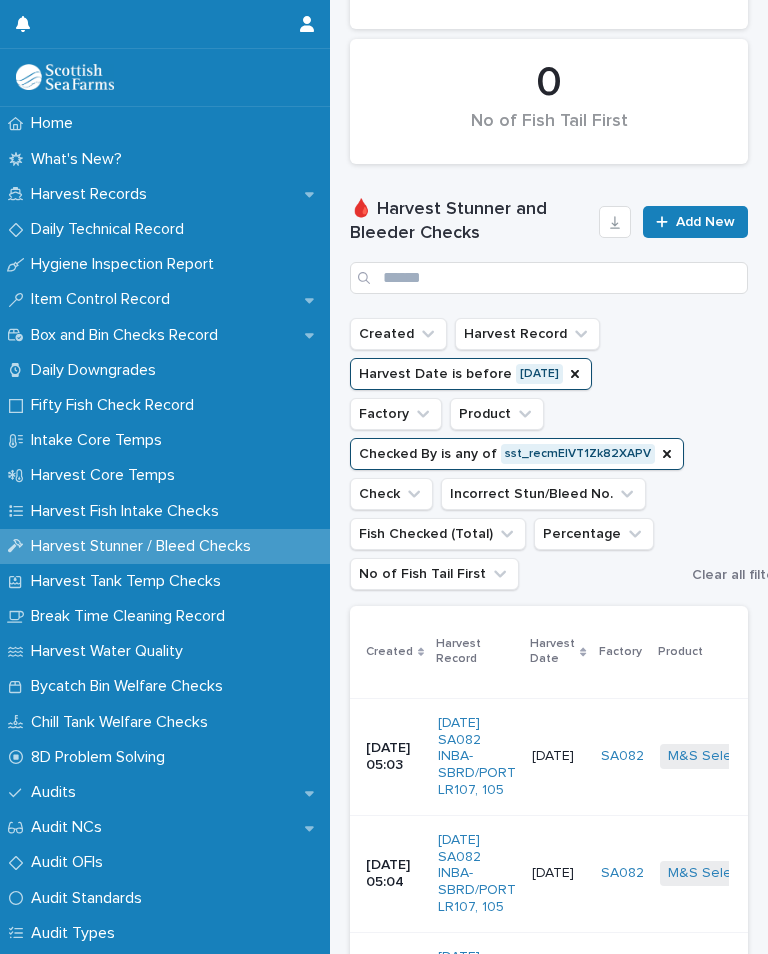 scroll, scrollTop: 139, scrollLeft: 0, axis: vertical 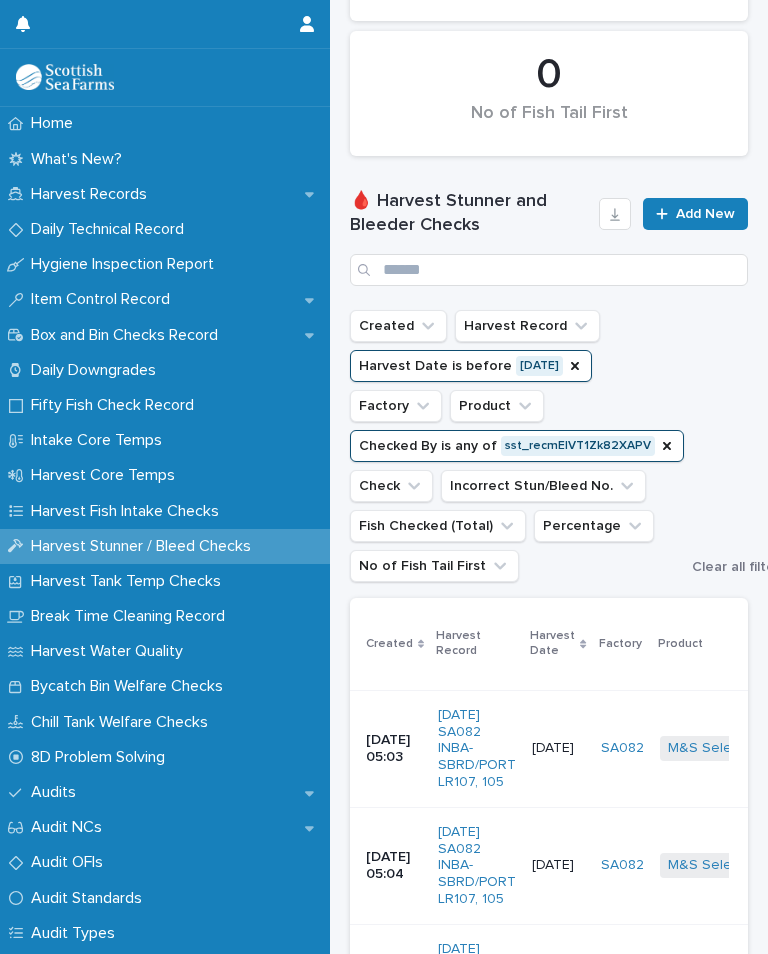 click on "SA082" at bounding box center (622, 748) 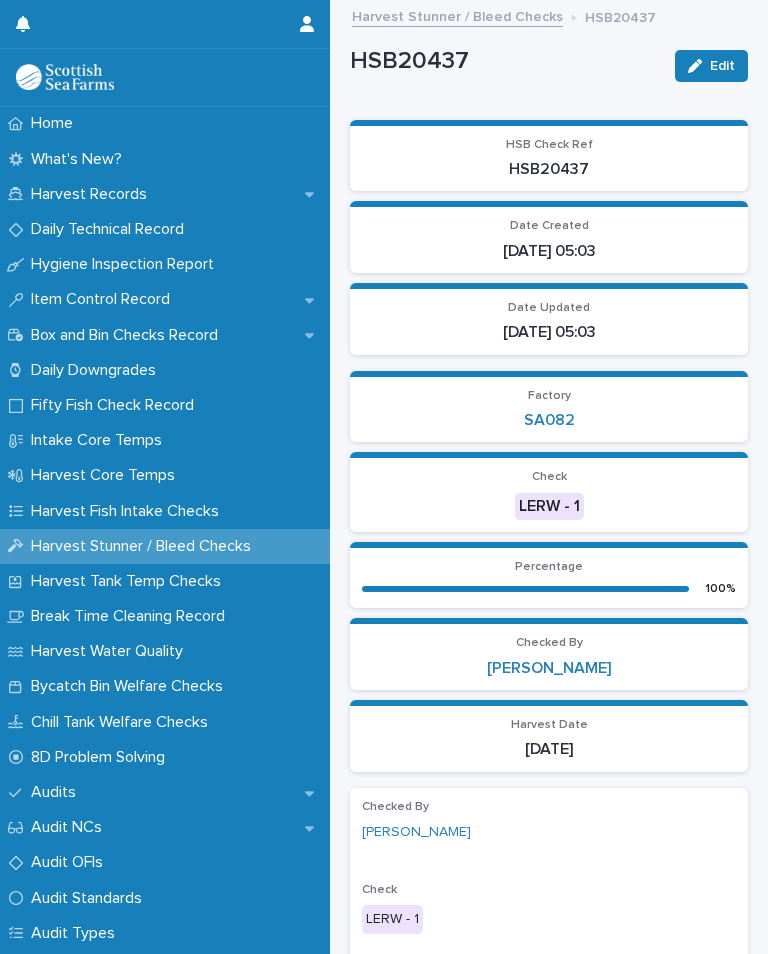 scroll, scrollTop: 0, scrollLeft: 0, axis: both 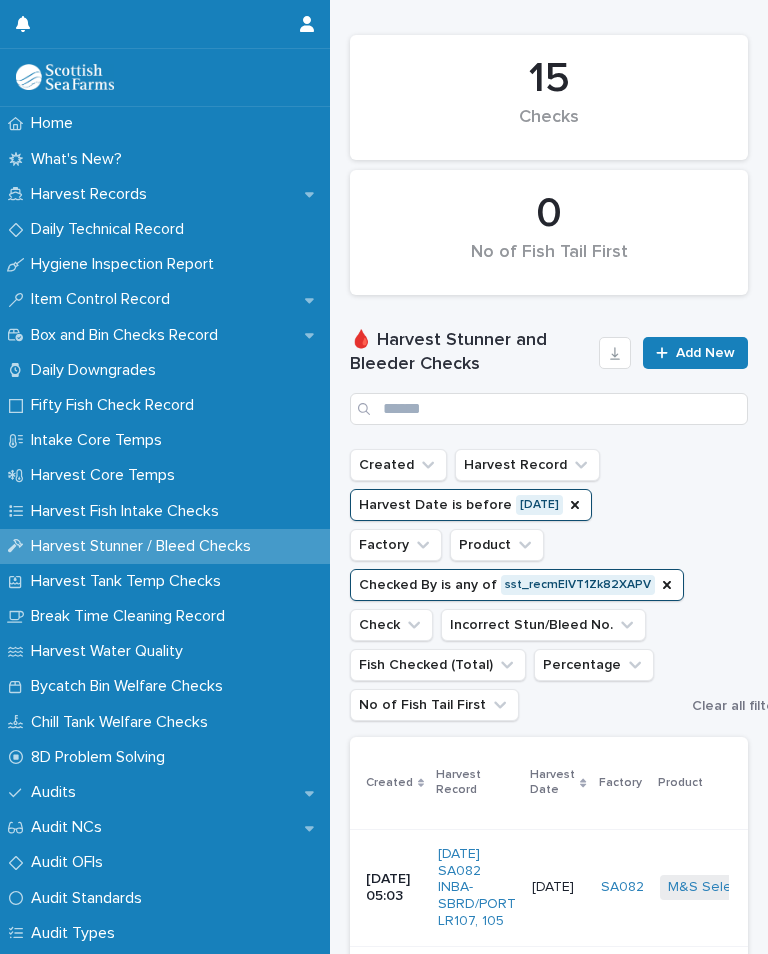 click on "Add New" at bounding box center (705, 353) 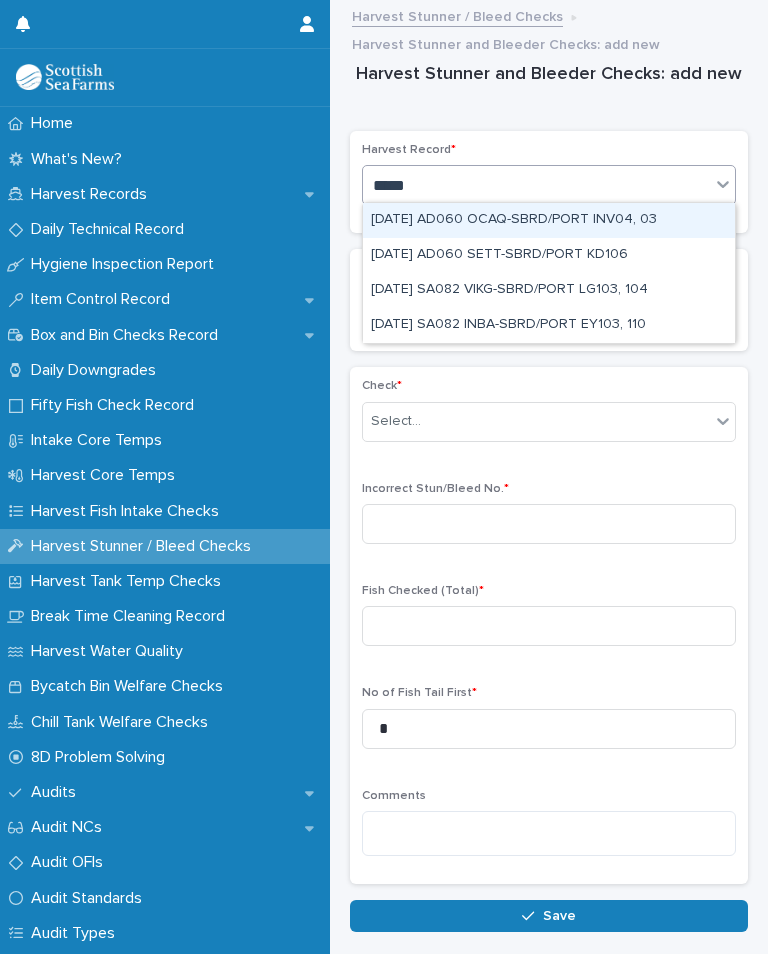 click on "[DATE] SA082 INBA-SBRD/PORT EY103, 110" at bounding box center (549, 325) 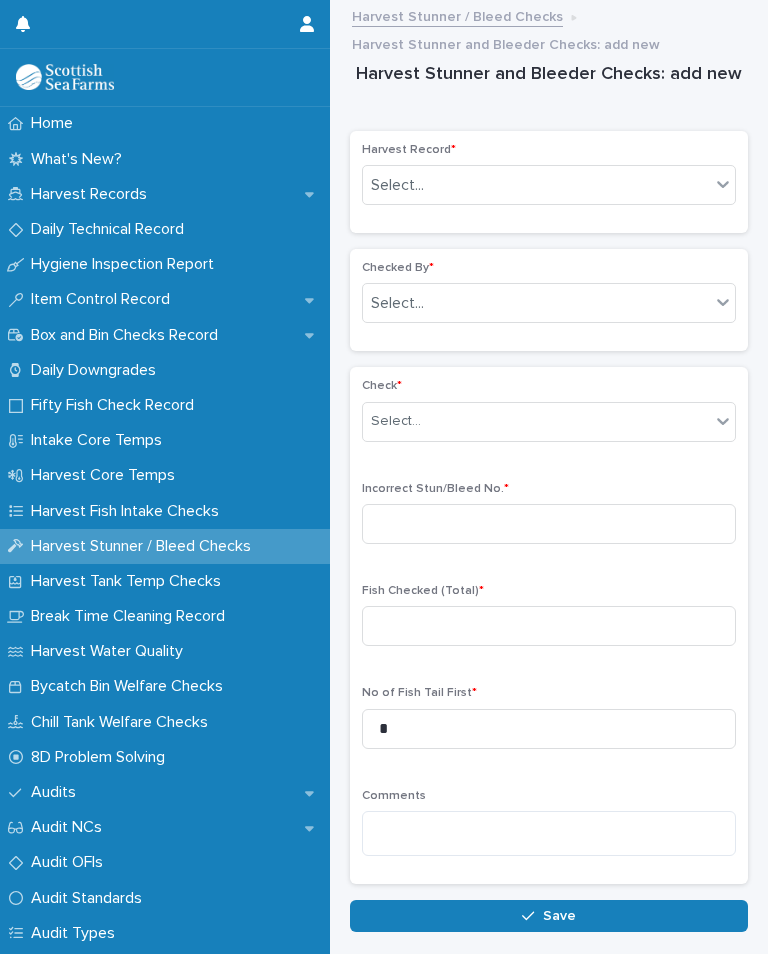 type 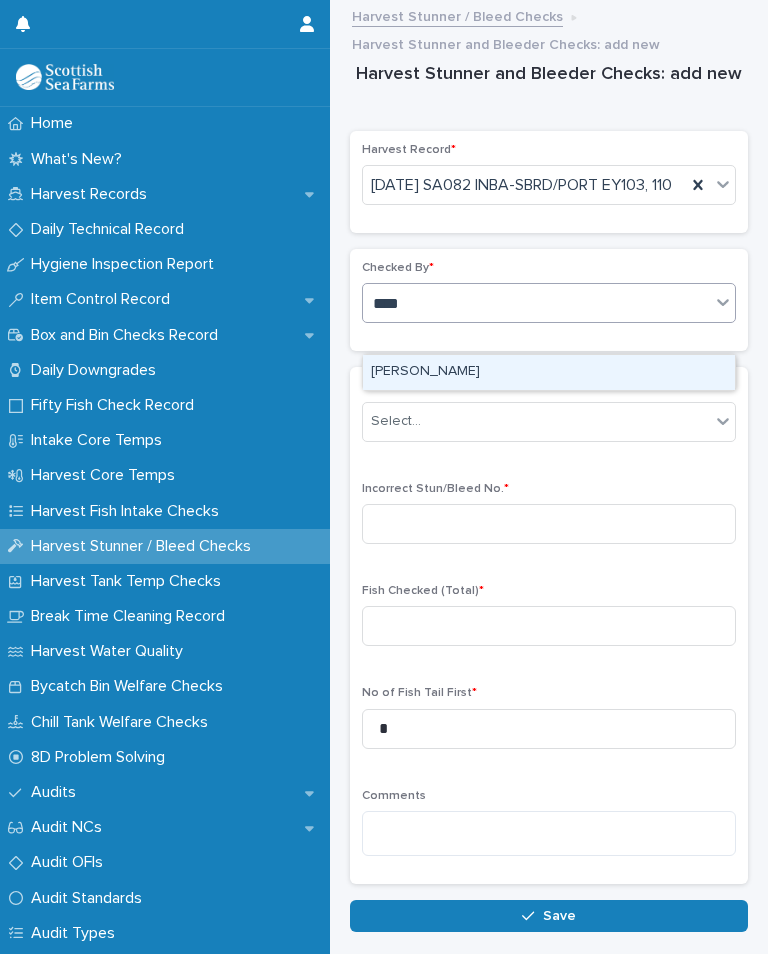 click on "[PERSON_NAME]" at bounding box center [549, 372] 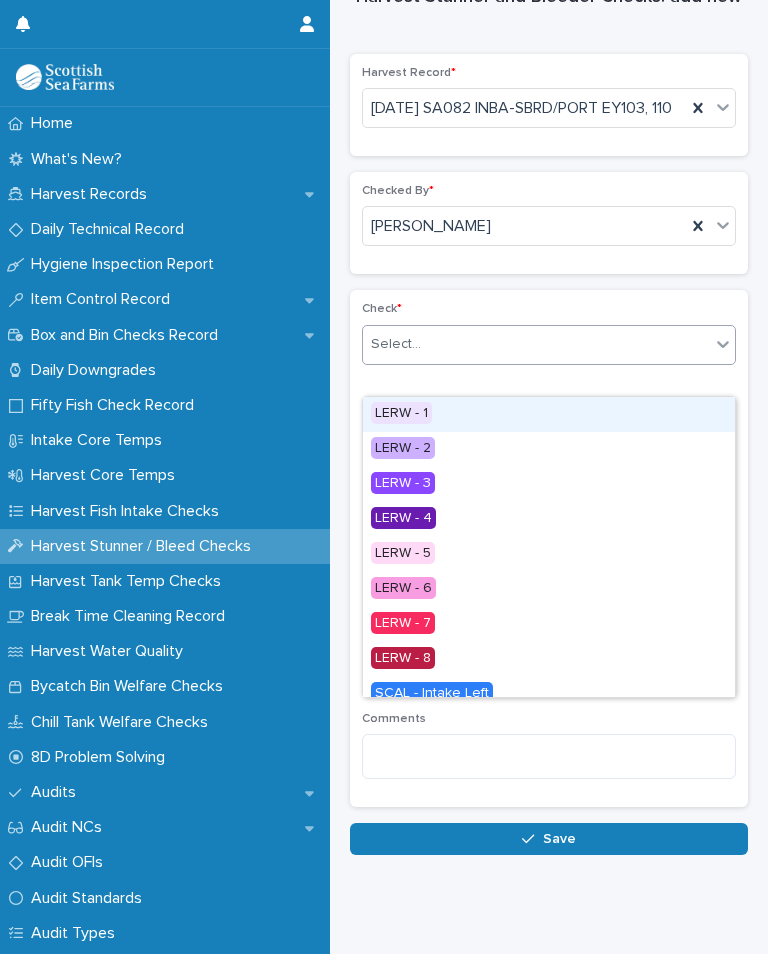scroll, scrollTop: 76, scrollLeft: 0, axis: vertical 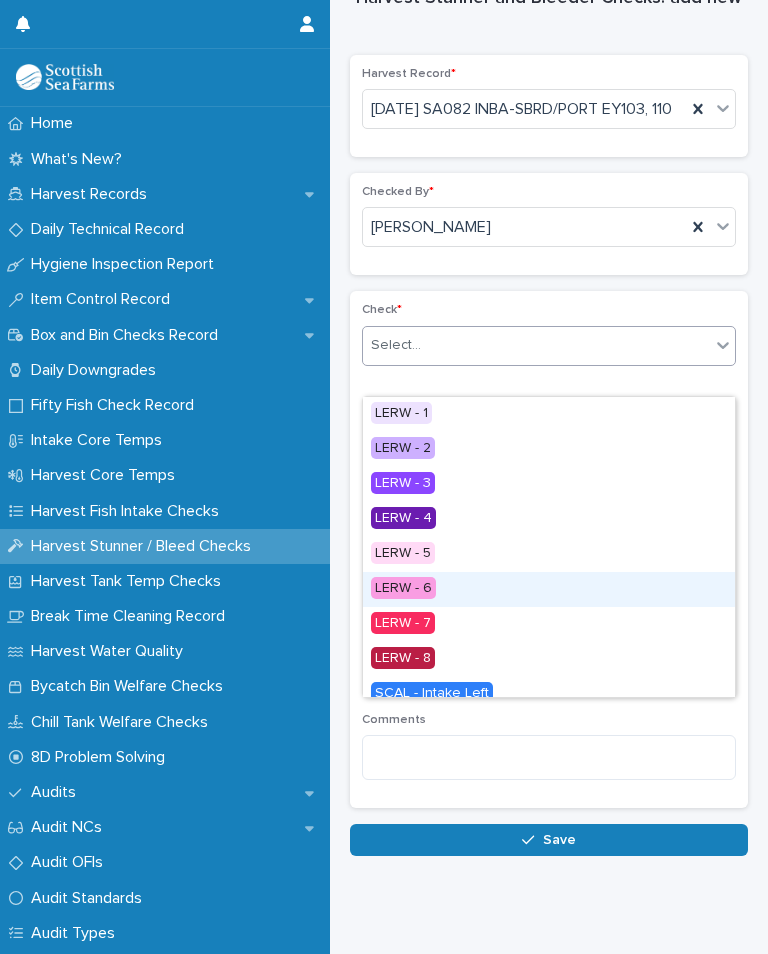 click on "LERW - 6" at bounding box center (403, 588) 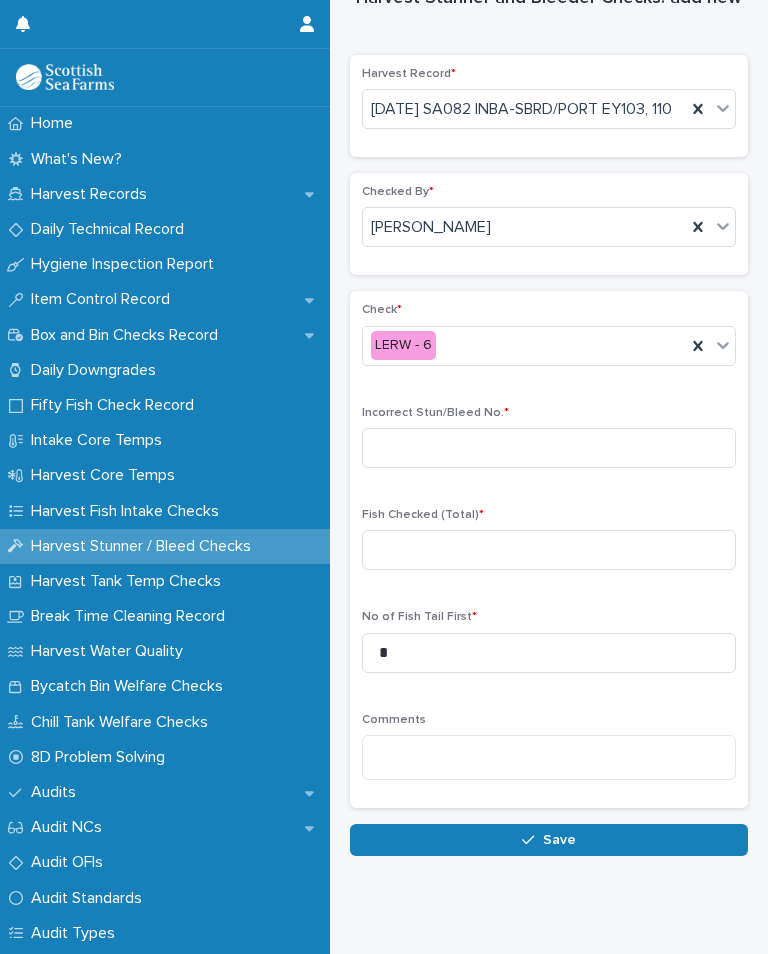 click on "Incorrect Stun/Bleed No. *" at bounding box center [549, 445] 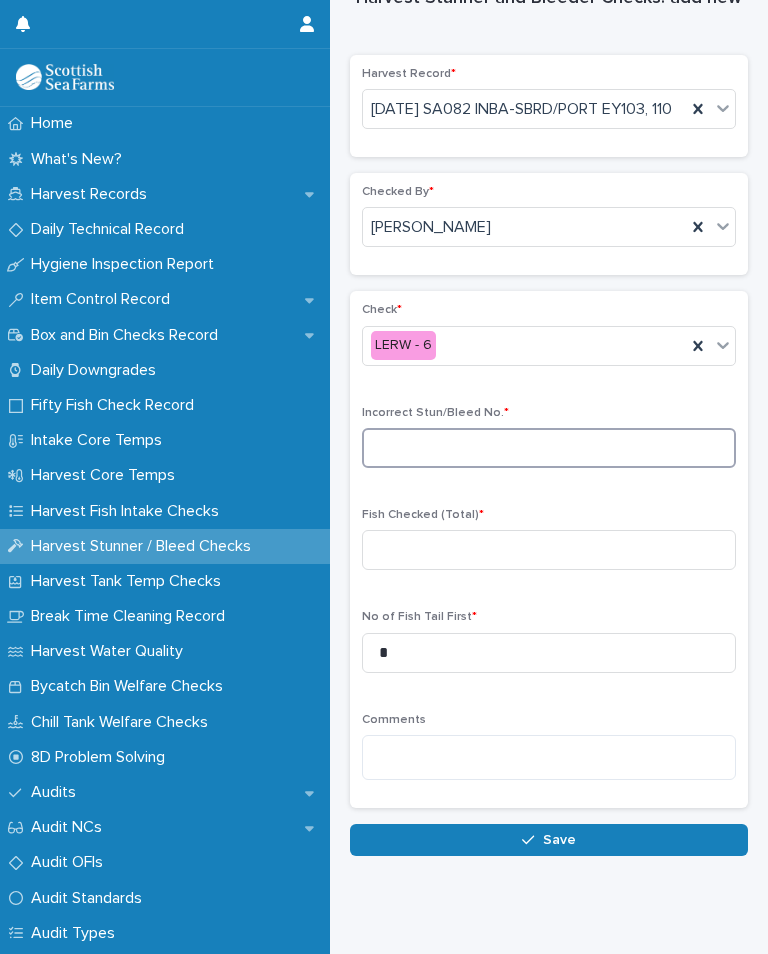 click at bounding box center [549, 448] 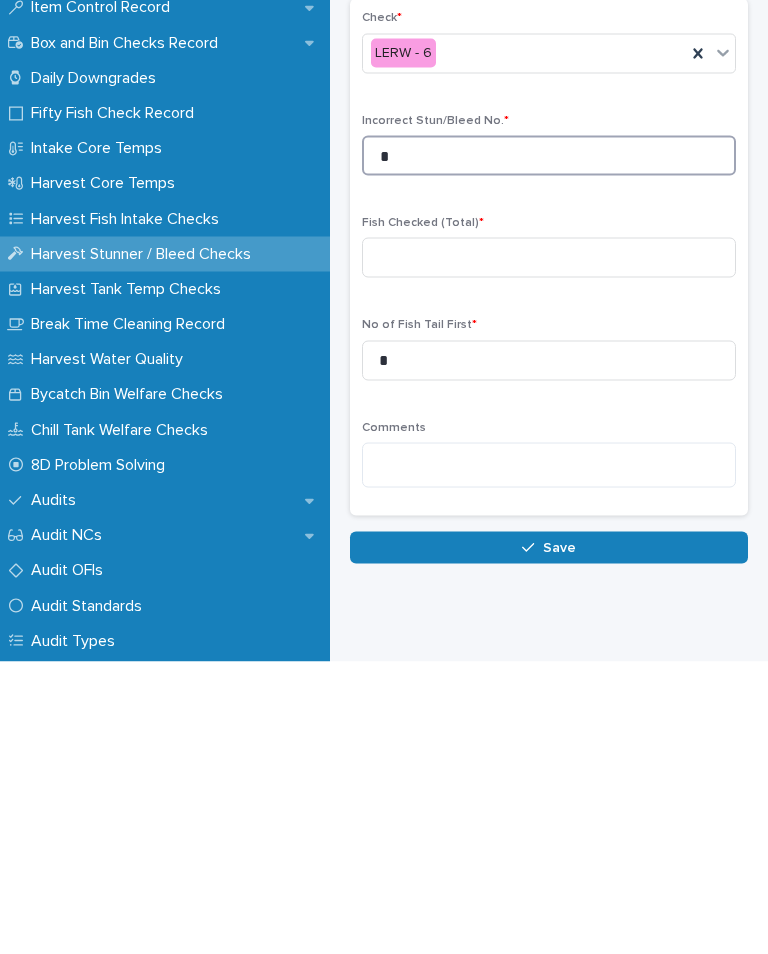 type on "*" 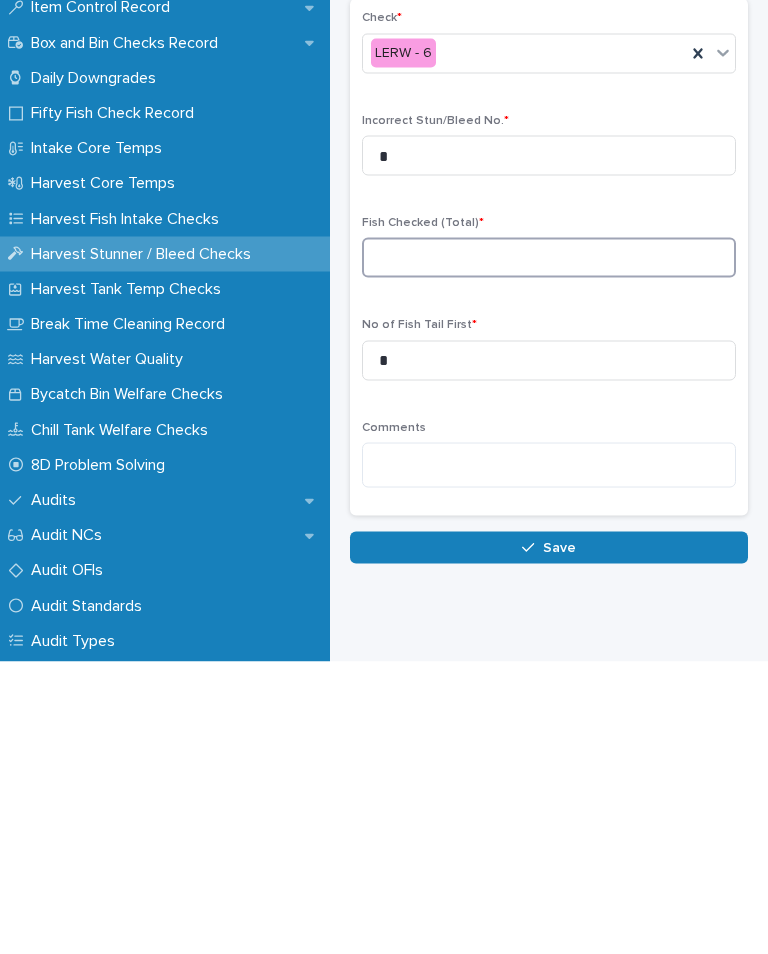 click at bounding box center [549, 550] 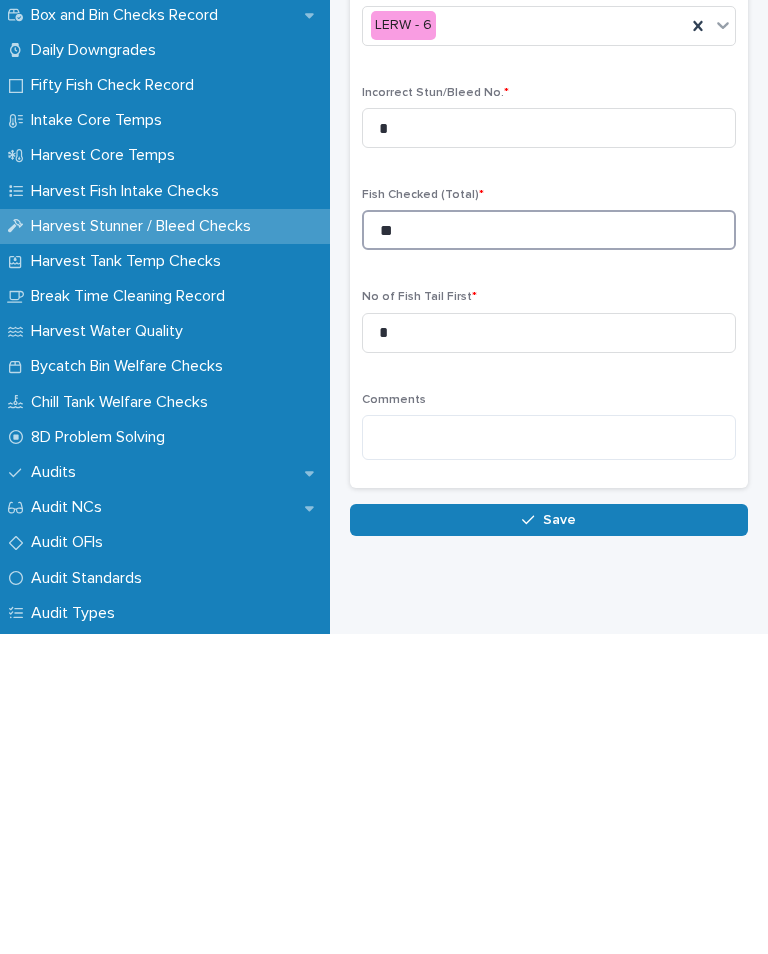 type on "**" 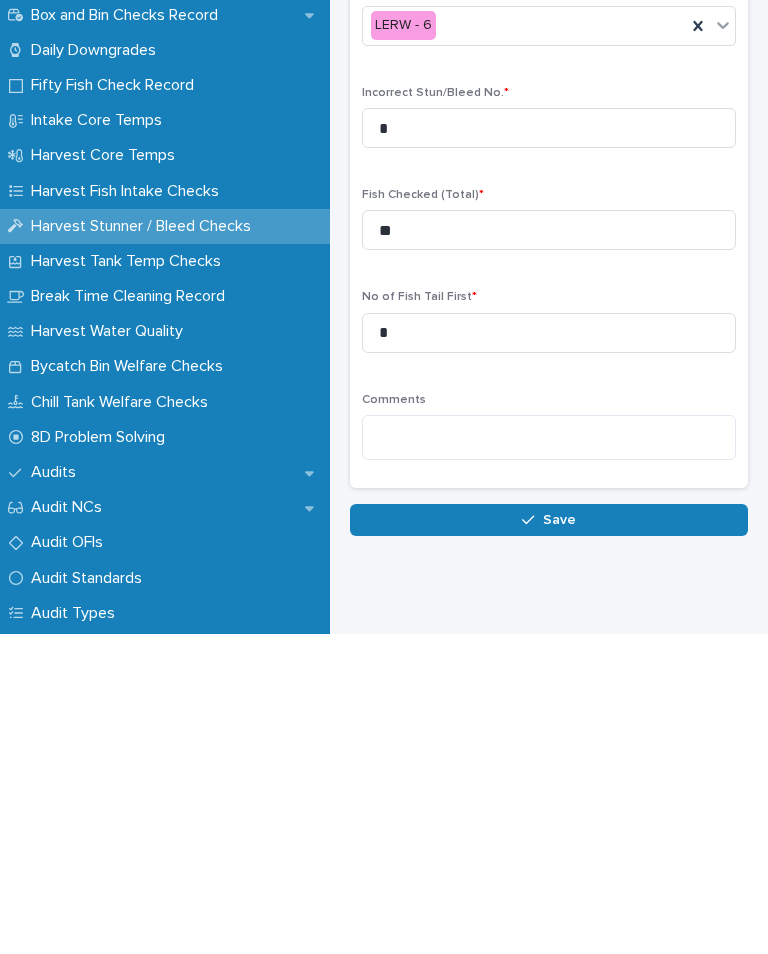 click on "Save" at bounding box center (549, 840) 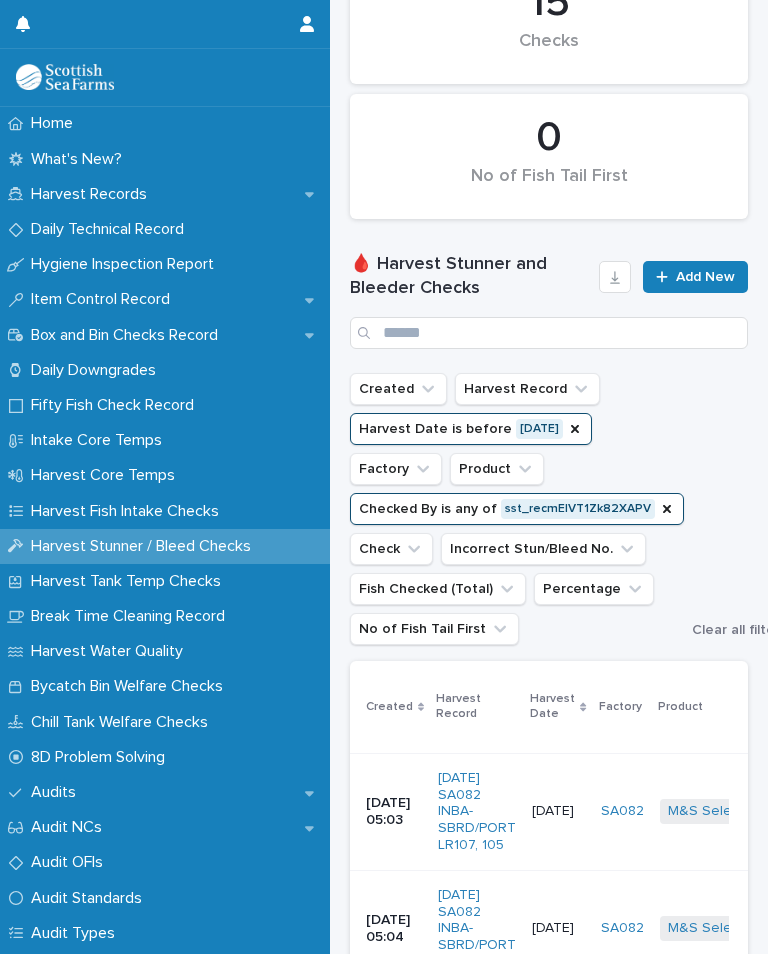 scroll, scrollTop: 0, scrollLeft: 0, axis: both 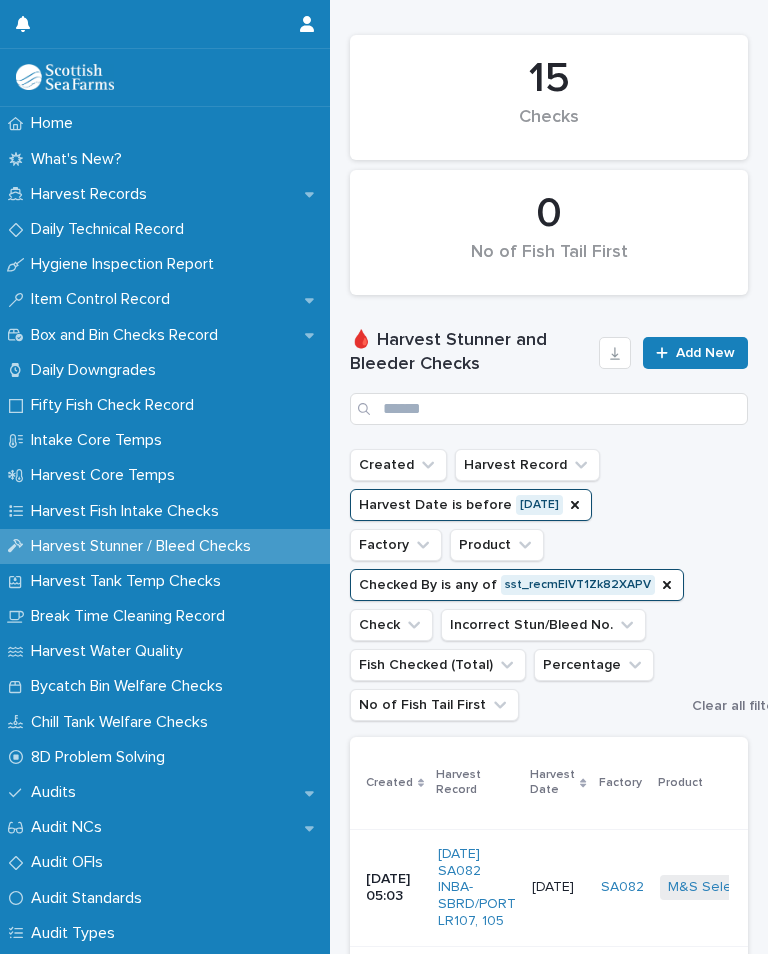 click on "Add New" at bounding box center [705, 353] 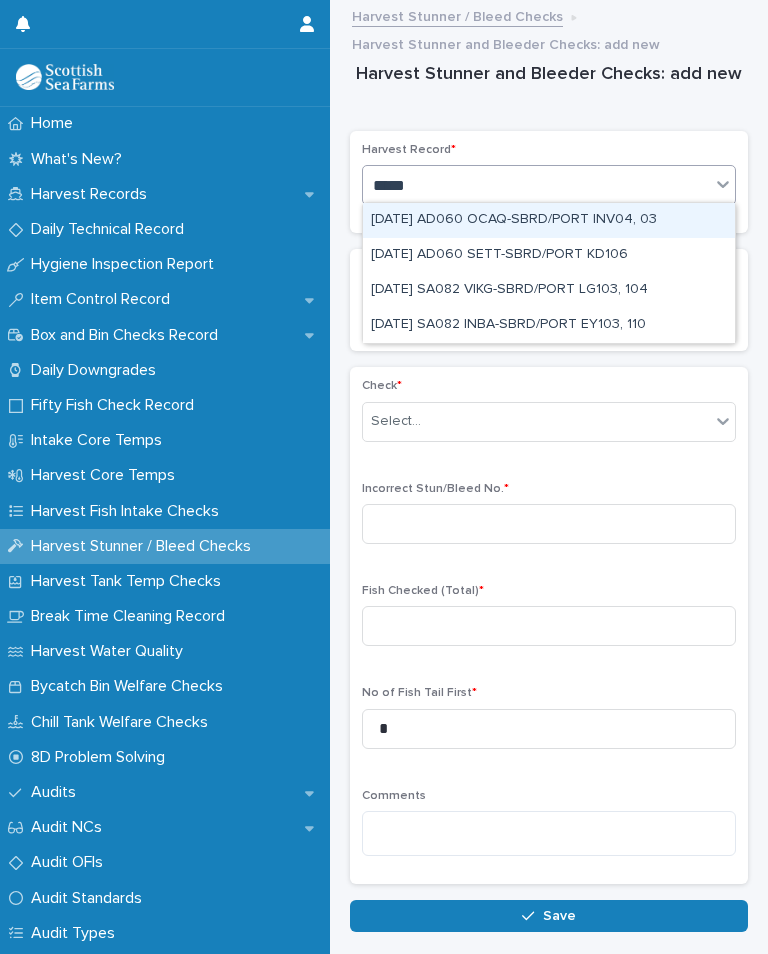 click on "[DATE] SA082 INBA-SBRD/PORT EY103, 110" at bounding box center [549, 325] 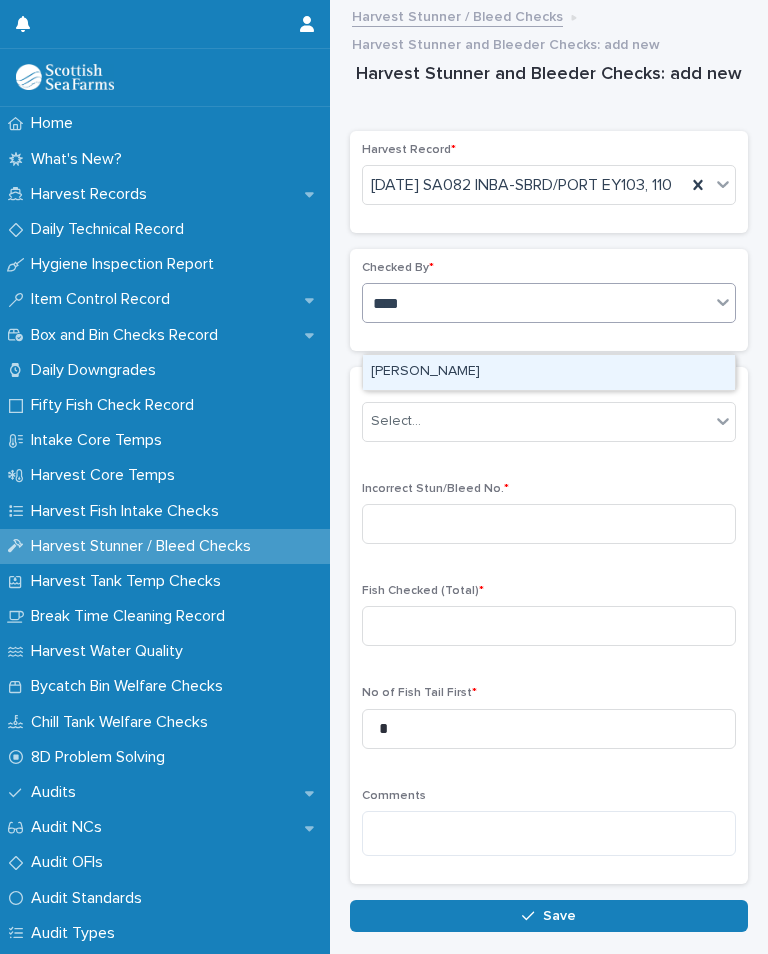 click on "[PERSON_NAME]" at bounding box center (549, 372) 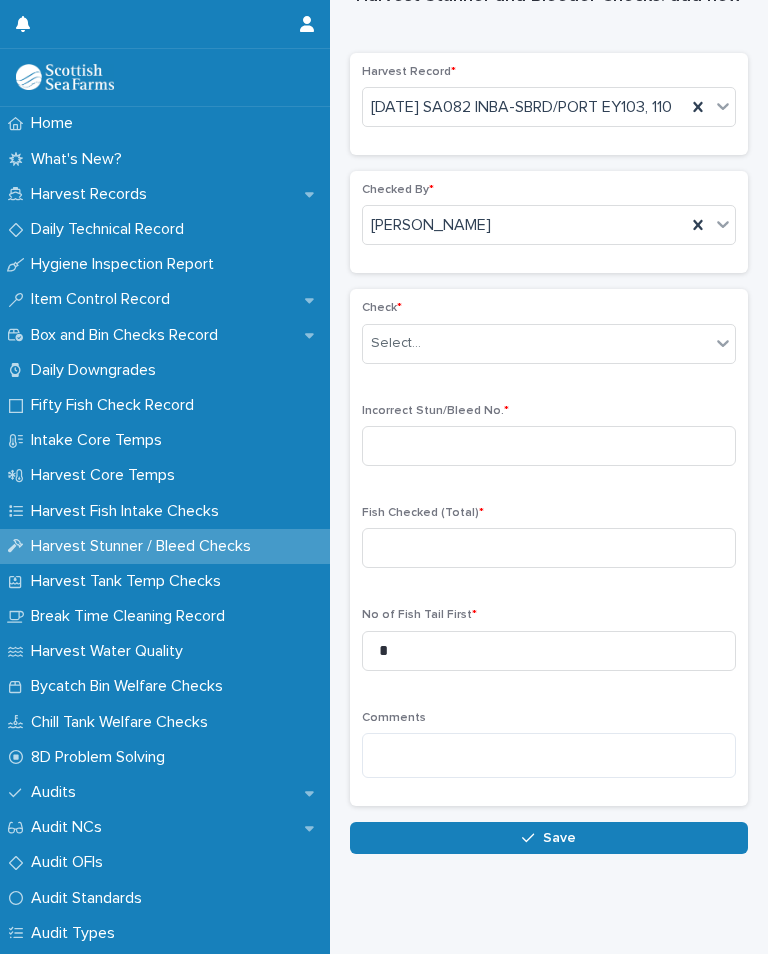 scroll, scrollTop: 76, scrollLeft: 0, axis: vertical 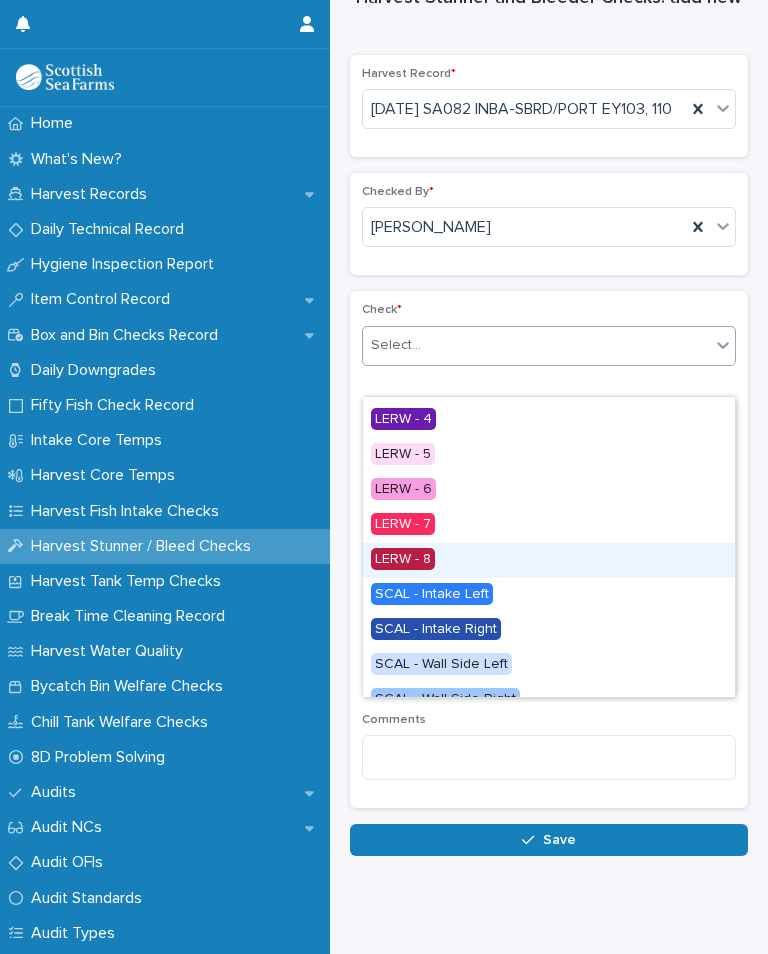 click on "LERW - 8" at bounding box center (403, 559) 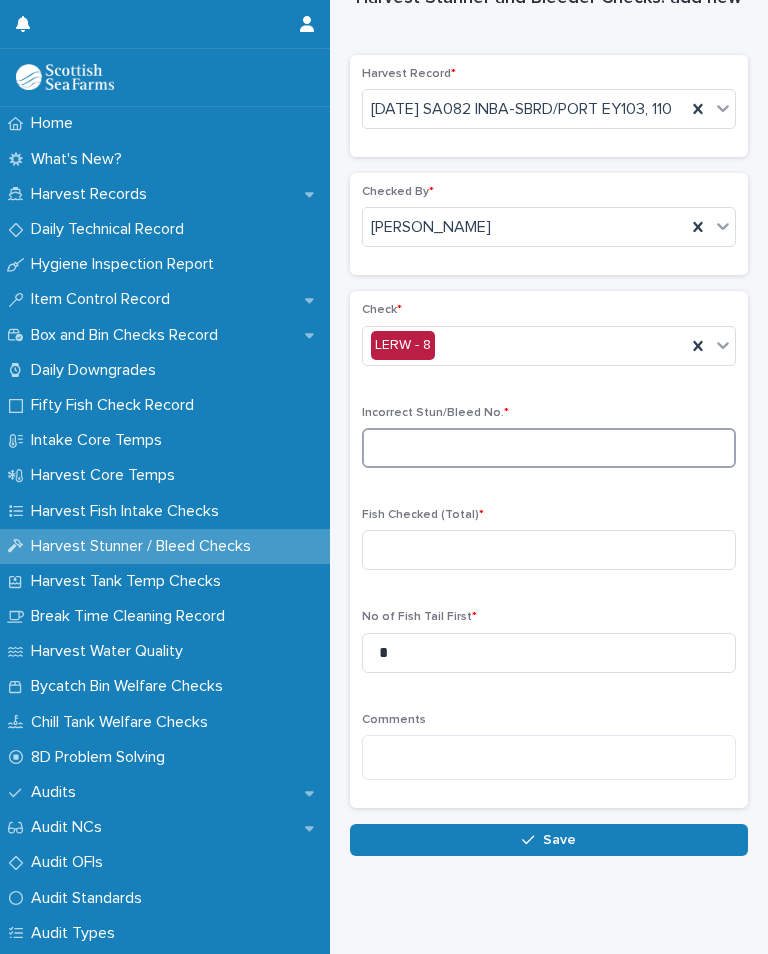 click at bounding box center (549, 448) 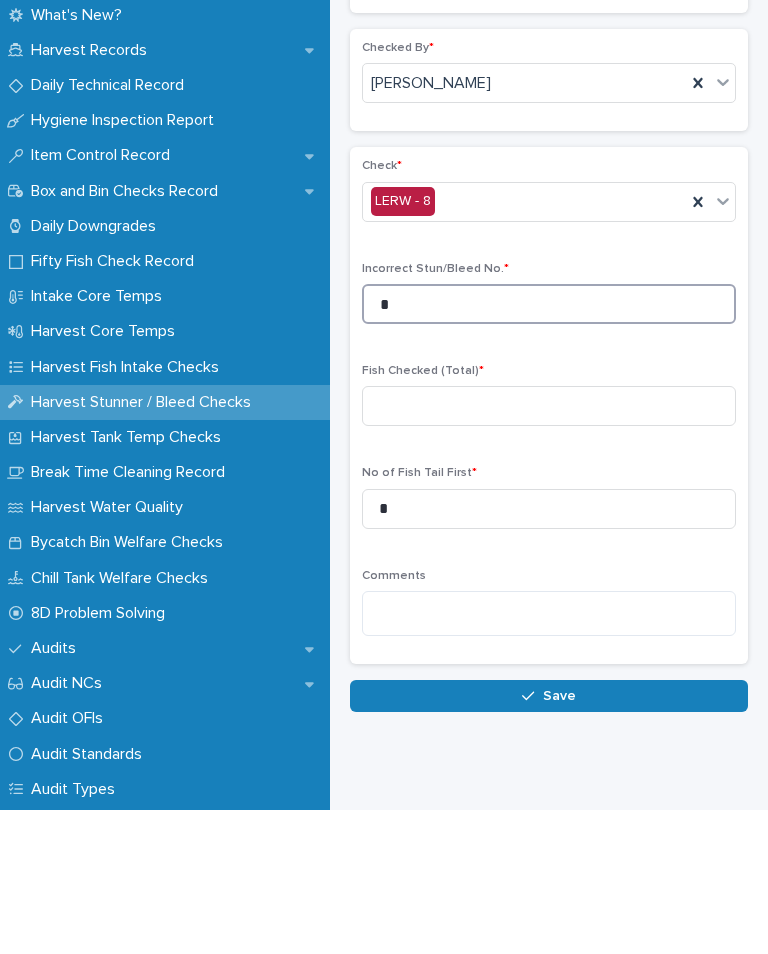 type on "*" 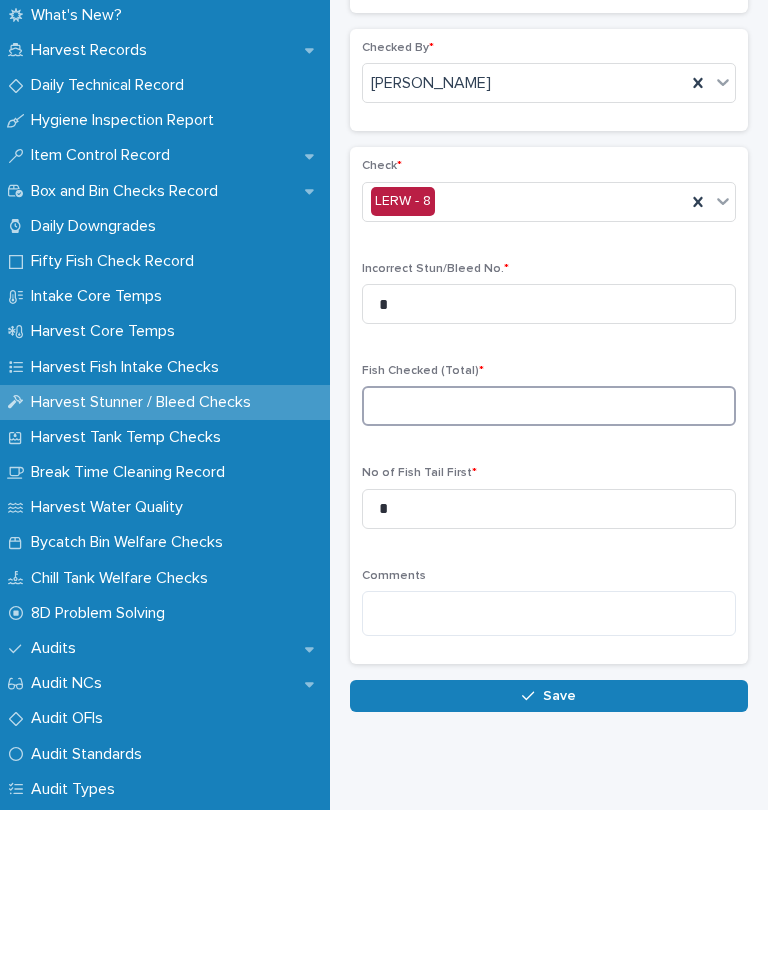 click at bounding box center (549, 550) 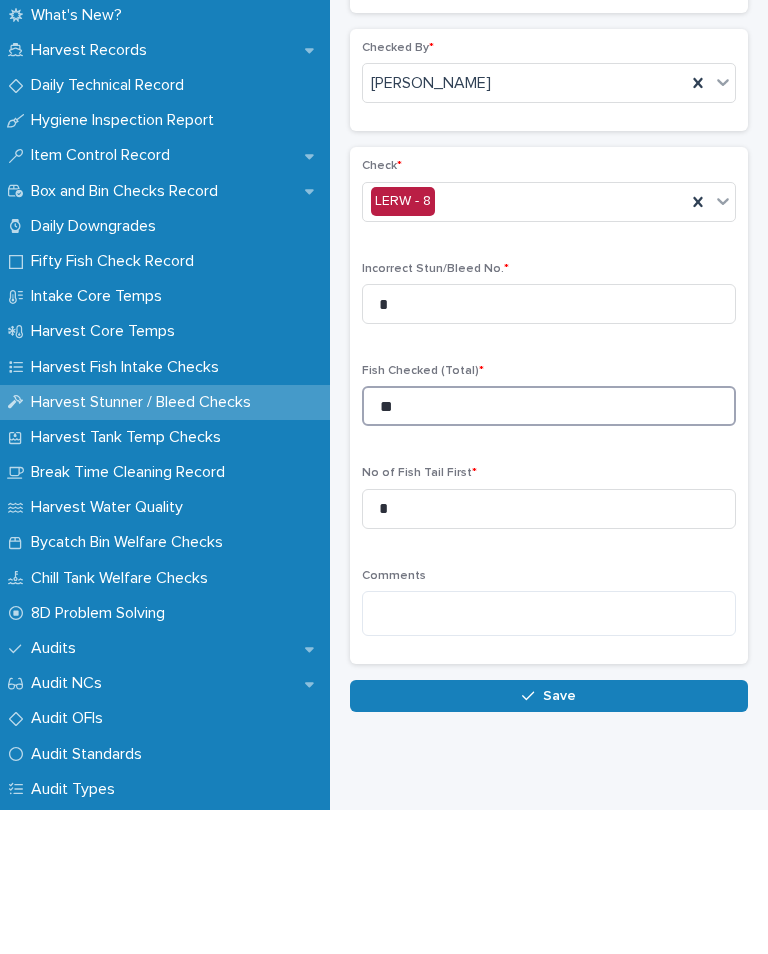 type on "**" 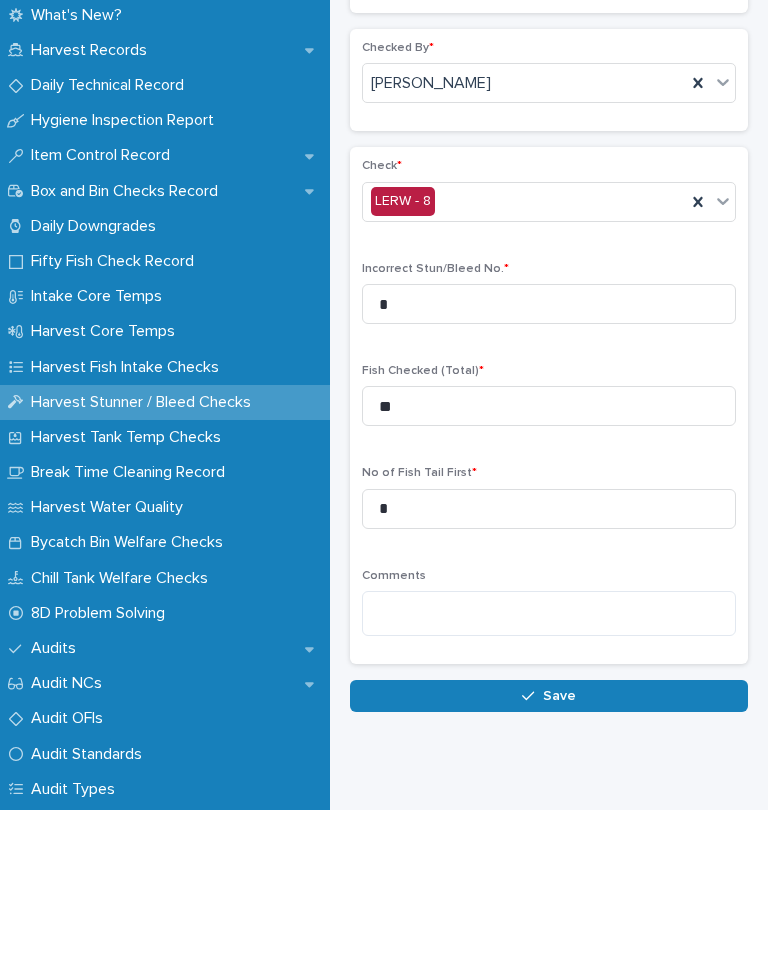 click on "Save" at bounding box center (549, 840) 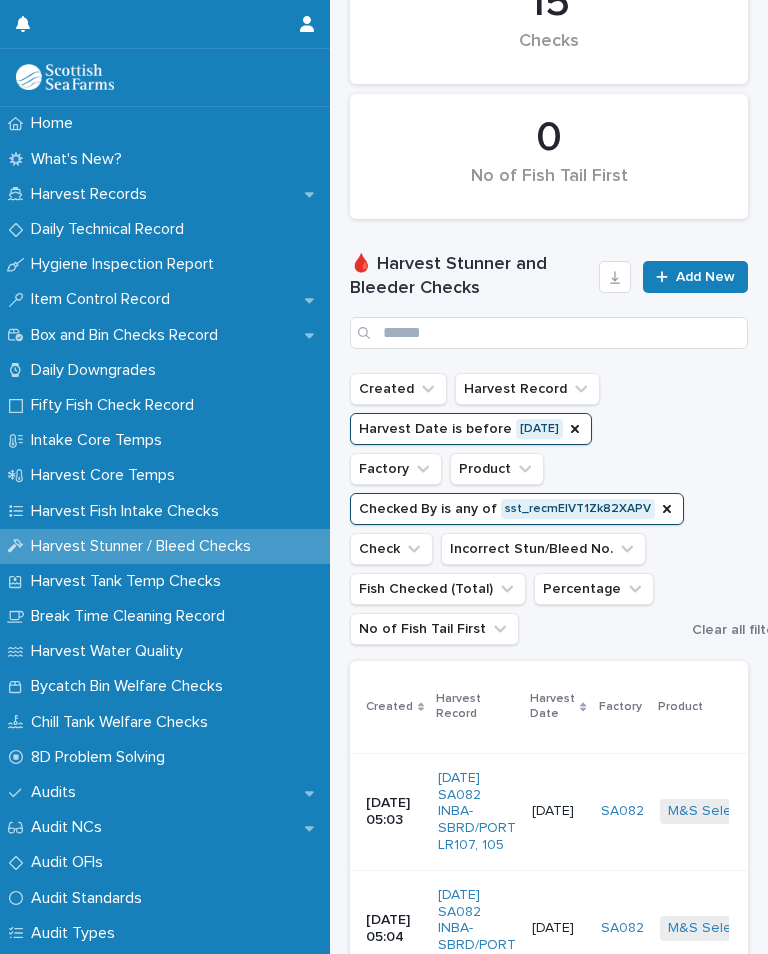 scroll, scrollTop: 0, scrollLeft: 0, axis: both 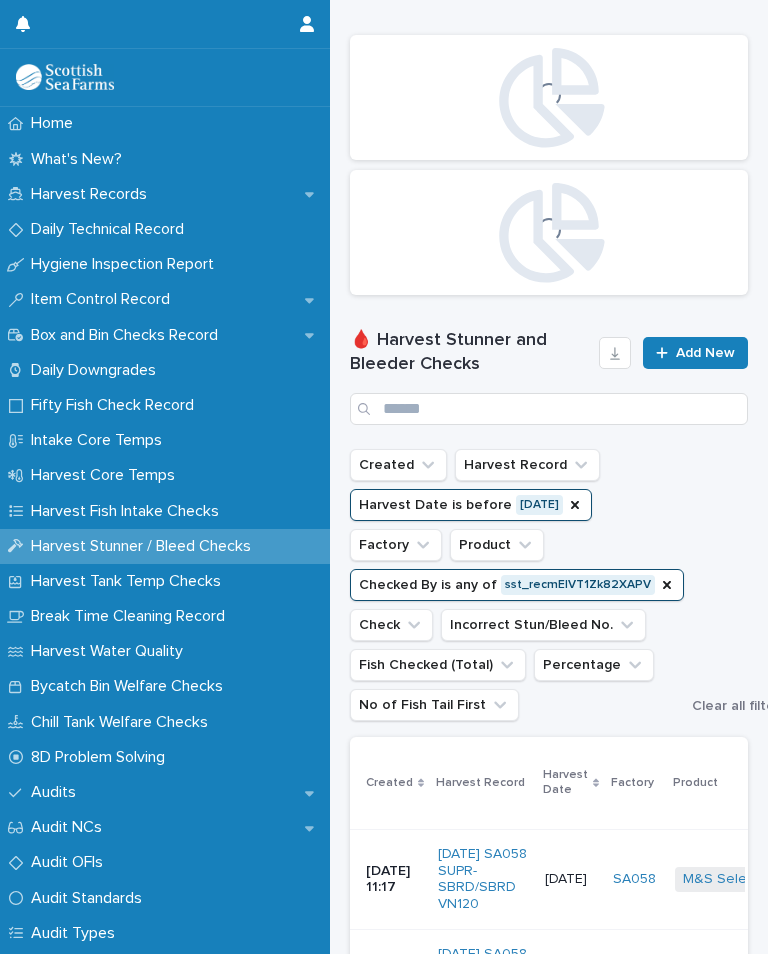 click on "Harvest Tank Temp Checks" at bounding box center [165, 581] 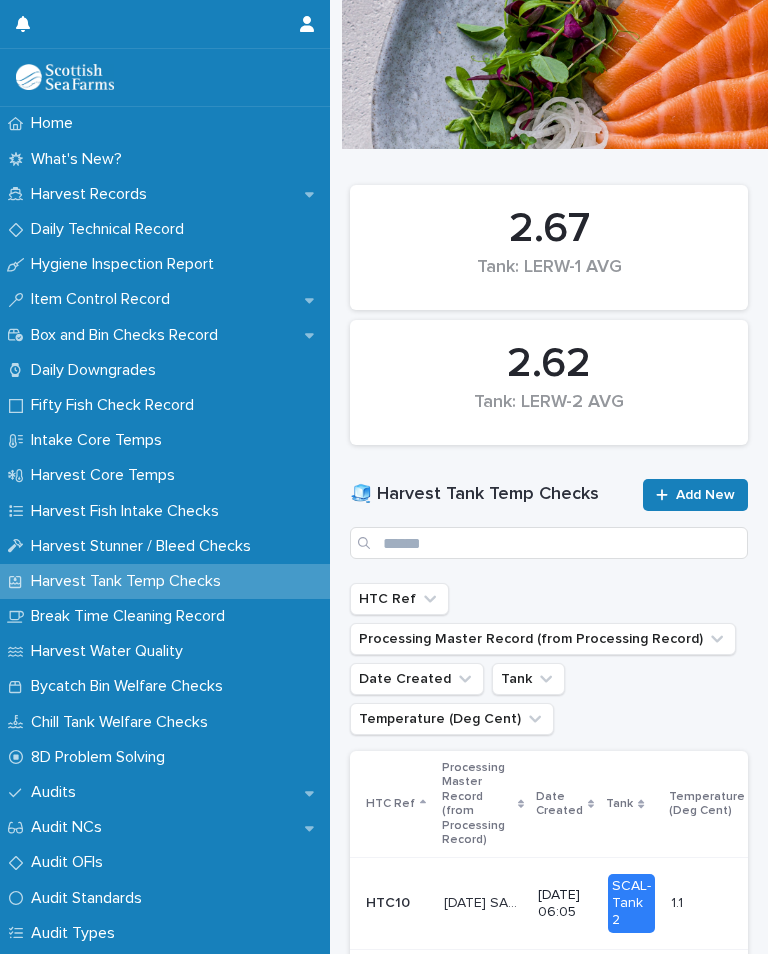 click on "Add New" at bounding box center [705, 495] 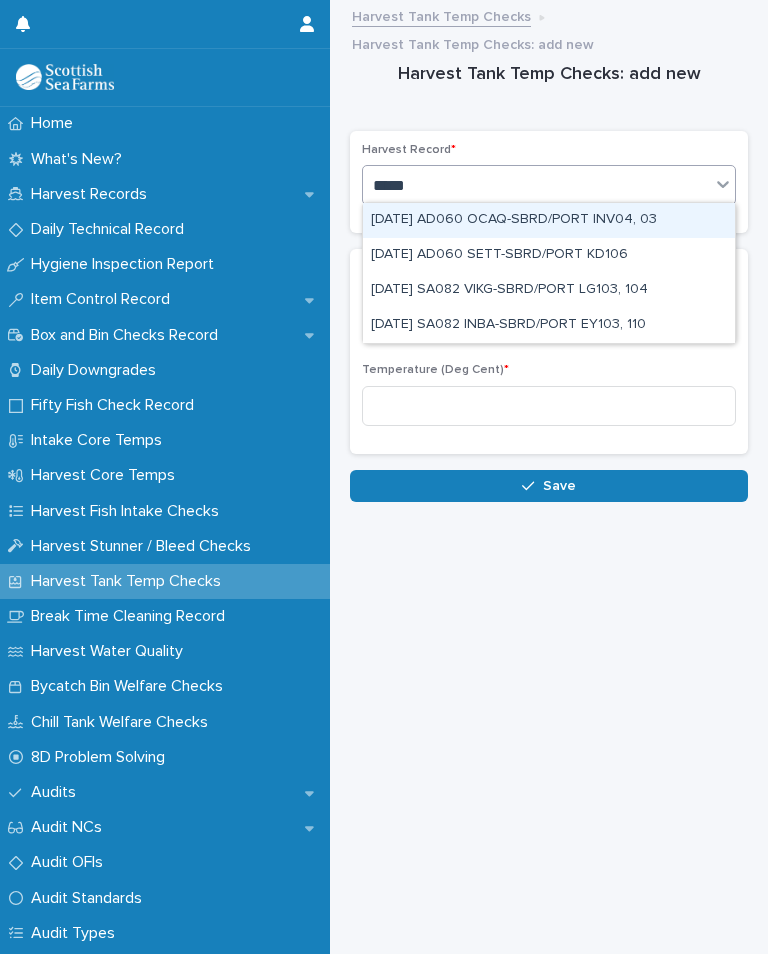 click on "[DATE] SA082 INBA-SBRD/PORT EY103, 110" at bounding box center [549, 325] 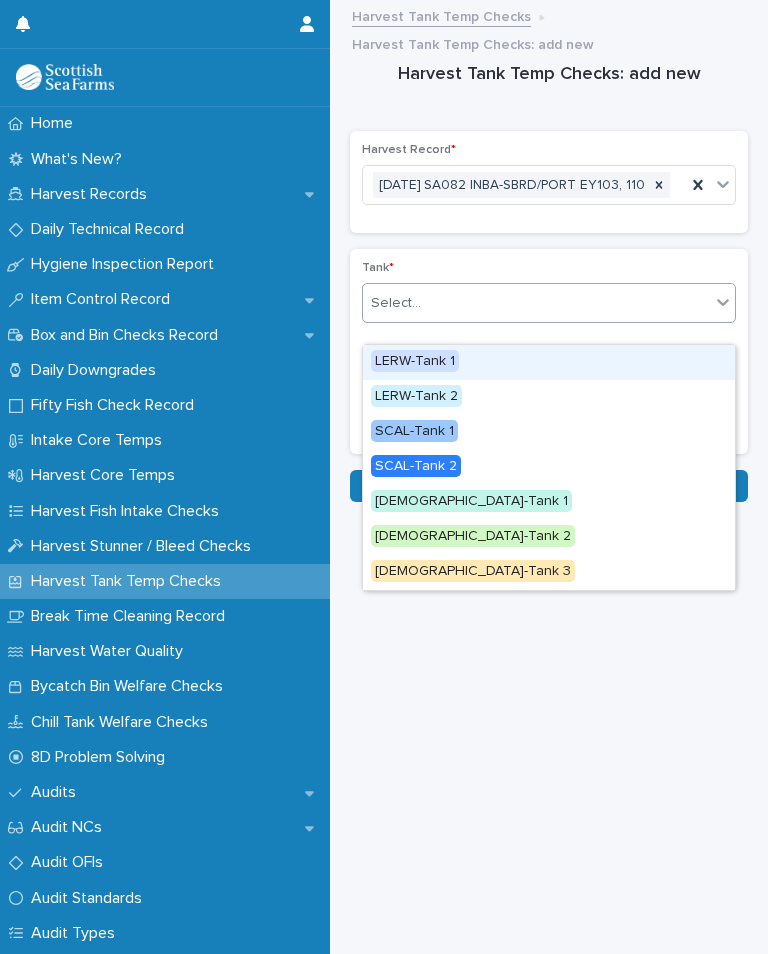 click on "LERW-Tank 1" at bounding box center [415, 361] 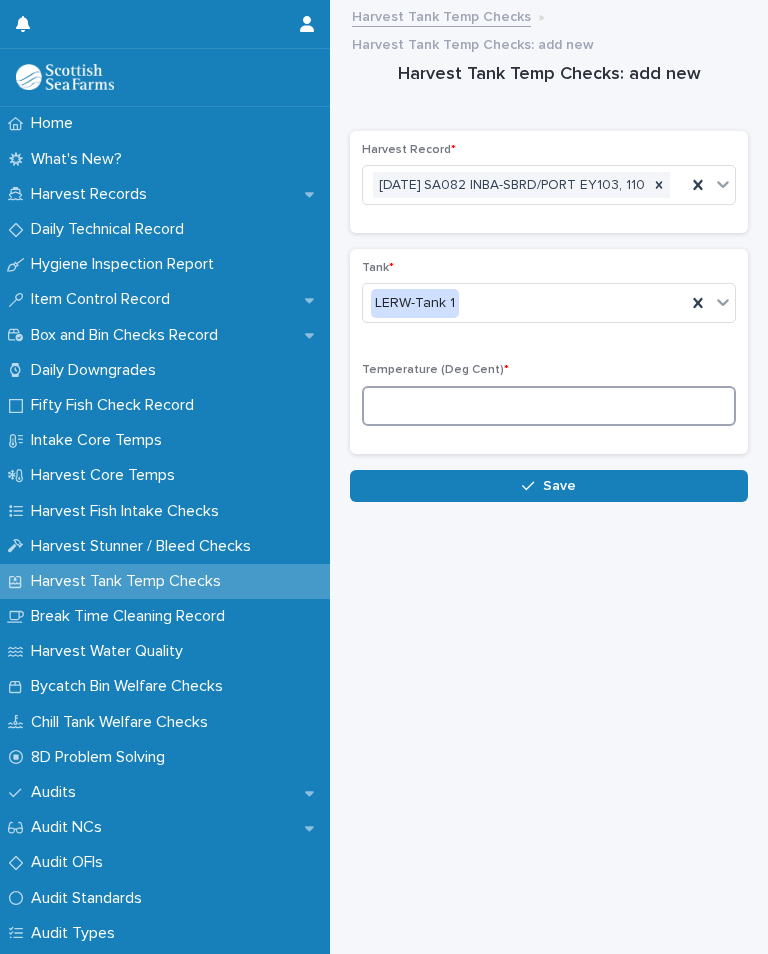 click at bounding box center [549, 406] 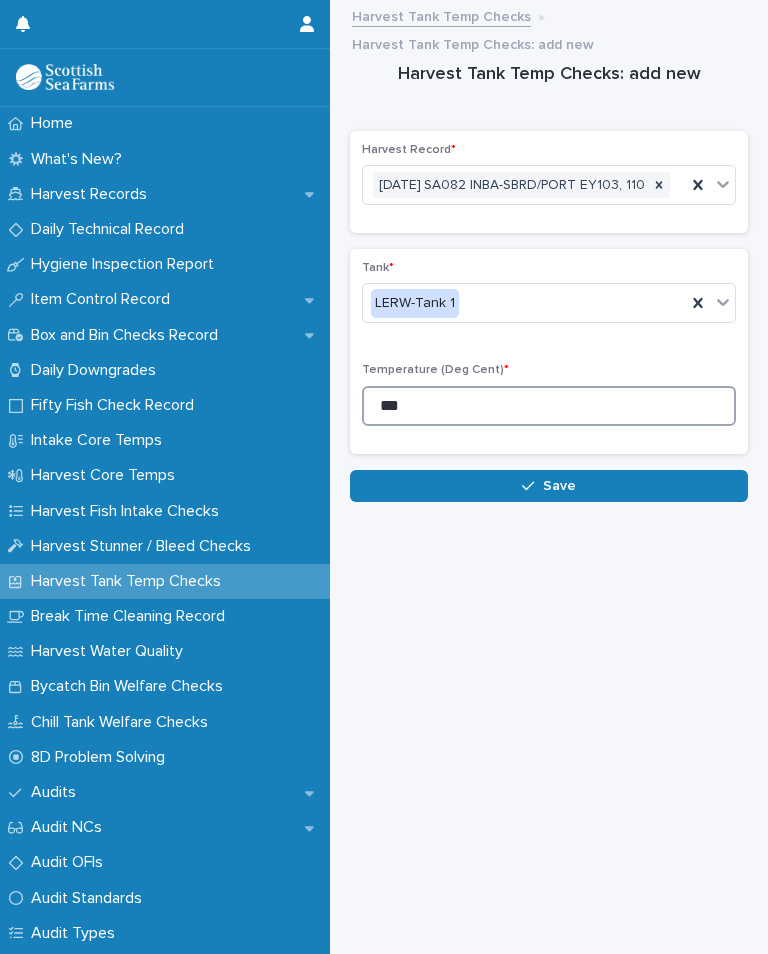 type on "***" 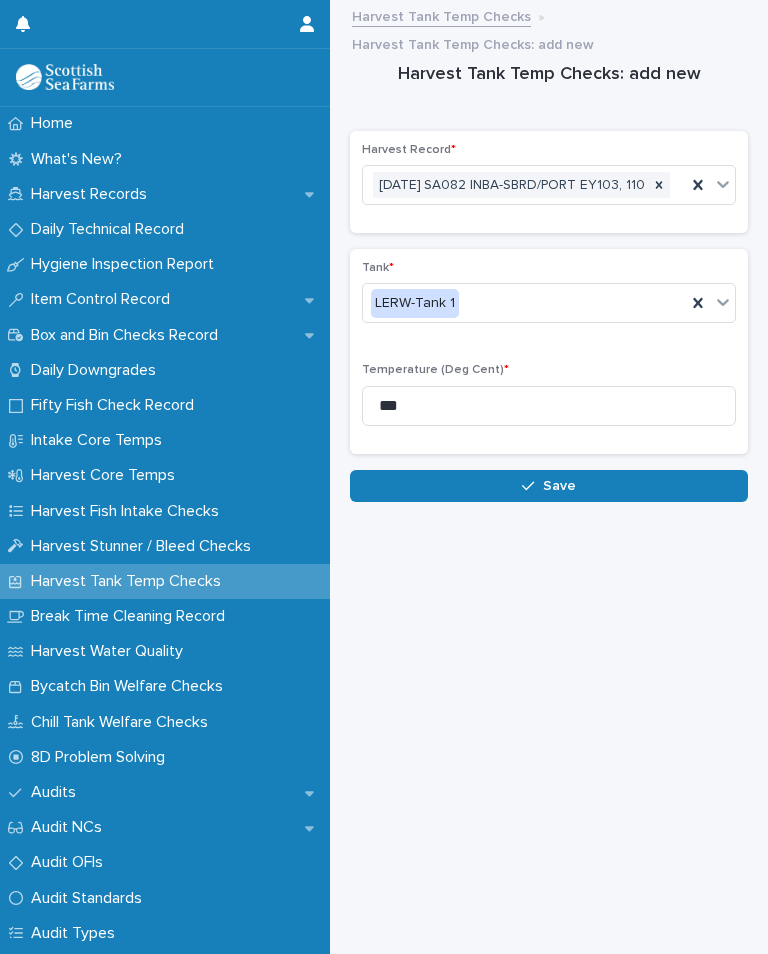 click on "Save" at bounding box center [559, 486] 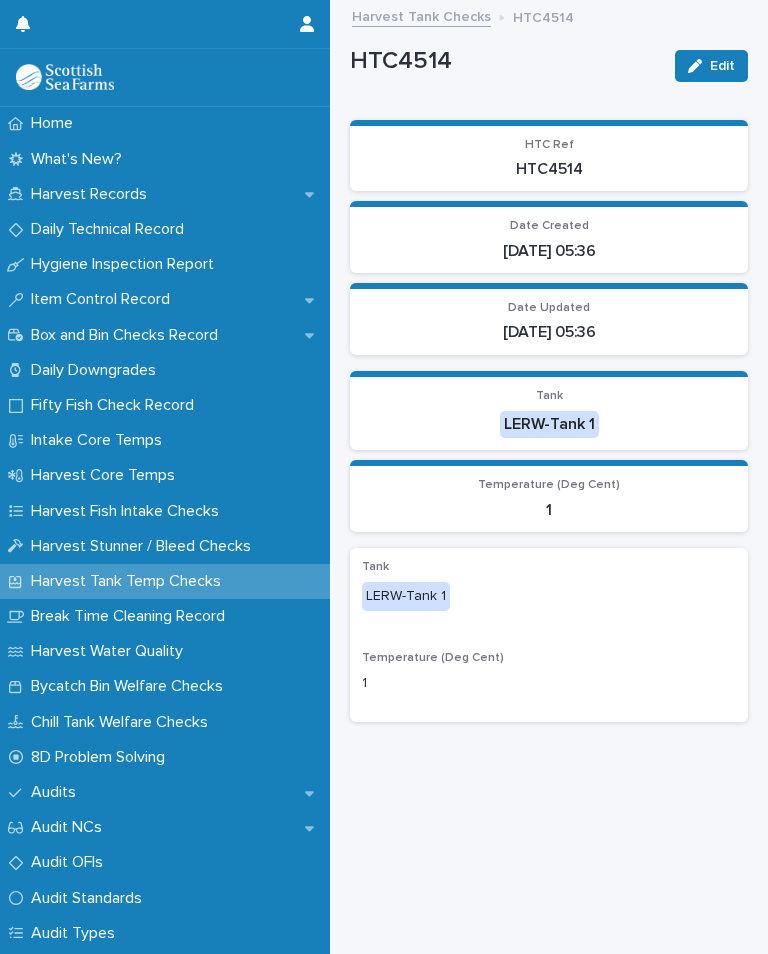 click on "Harvest Core Temps" at bounding box center [107, 475] 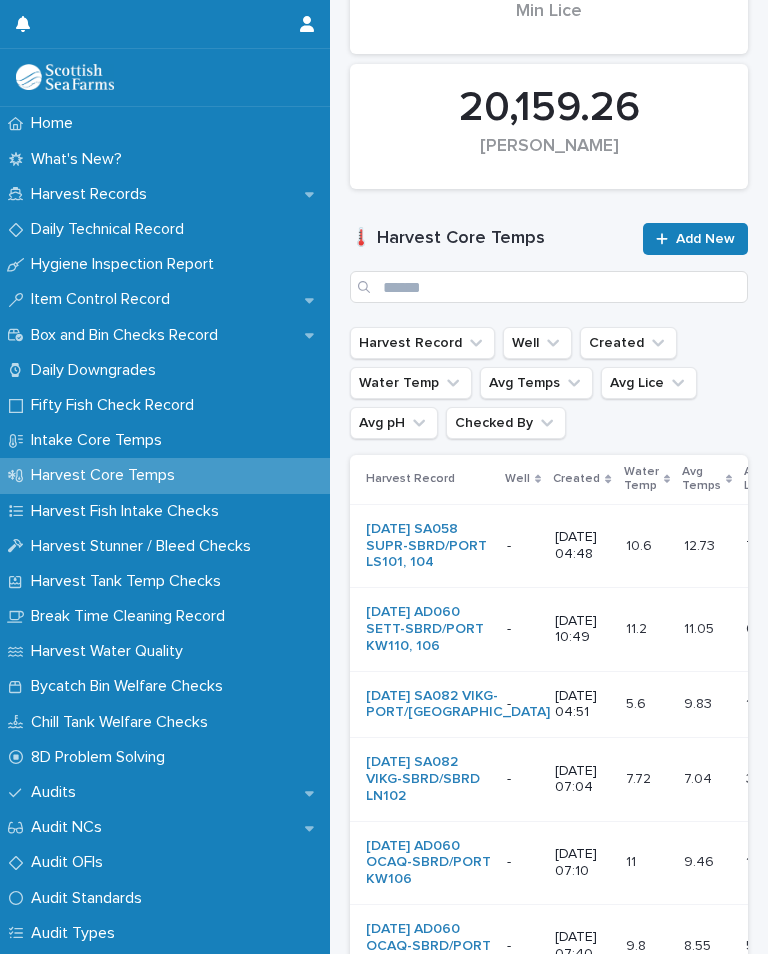 scroll, scrollTop: 1067, scrollLeft: 0, axis: vertical 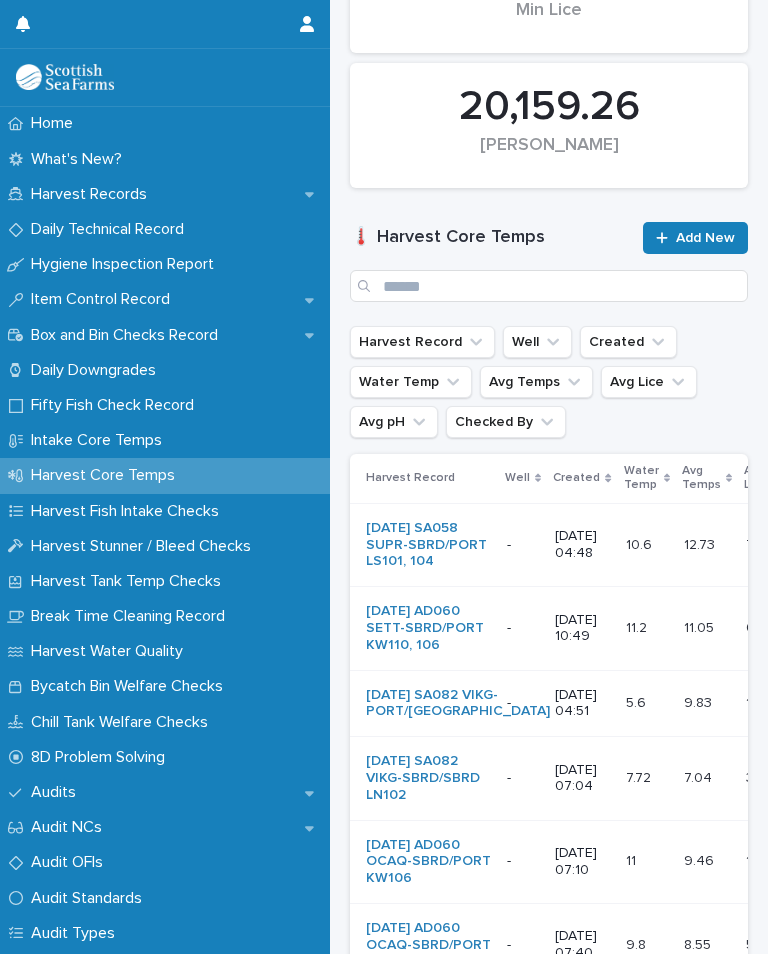 click on "Add New" at bounding box center (695, 238) 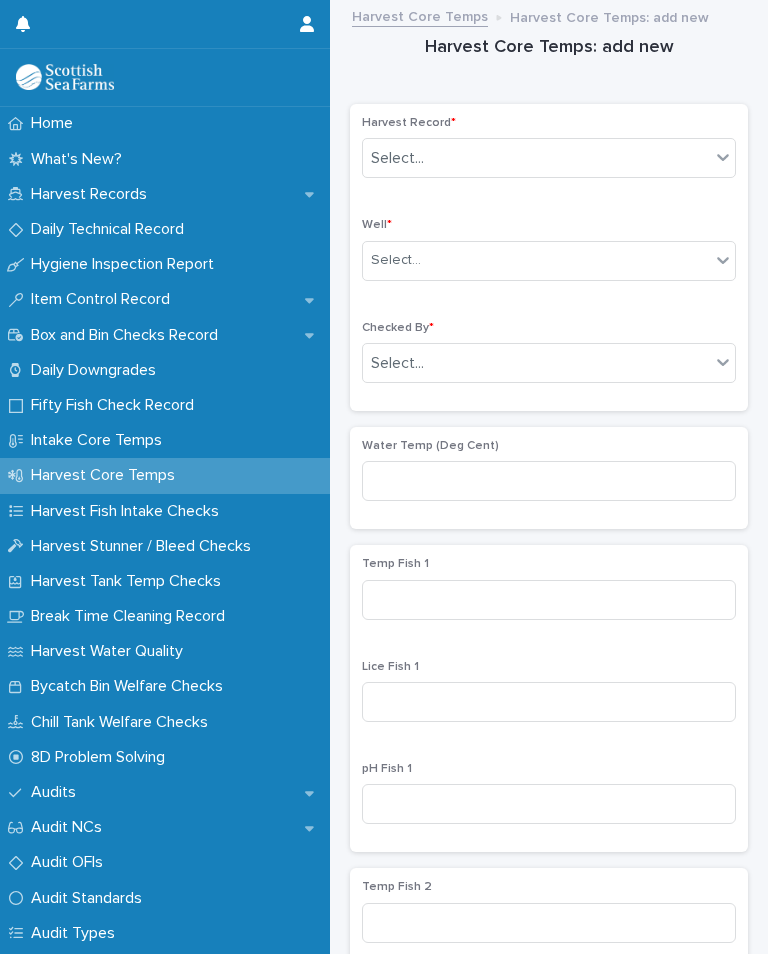 scroll, scrollTop: 0, scrollLeft: 0, axis: both 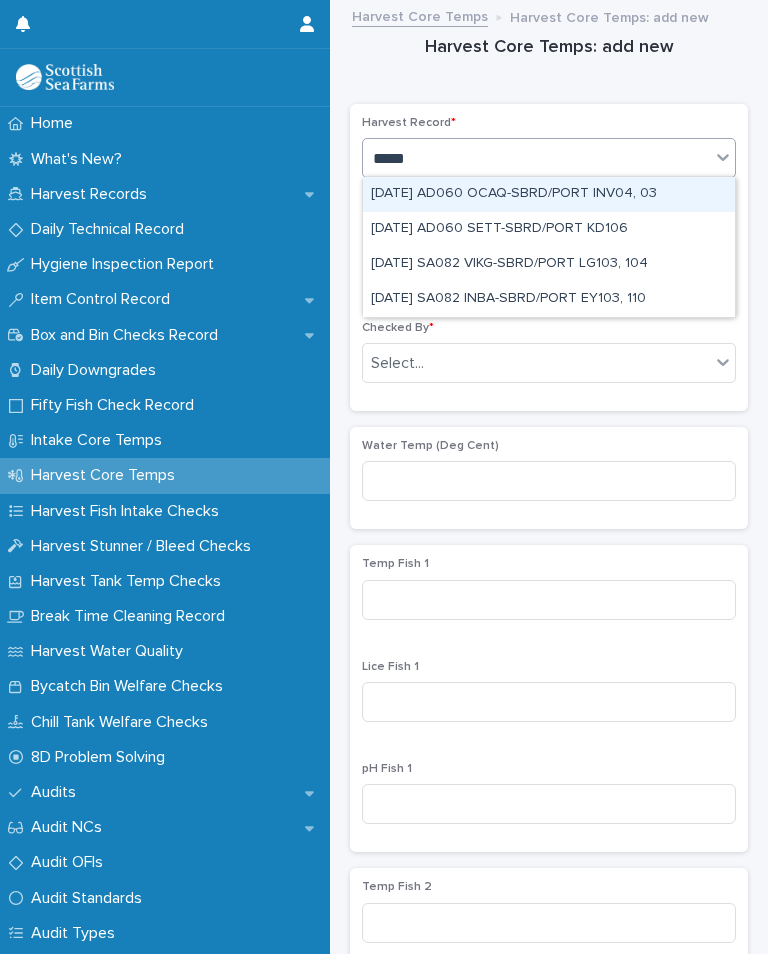 click on "[DATE] SA082 INBA-SBRD/PORT EY103, 110" at bounding box center (549, 299) 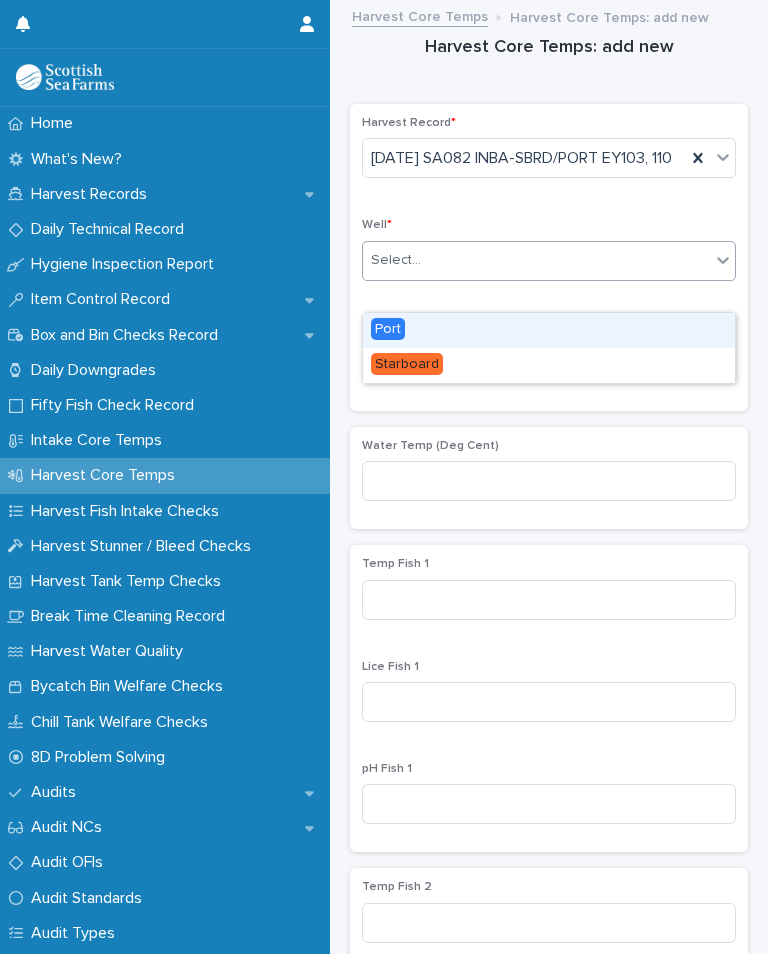 click on "Port" at bounding box center (388, 329) 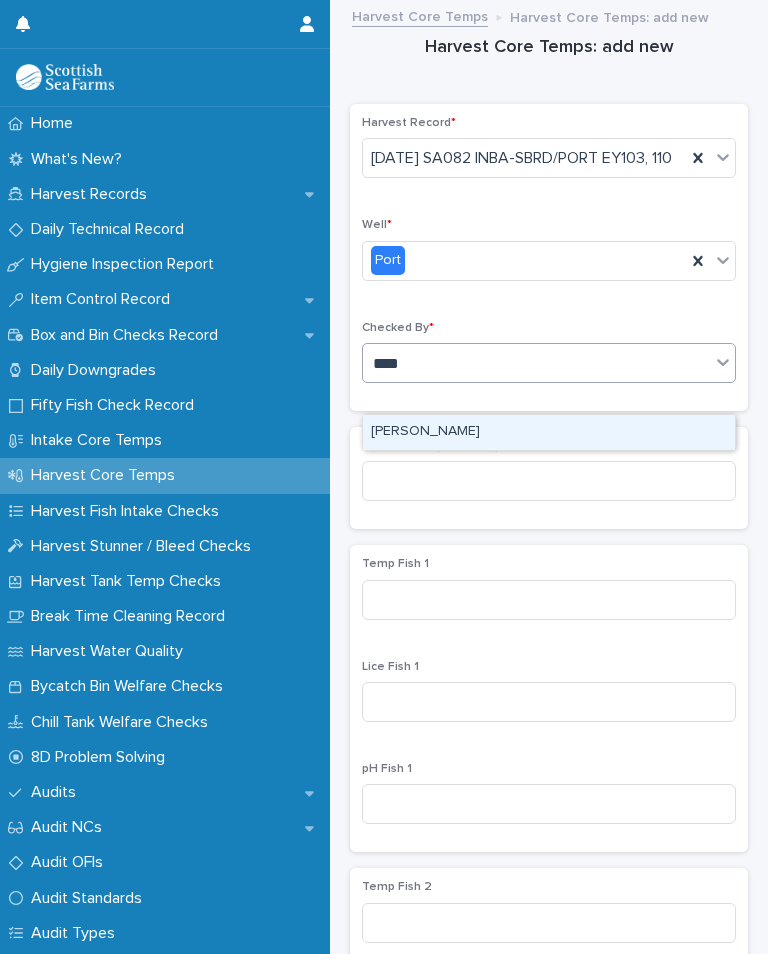 click on "[PERSON_NAME]" at bounding box center (549, 432) 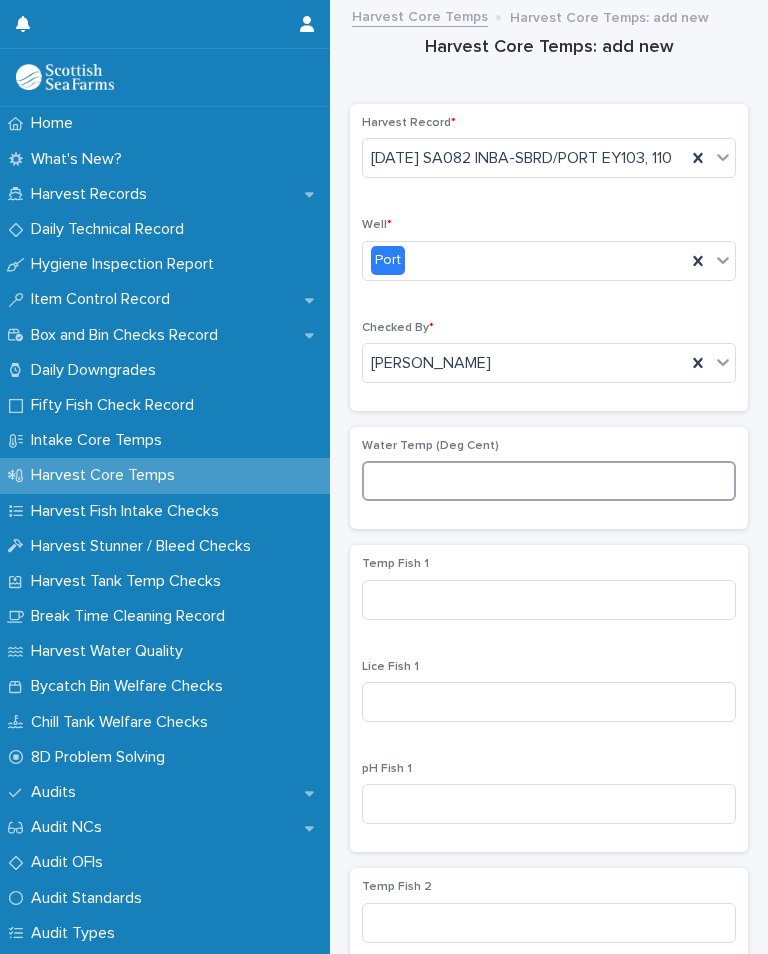click at bounding box center [549, 481] 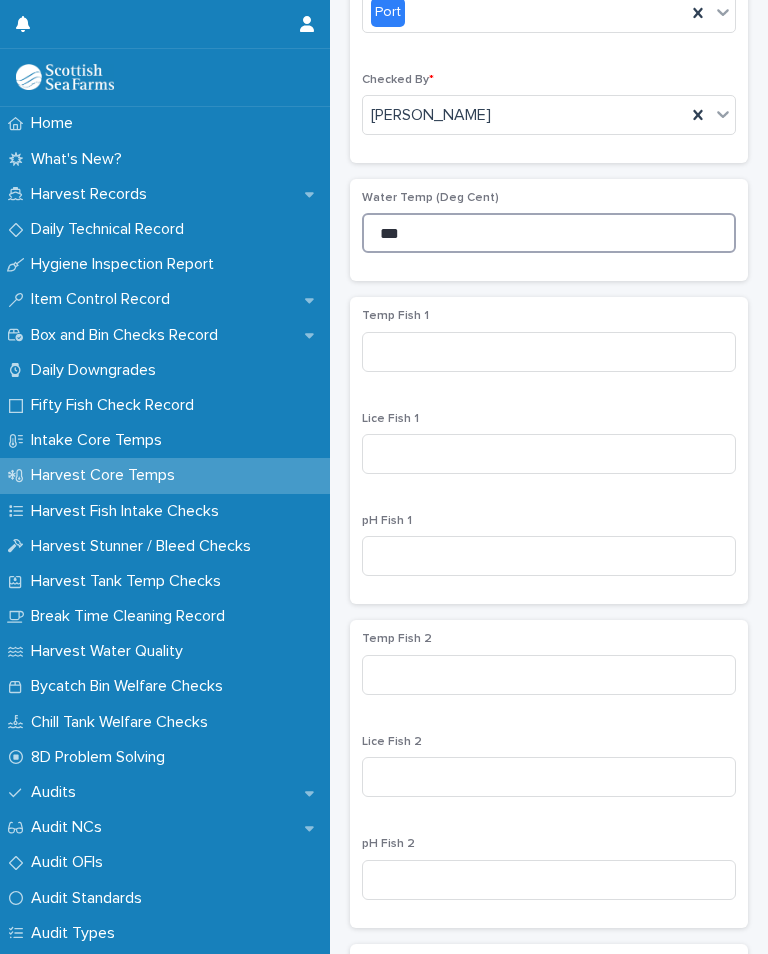 scroll, scrollTop: 257, scrollLeft: 0, axis: vertical 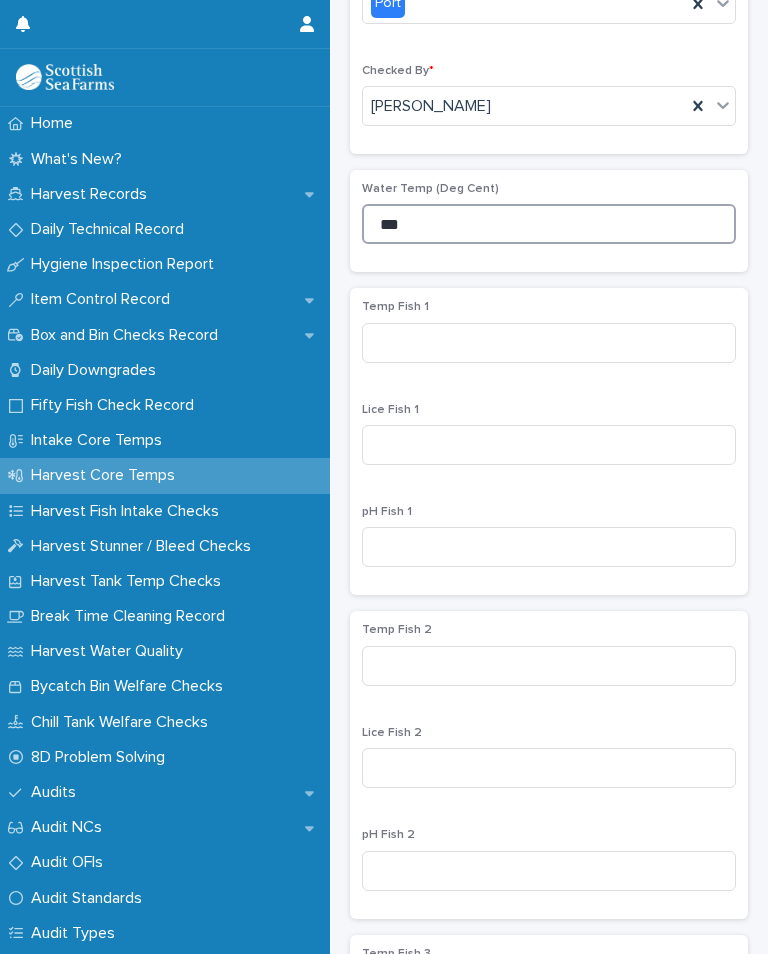 type on "***" 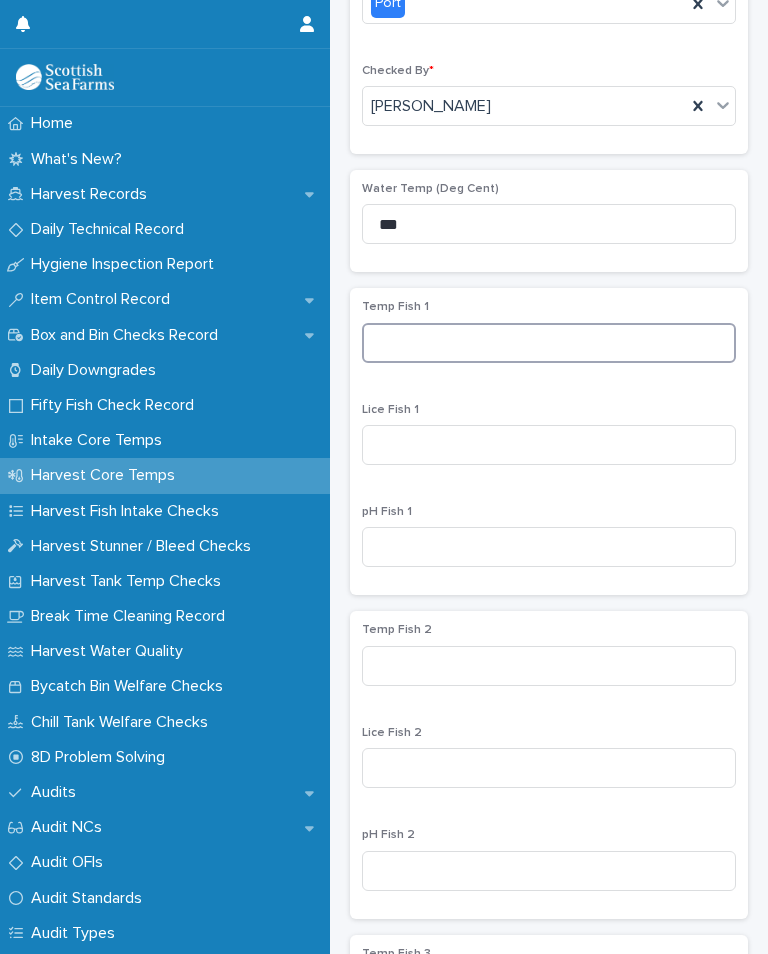 click at bounding box center [549, 343] 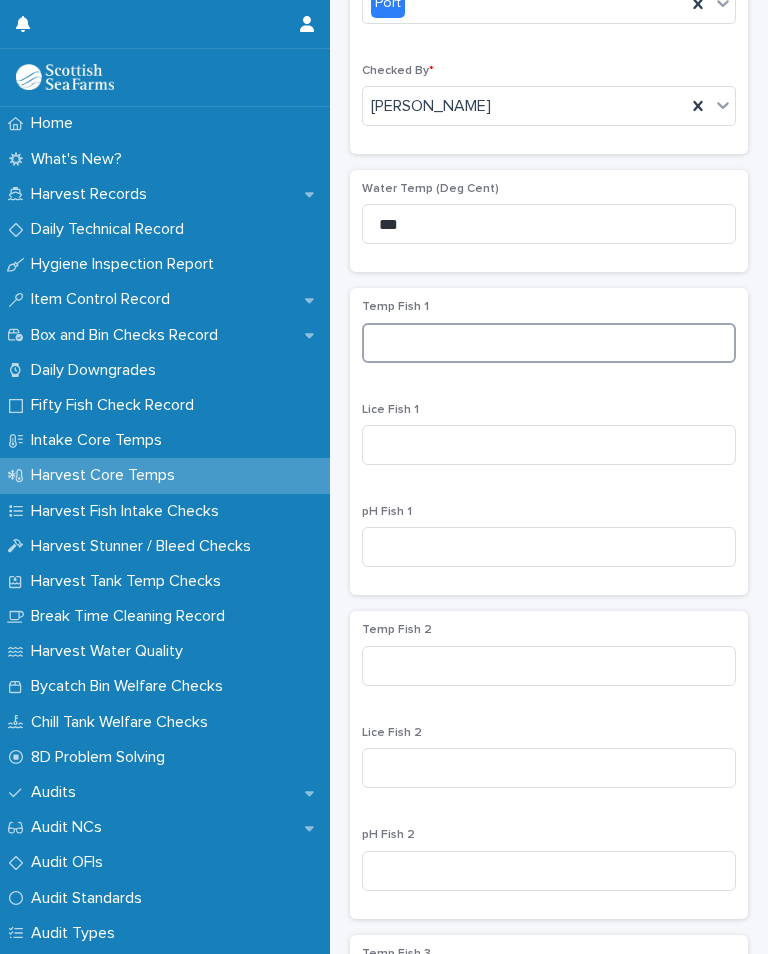 scroll, scrollTop: 0, scrollLeft: 4, axis: horizontal 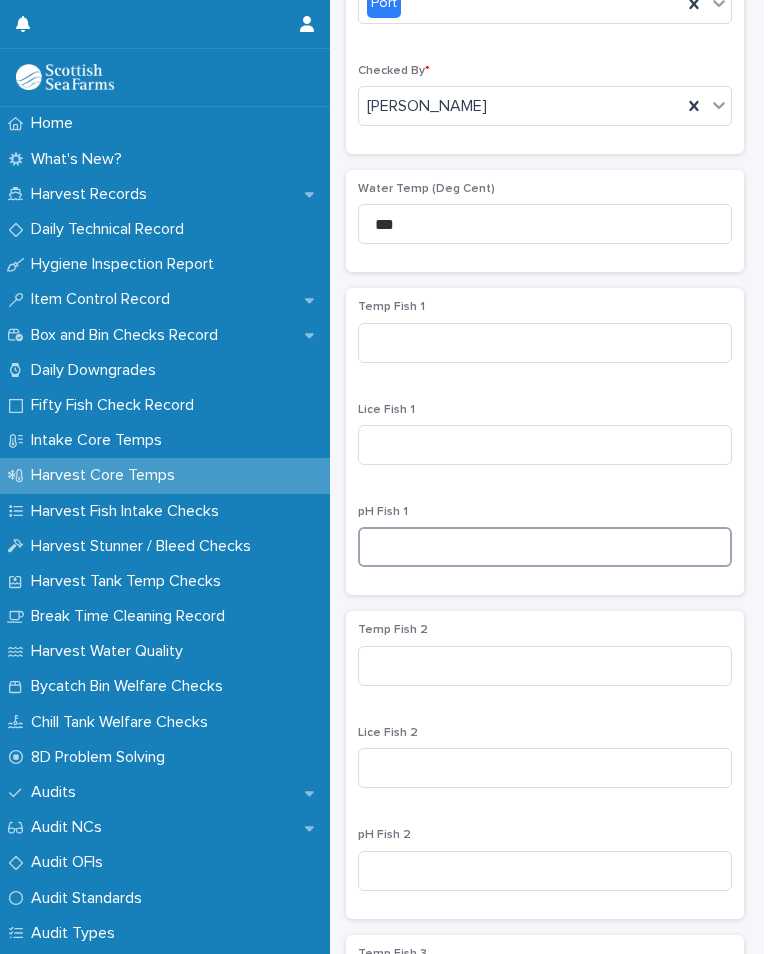 click at bounding box center (545, 547) 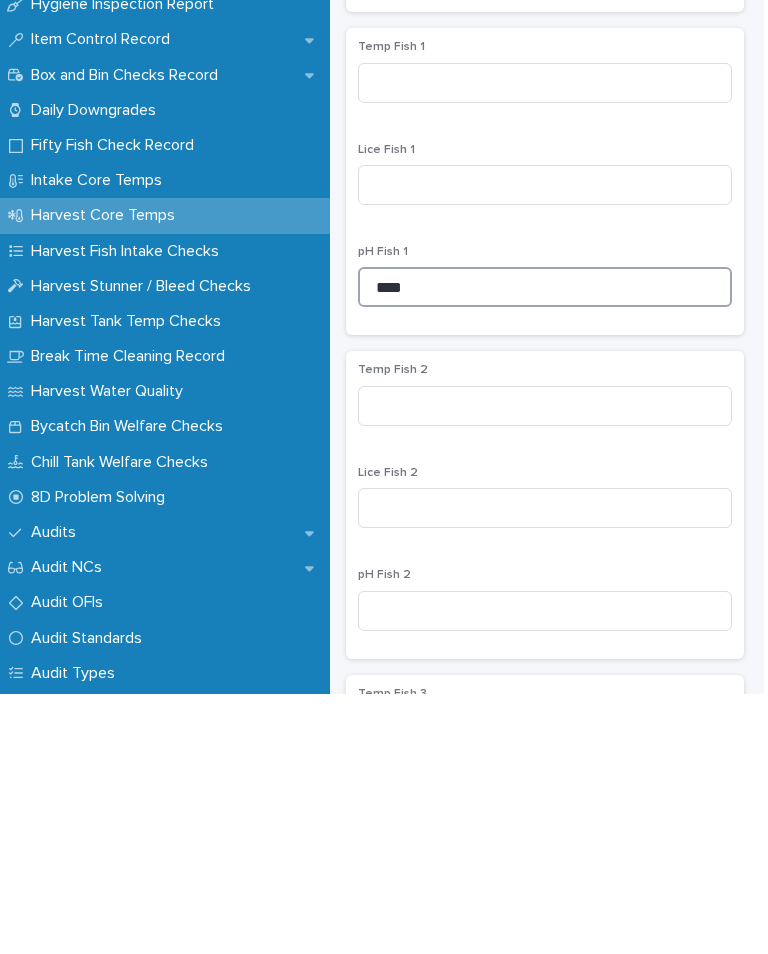 type on "****" 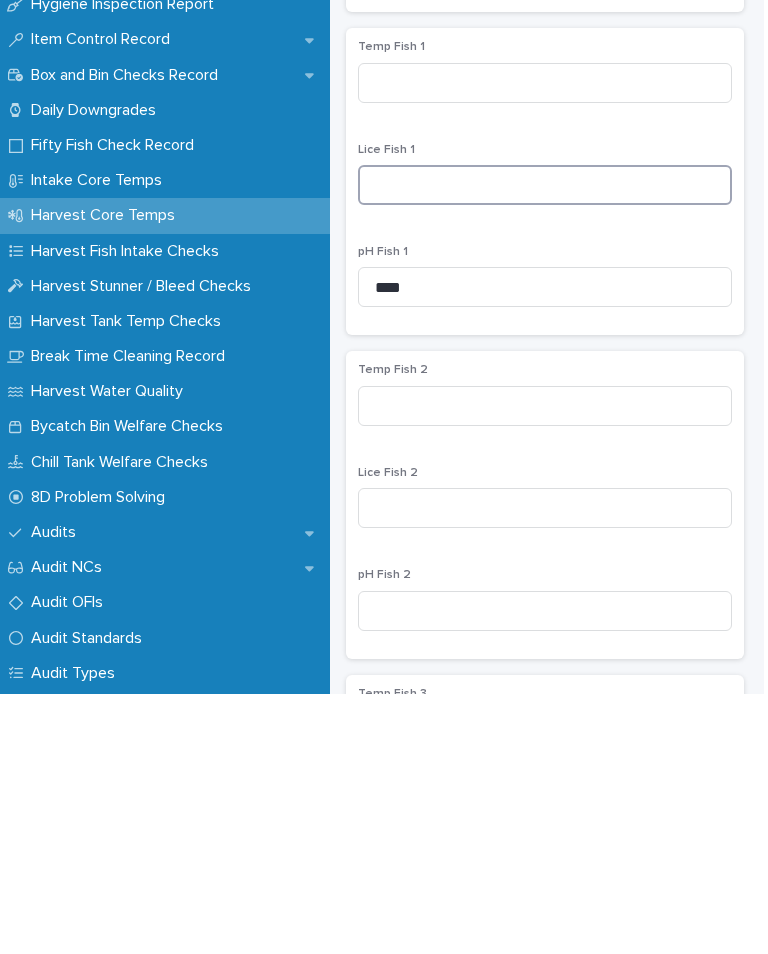 click at bounding box center (545, 445) 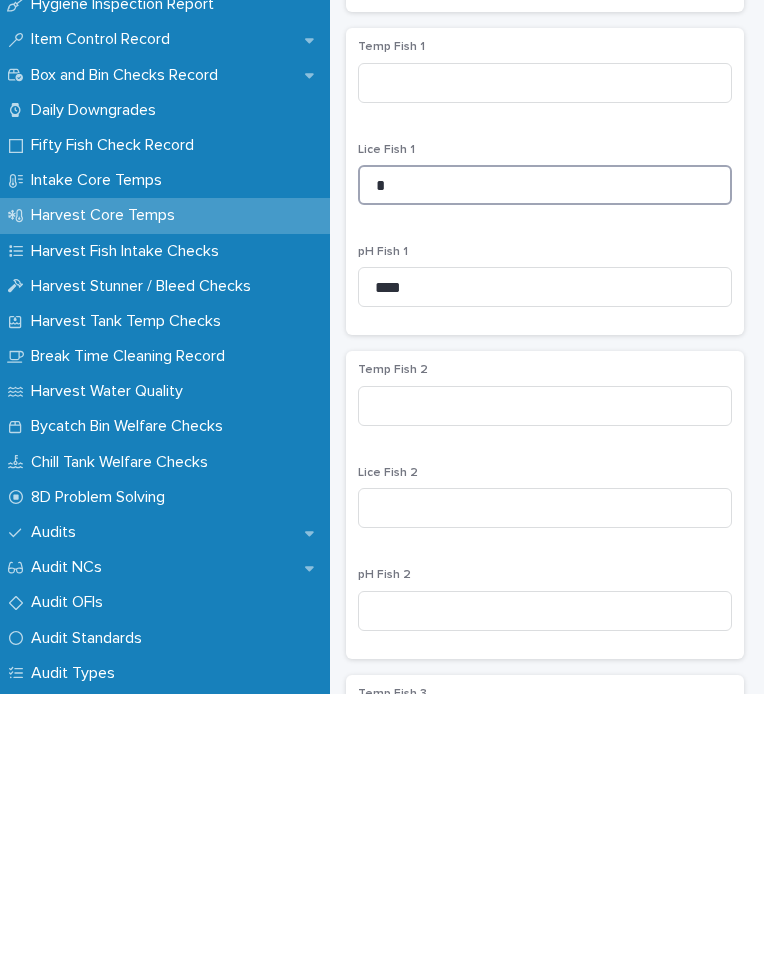type on "*" 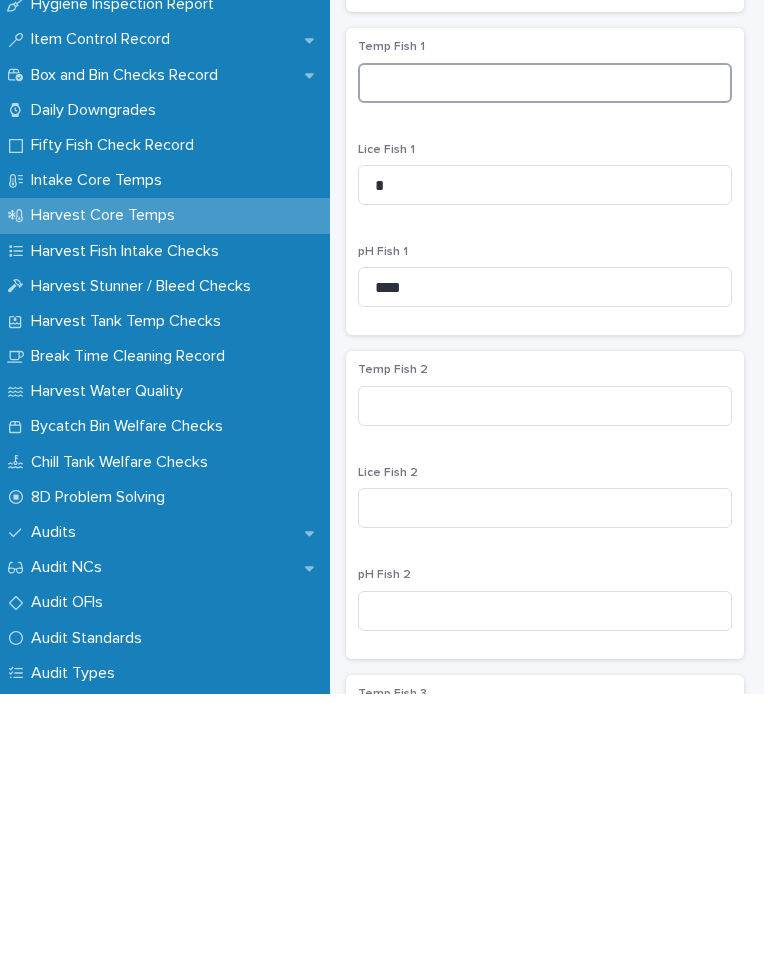 click at bounding box center [545, 343] 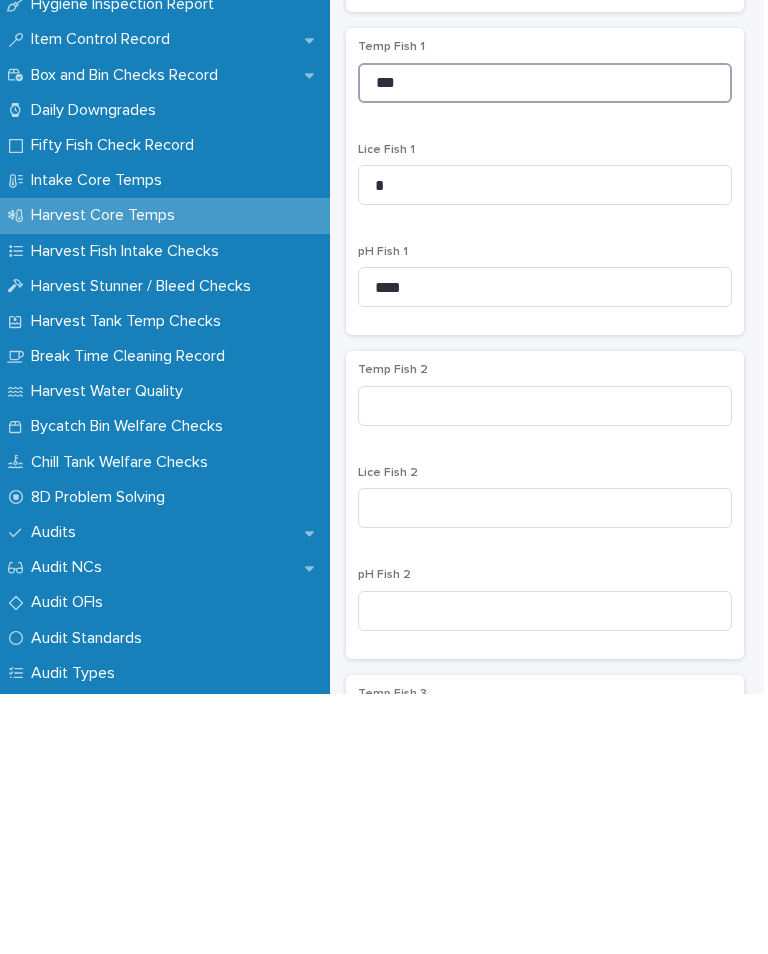 type on "***" 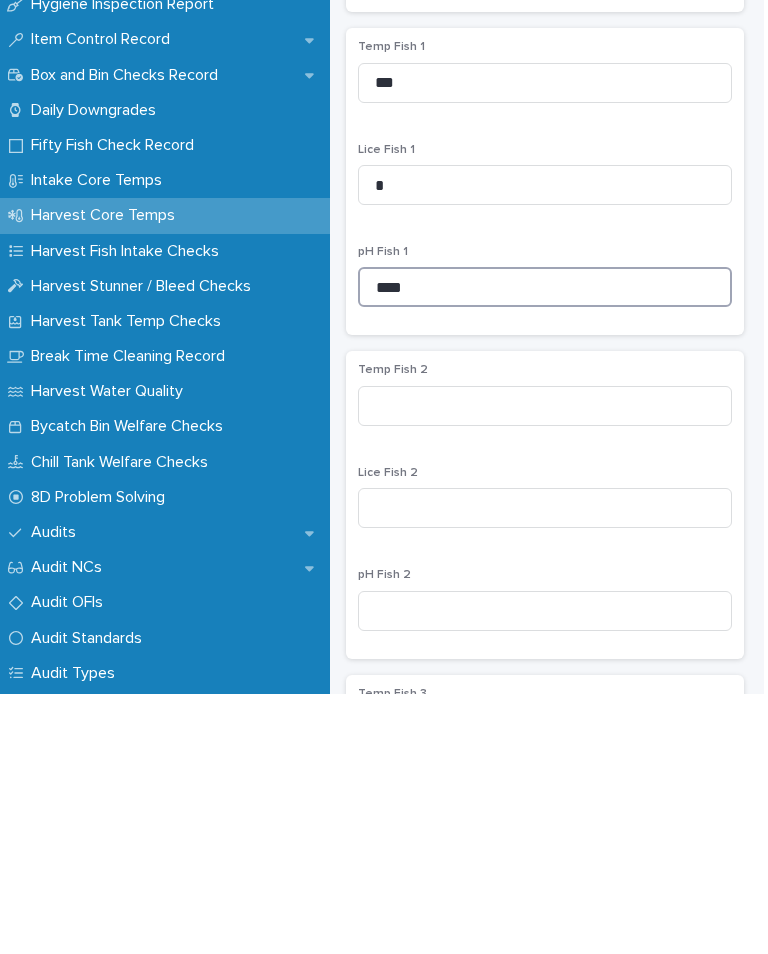 click on "****" at bounding box center (545, 547) 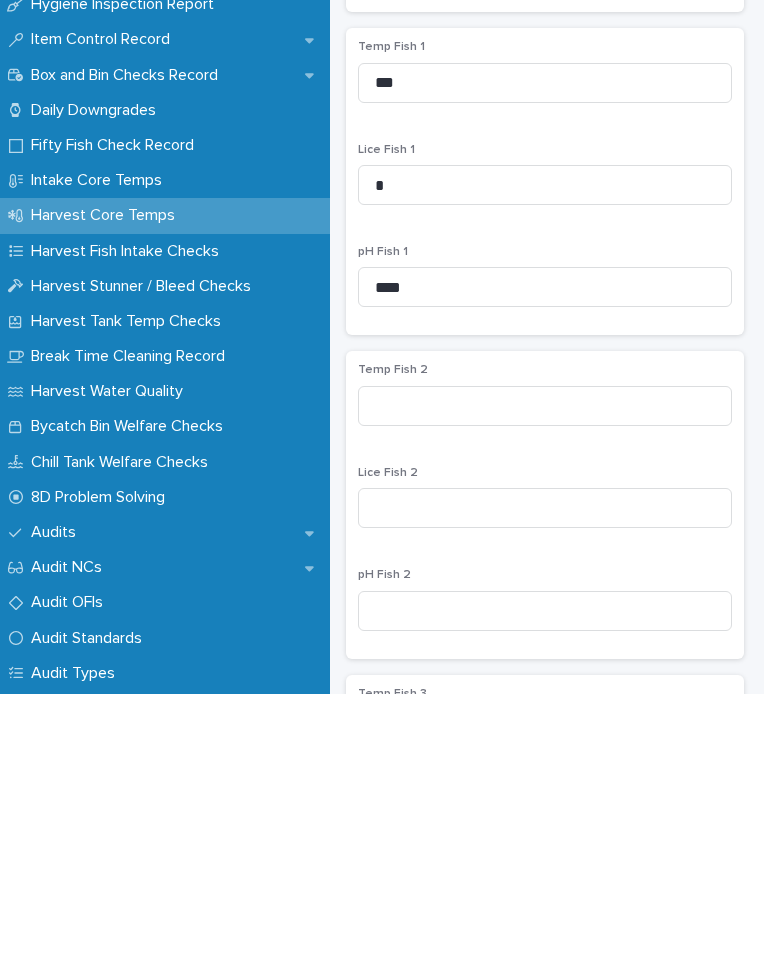 click on "Temp Fish 2 Lice Fish 2 pH Fish 2" at bounding box center [545, 764] 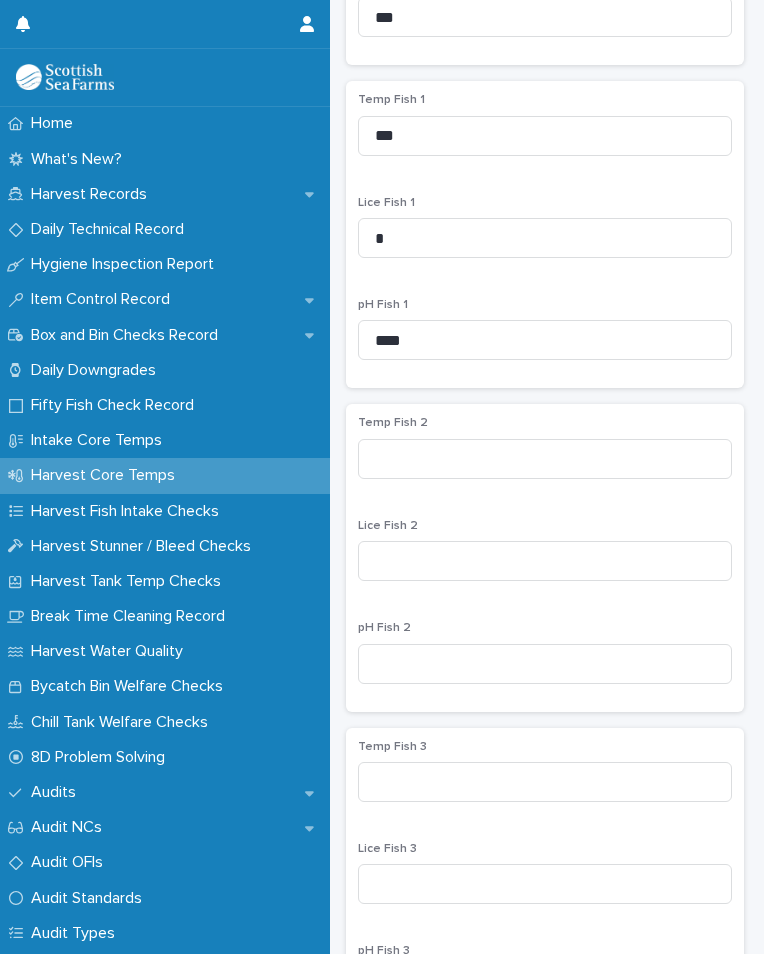 scroll, scrollTop: 621, scrollLeft: 0, axis: vertical 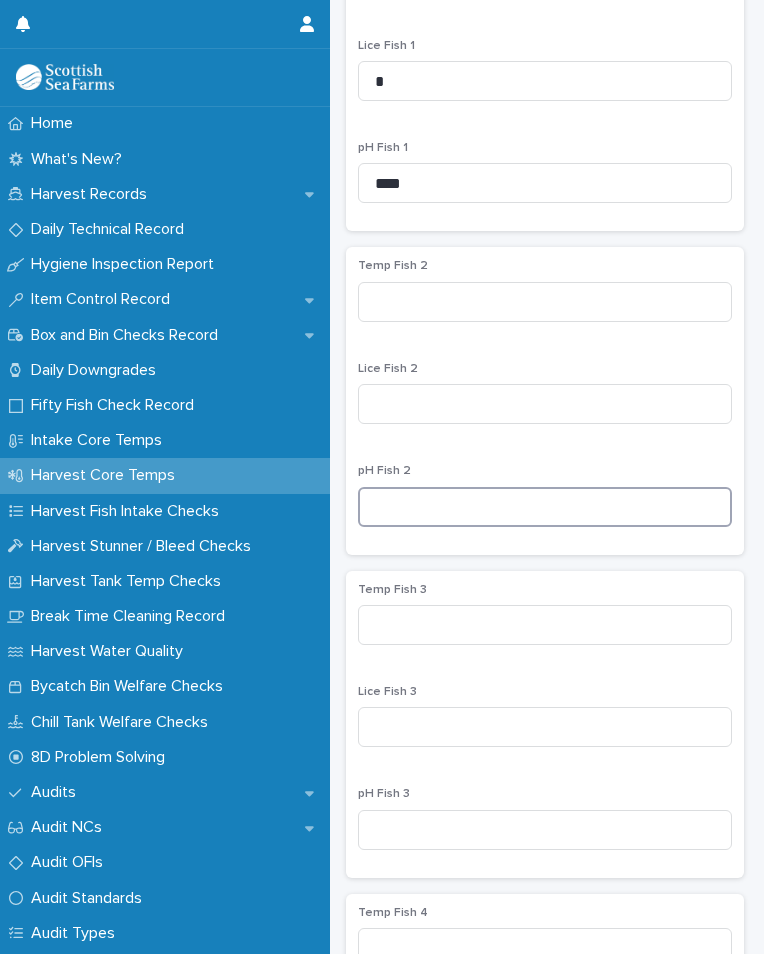 click at bounding box center (545, 507) 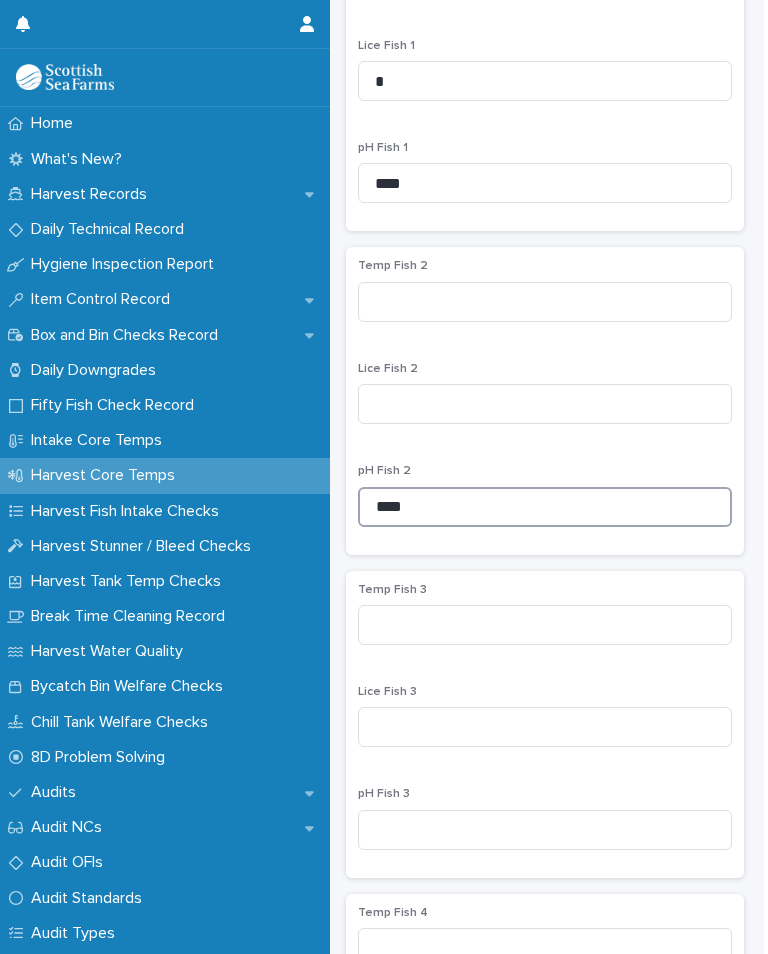 type on "****" 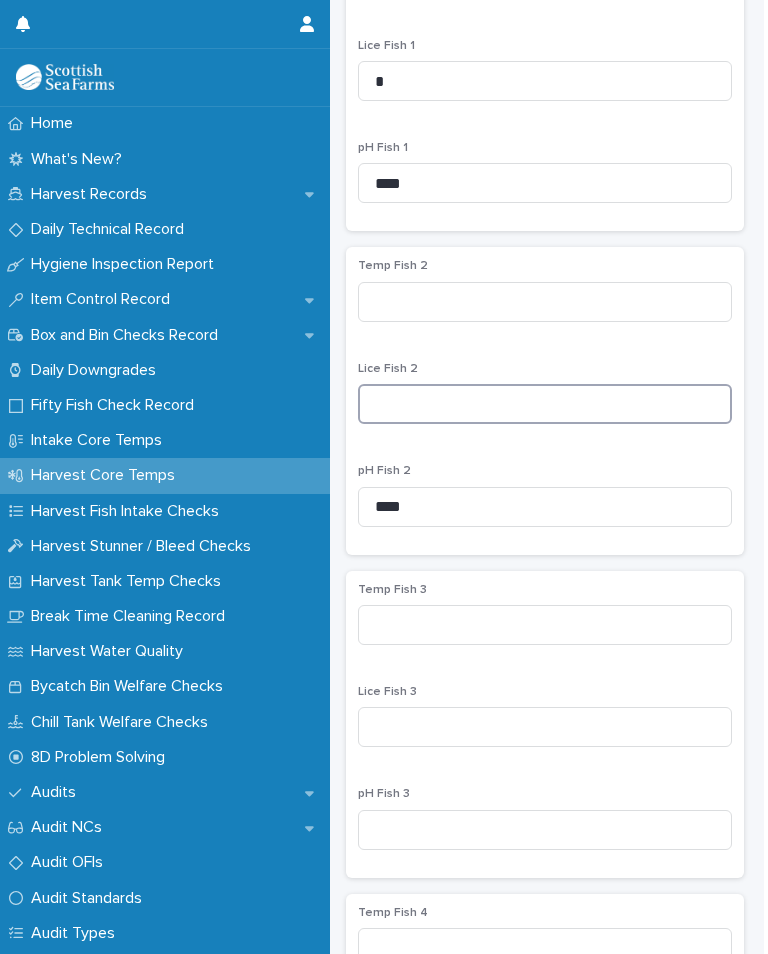 click at bounding box center [545, 404] 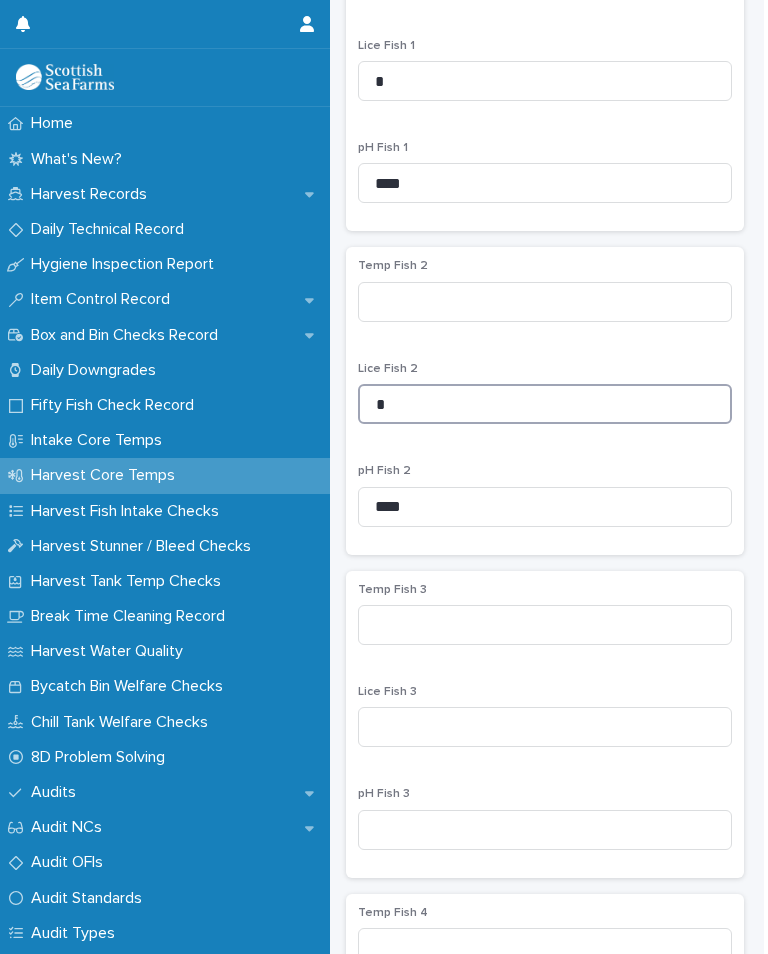 type on "*" 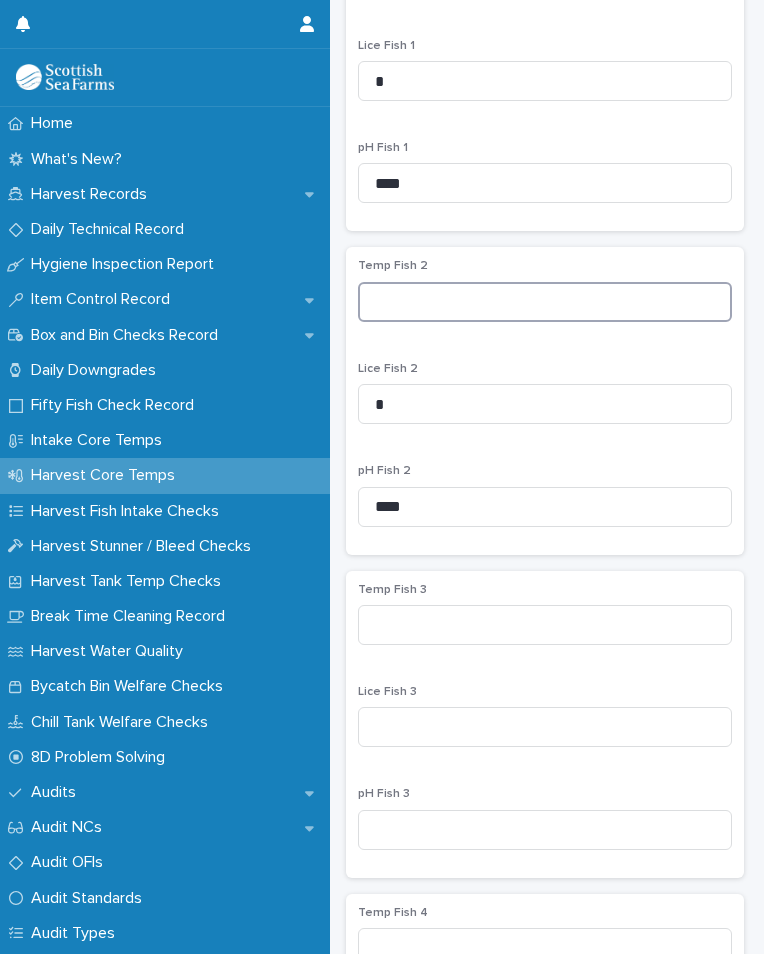 click at bounding box center (545, 302) 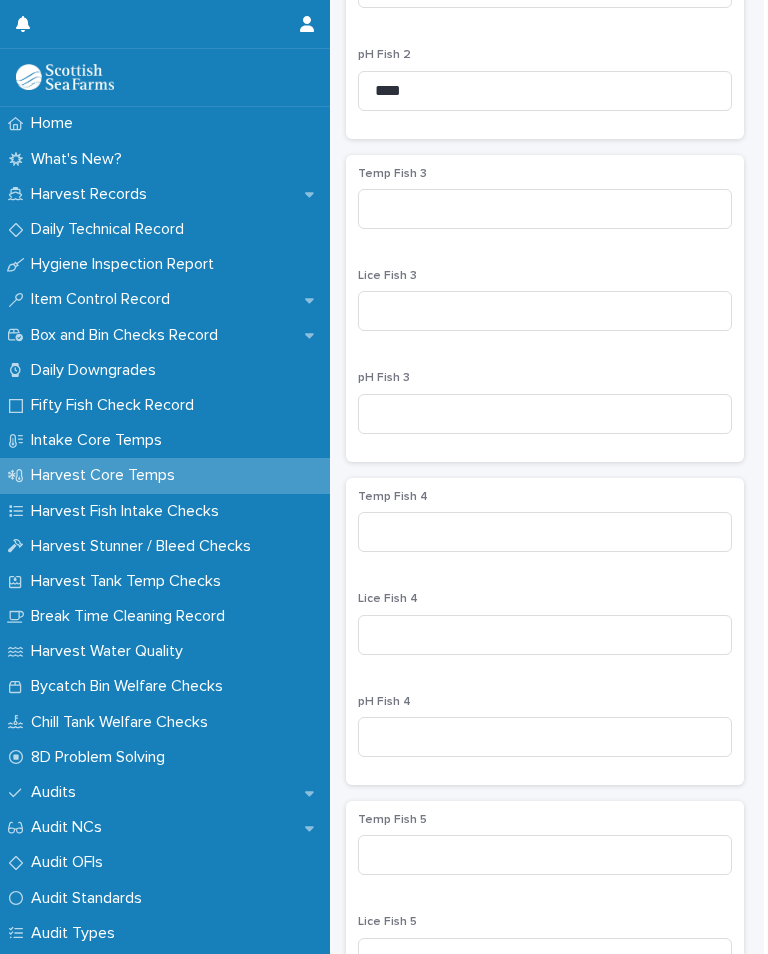 scroll, scrollTop: 1035, scrollLeft: 0, axis: vertical 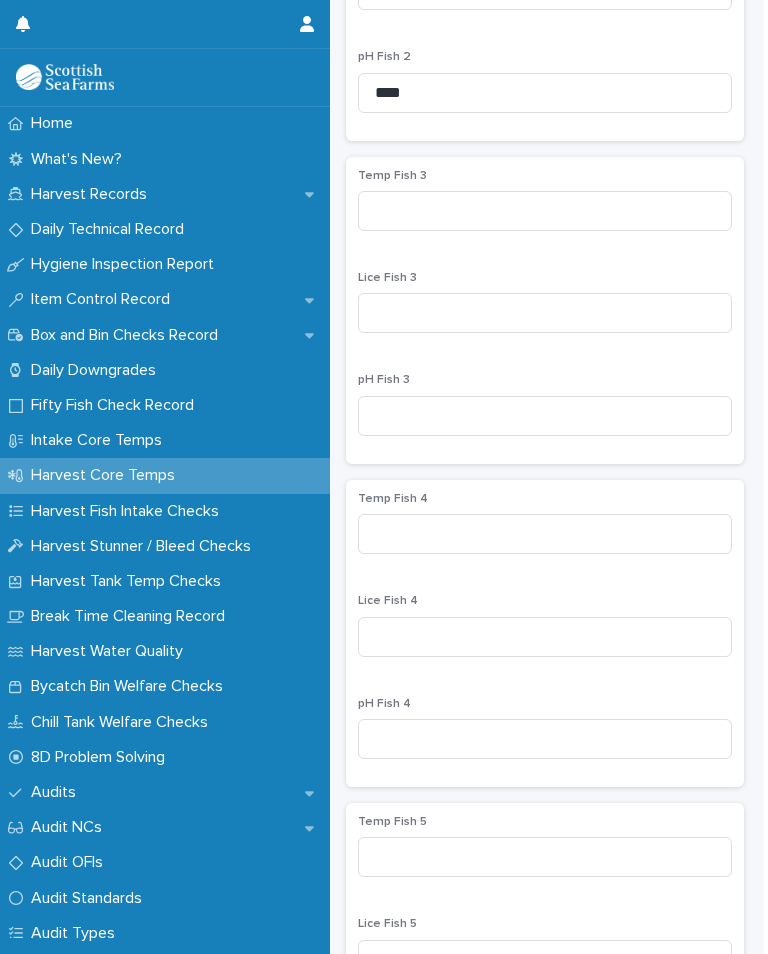 type on "***" 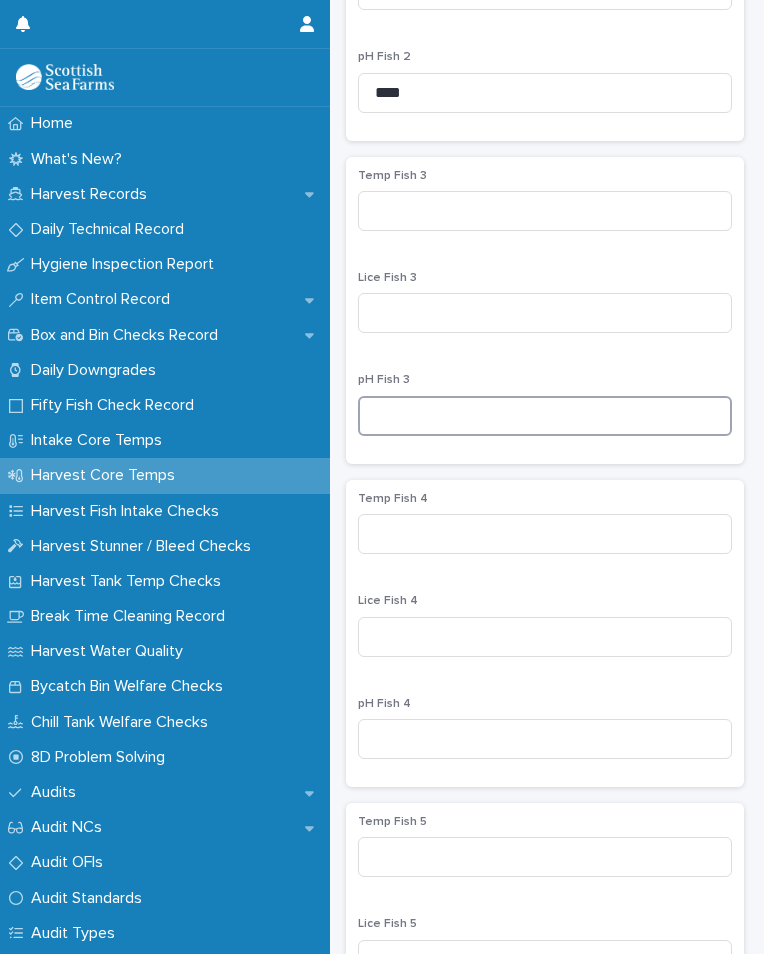 click at bounding box center (545, 416) 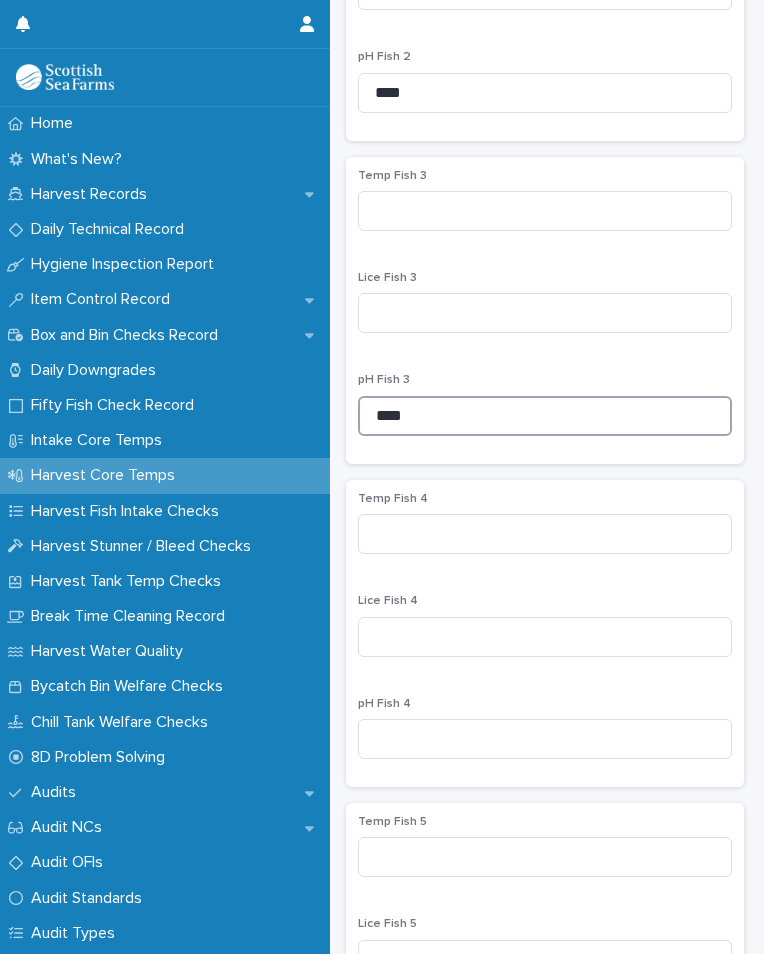 type on "****" 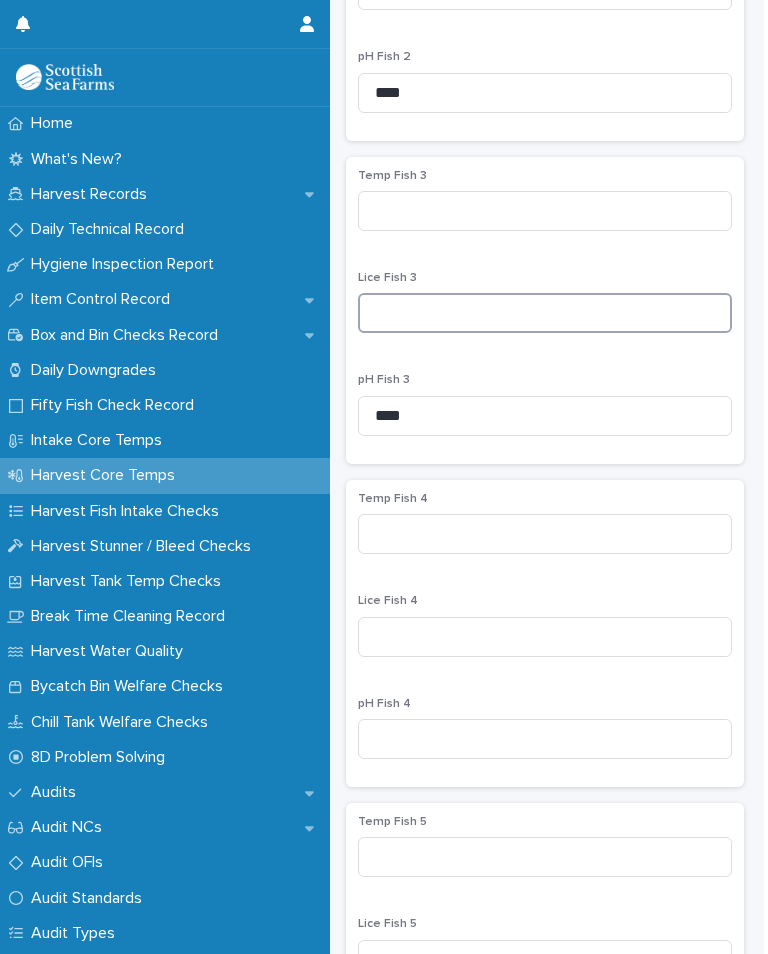 click at bounding box center (545, 313) 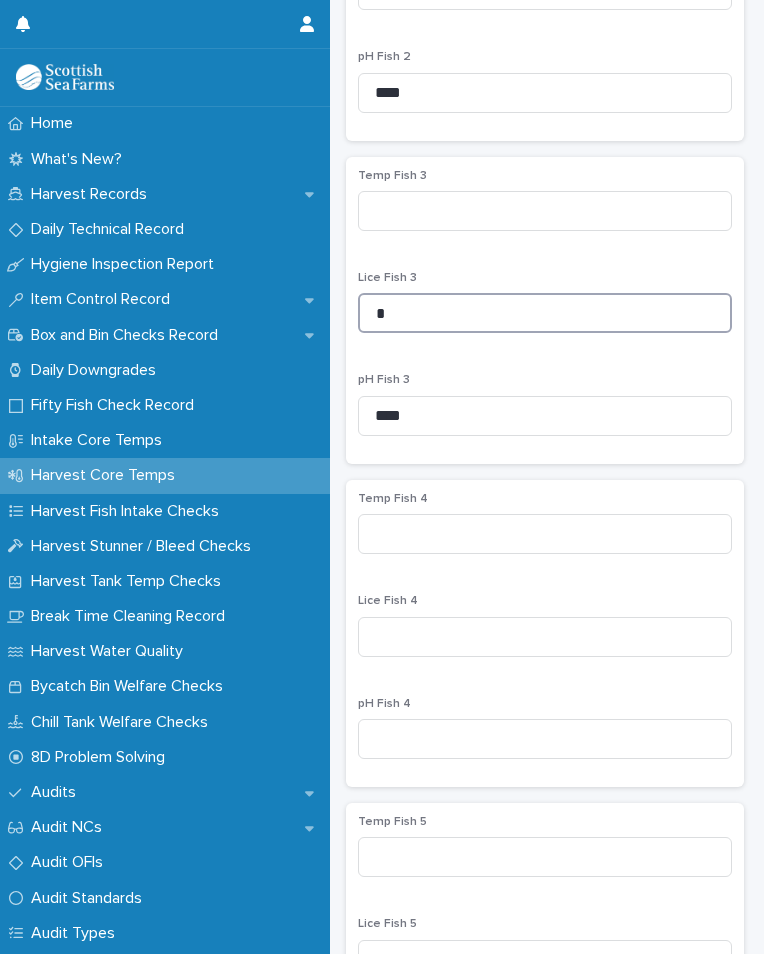 type on "*" 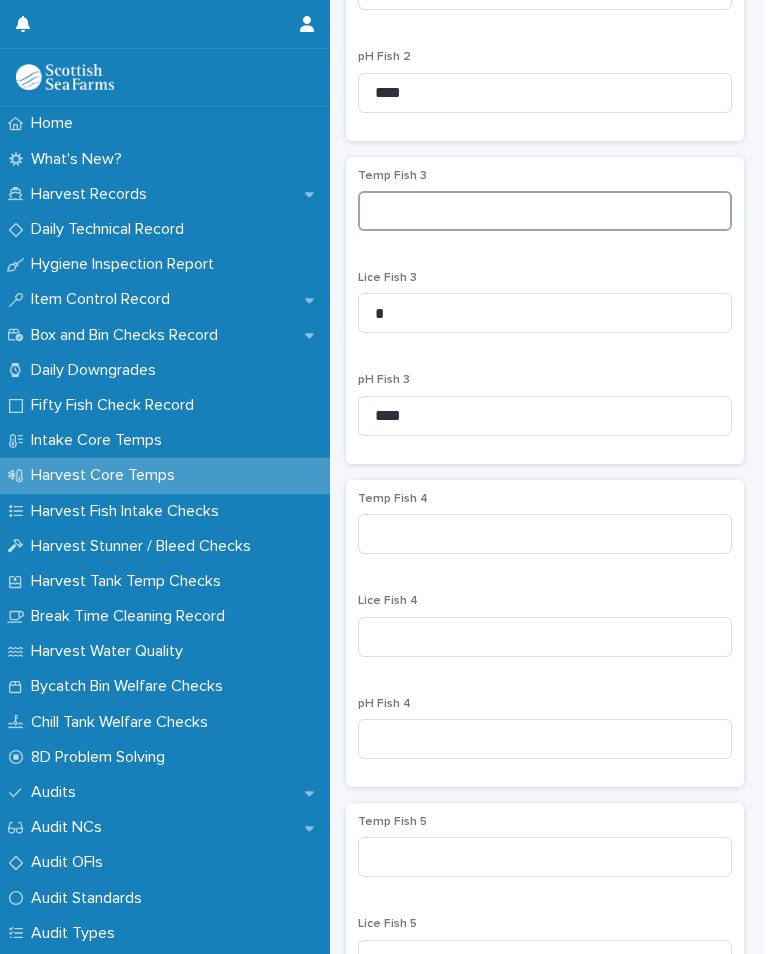 click at bounding box center [545, 211] 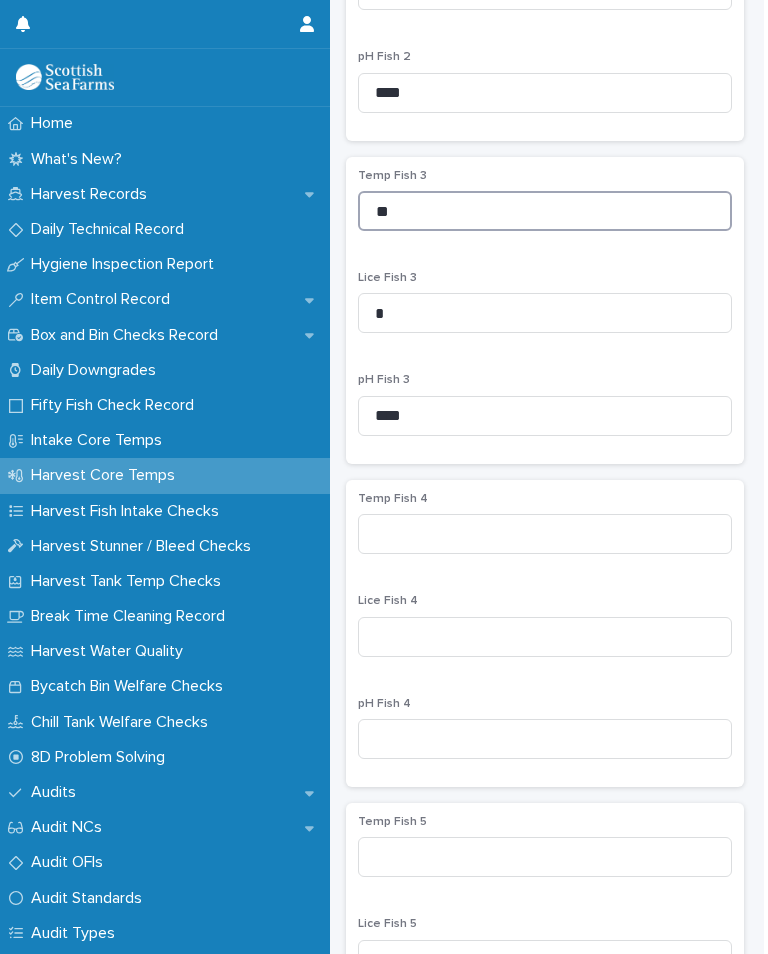 type on "*" 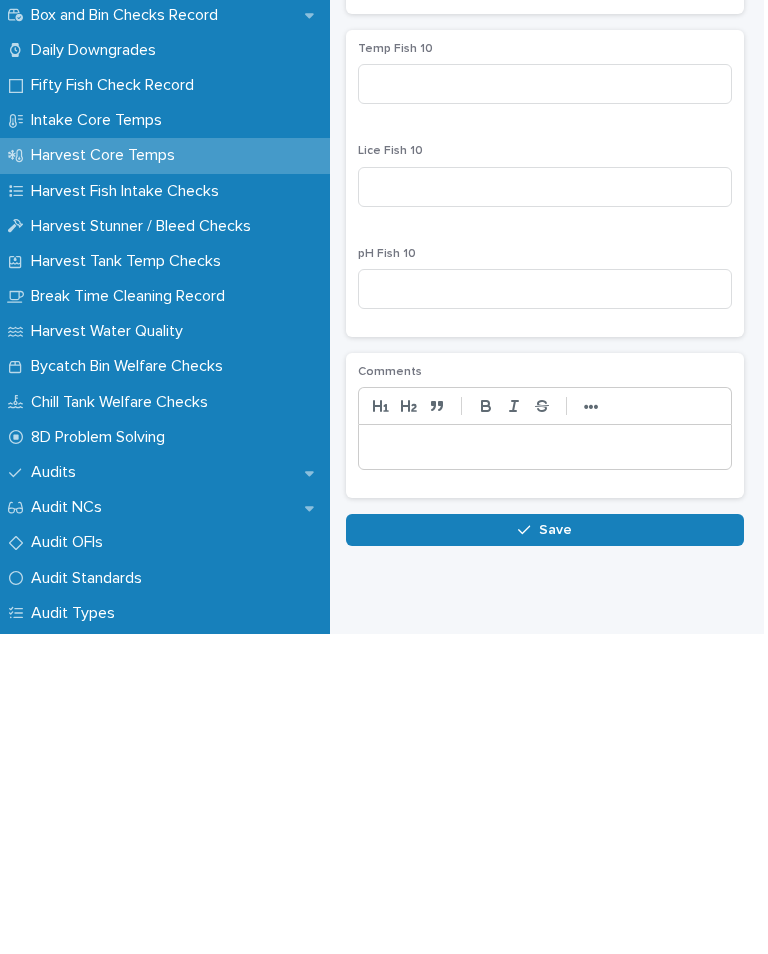 scroll, scrollTop: 3103, scrollLeft: 0, axis: vertical 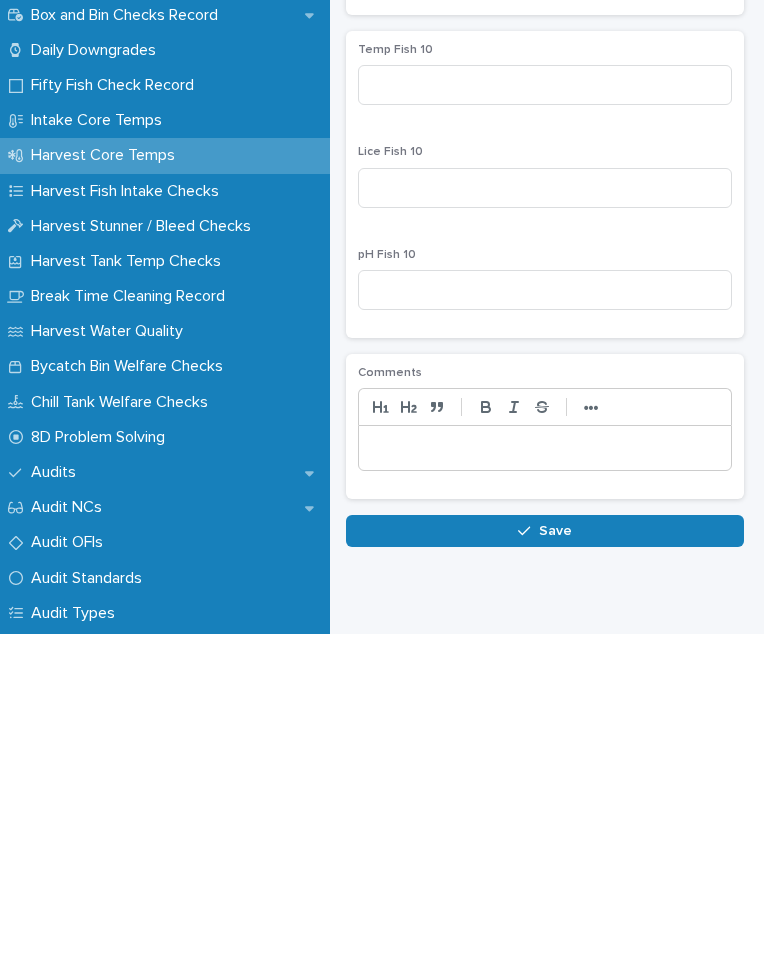 type on "***" 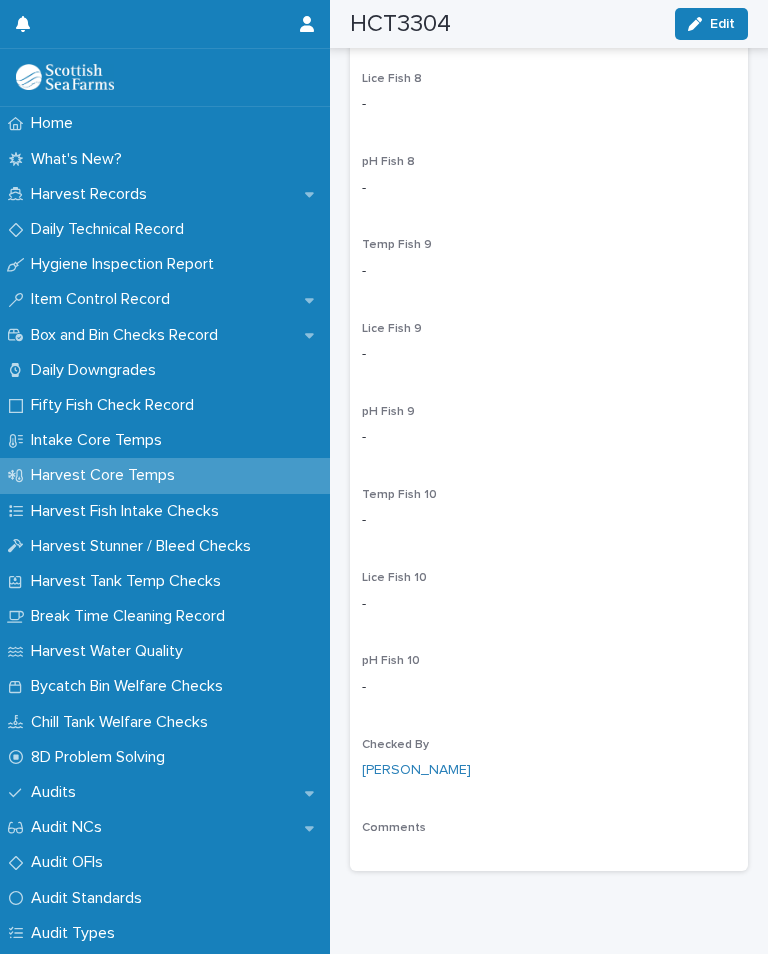 scroll, scrollTop: 3026, scrollLeft: 0, axis: vertical 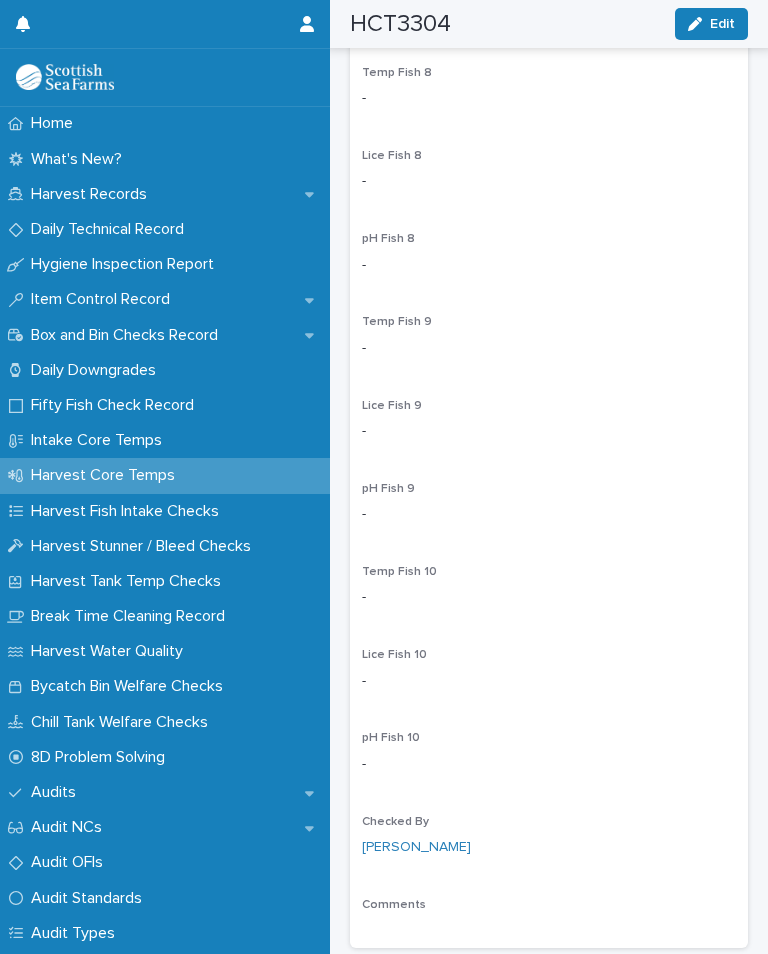 click on "Edit" at bounding box center (711, 24) 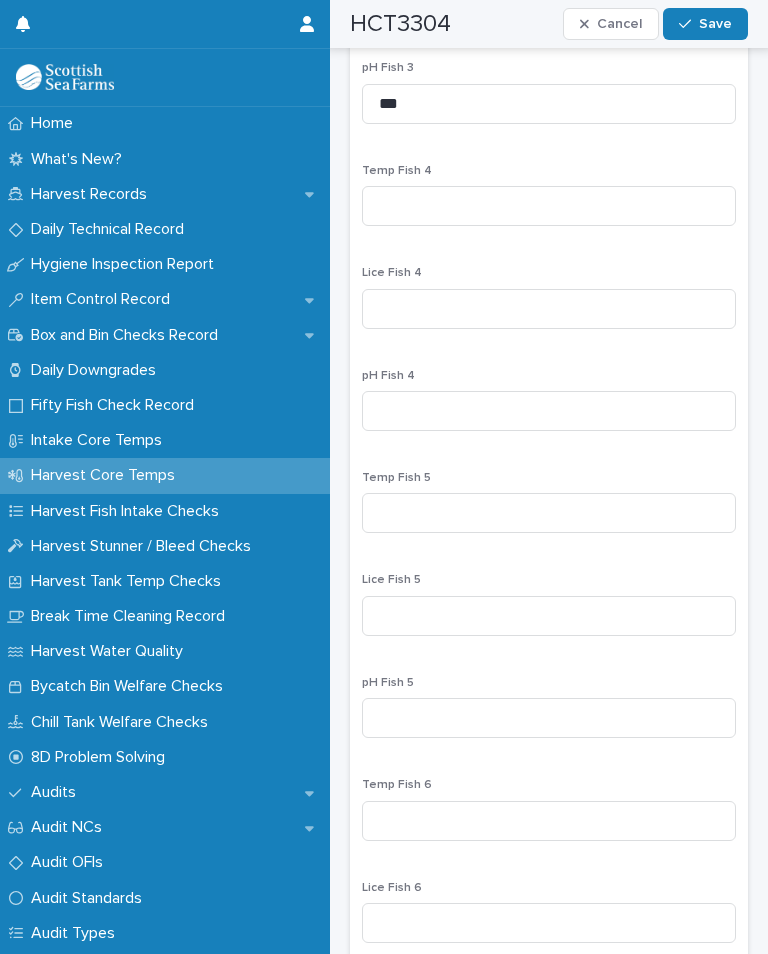 scroll, scrollTop: 2127, scrollLeft: 0, axis: vertical 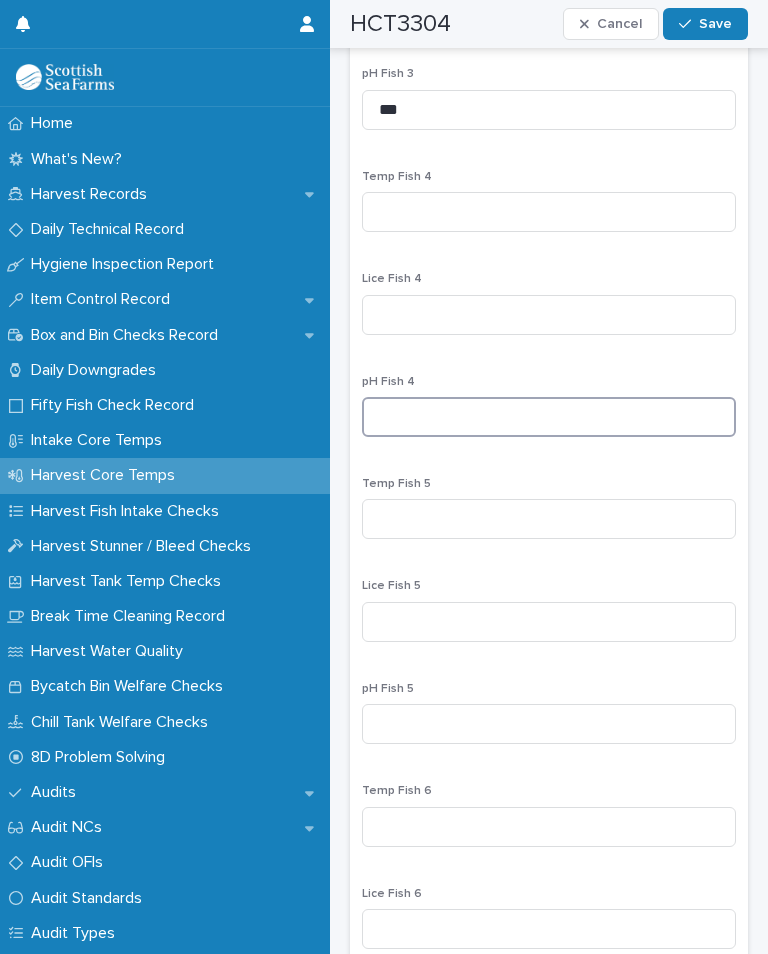 click at bounding box center (549, 417) 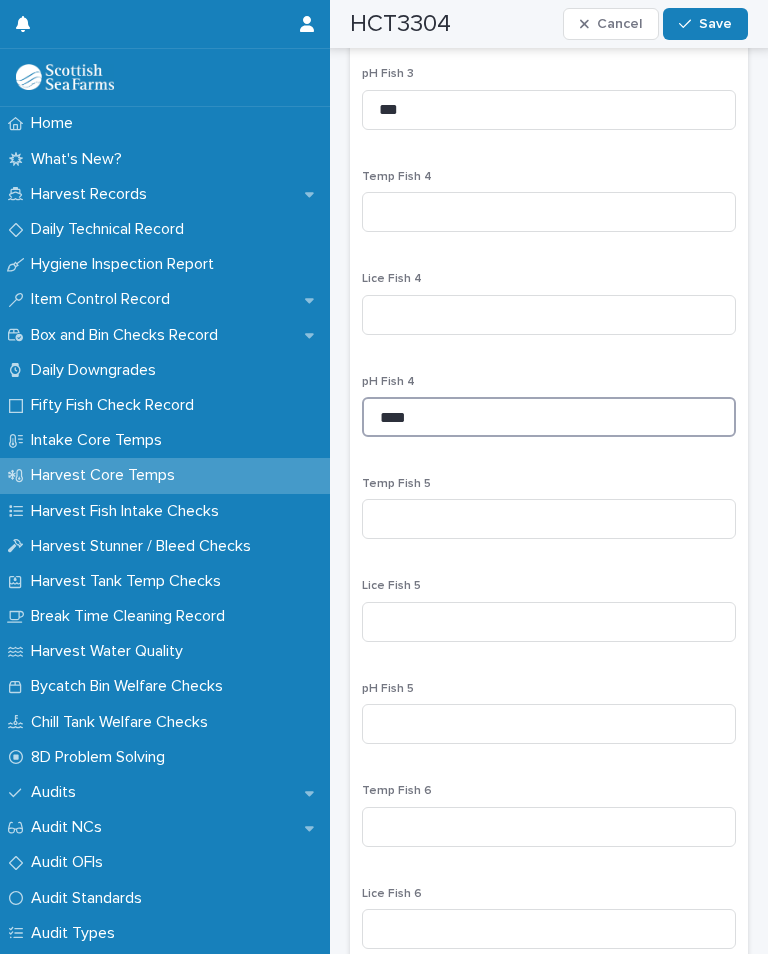 type on "****" 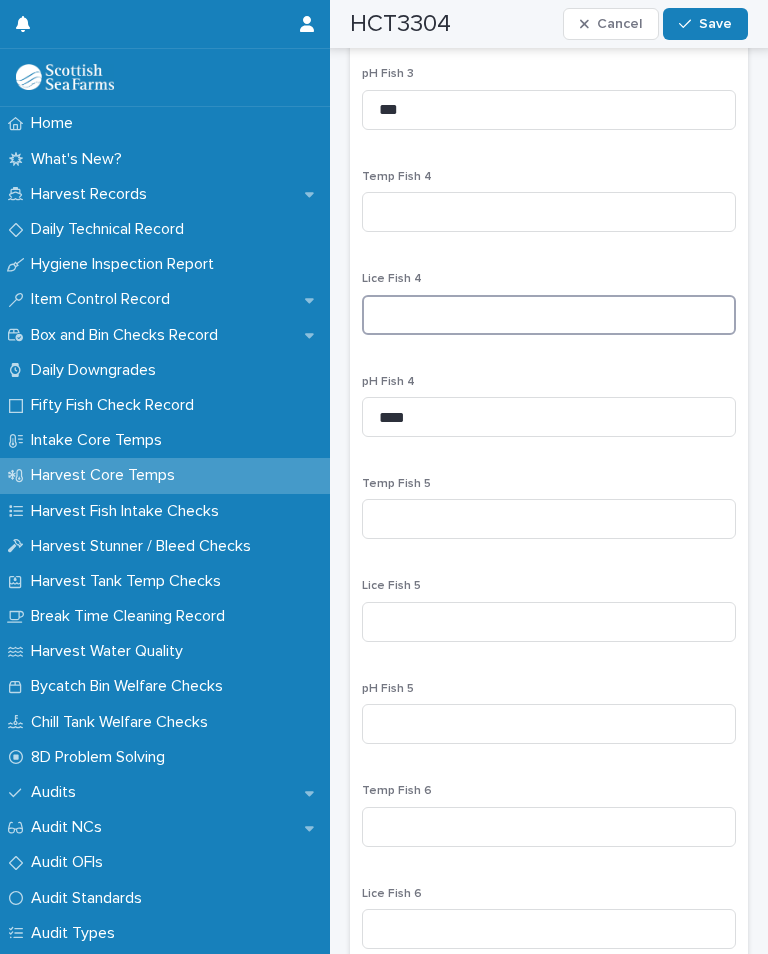 click at bounding box center (549, 315) 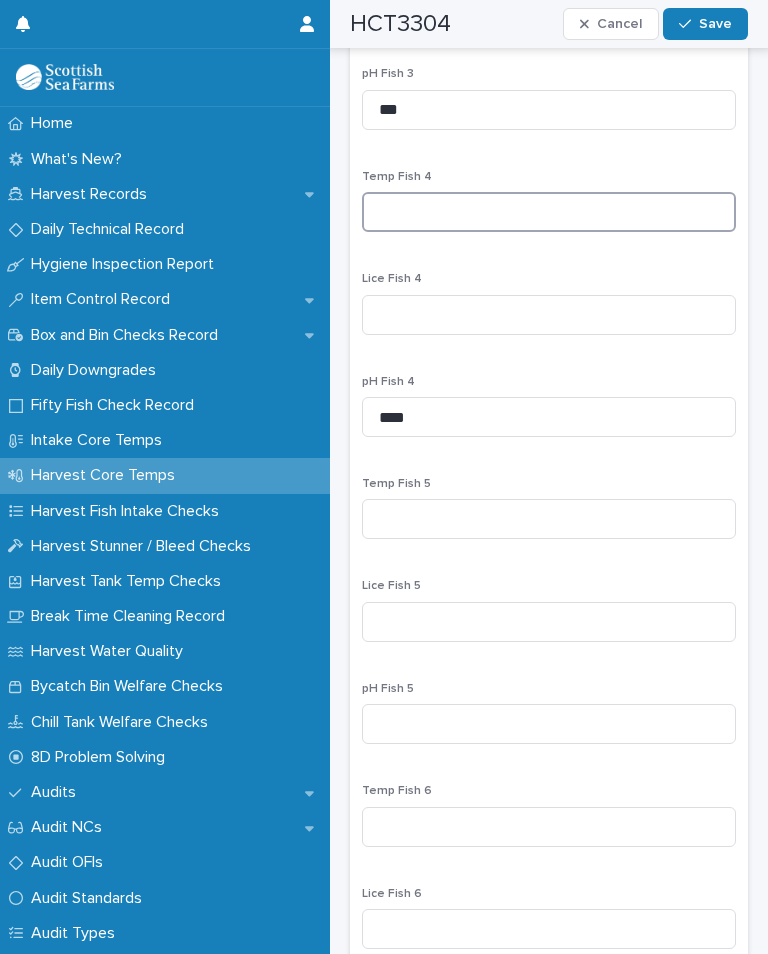 click at bounding box center [549, 212] 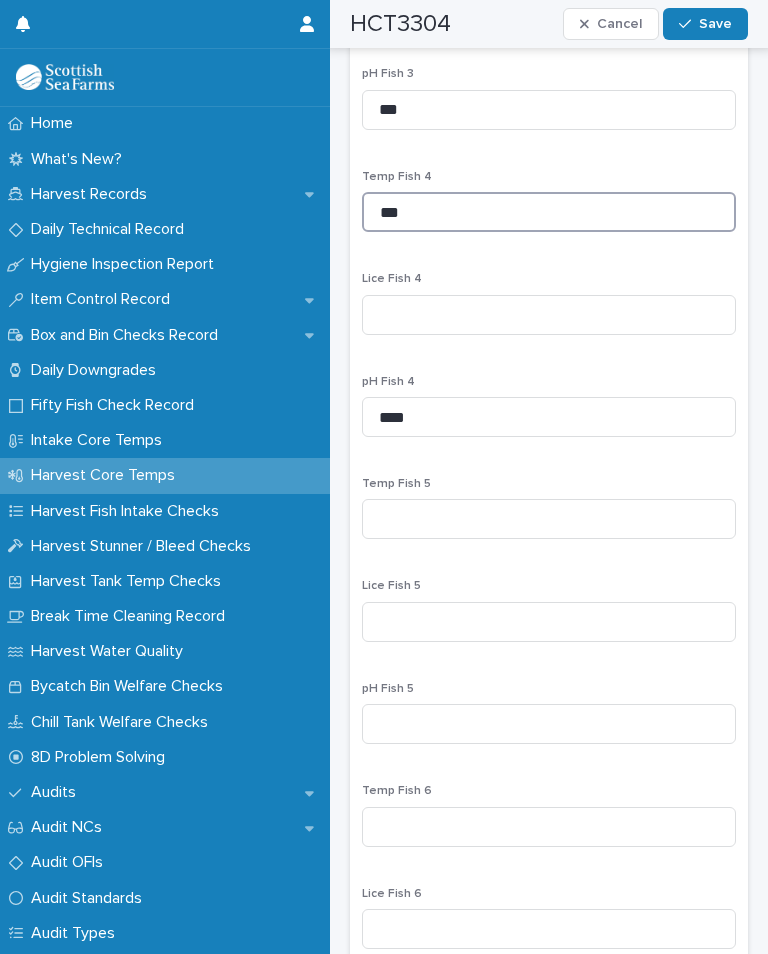 type on "***" 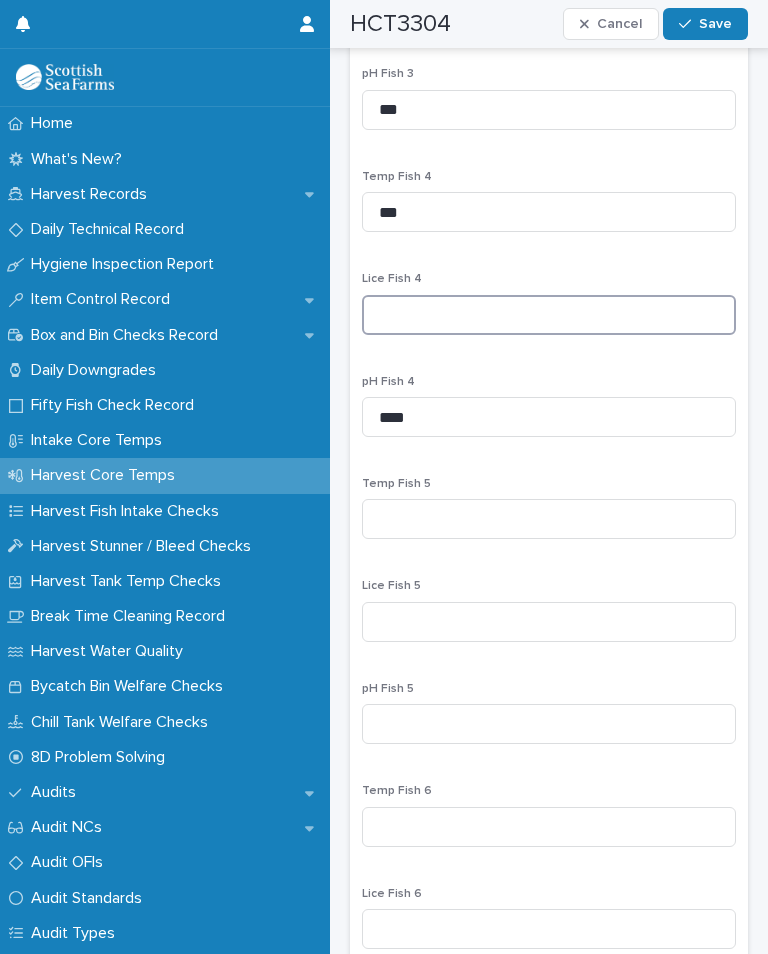 click at bounding box center (549, 315) 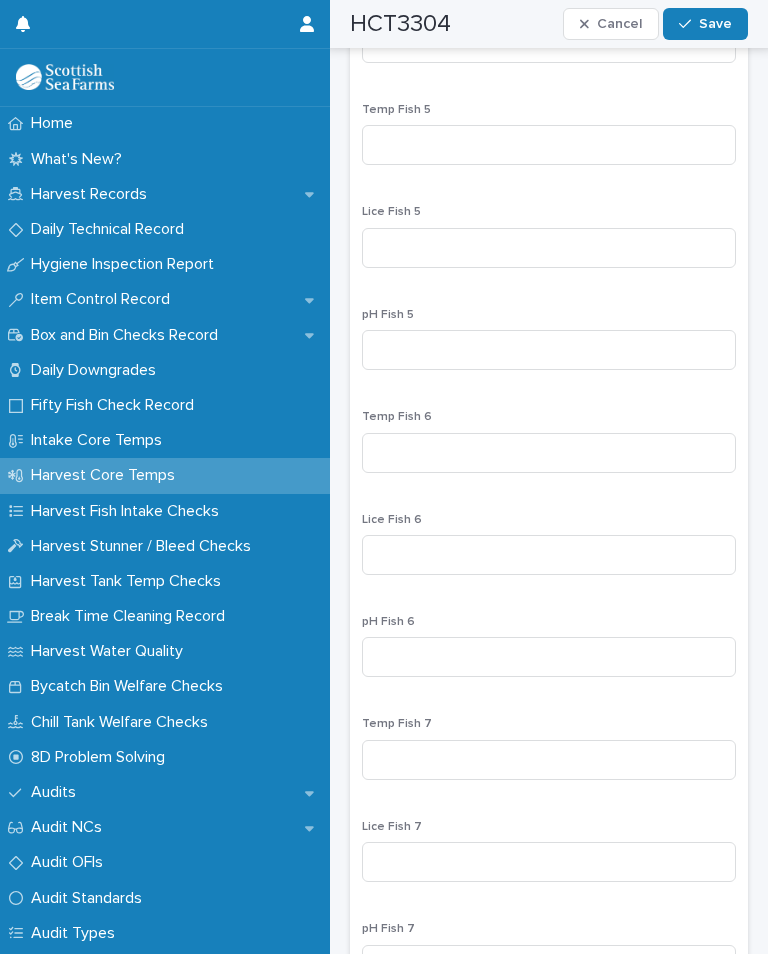 scroll, scrollTop: 2502, scrollLeft: 0, axis: vertical 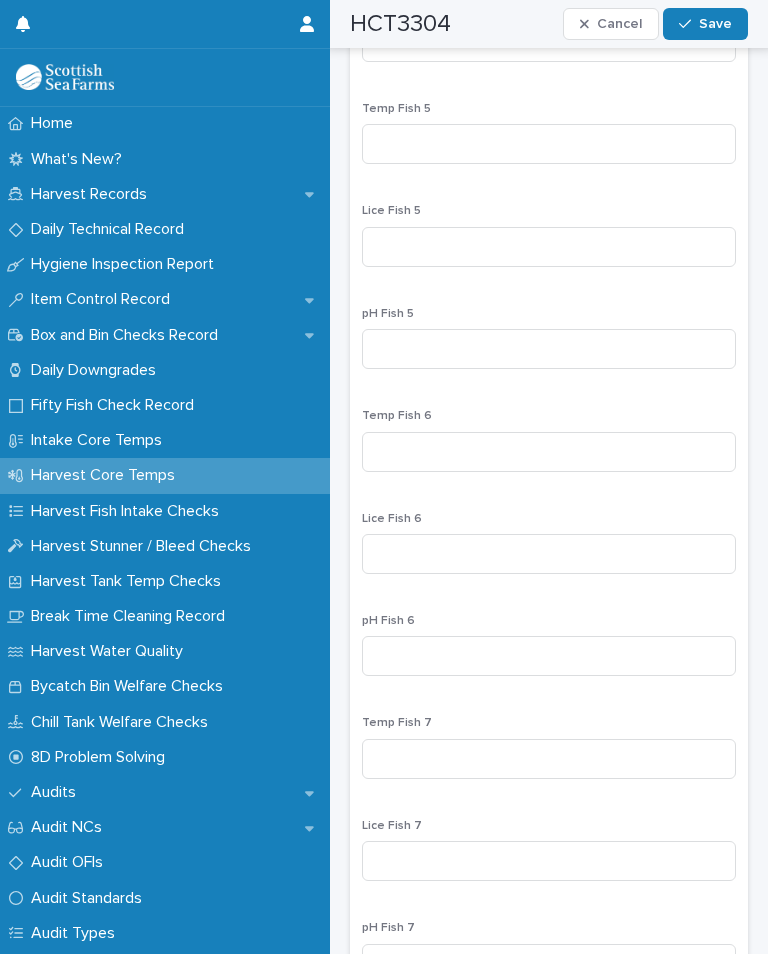 type on "*" 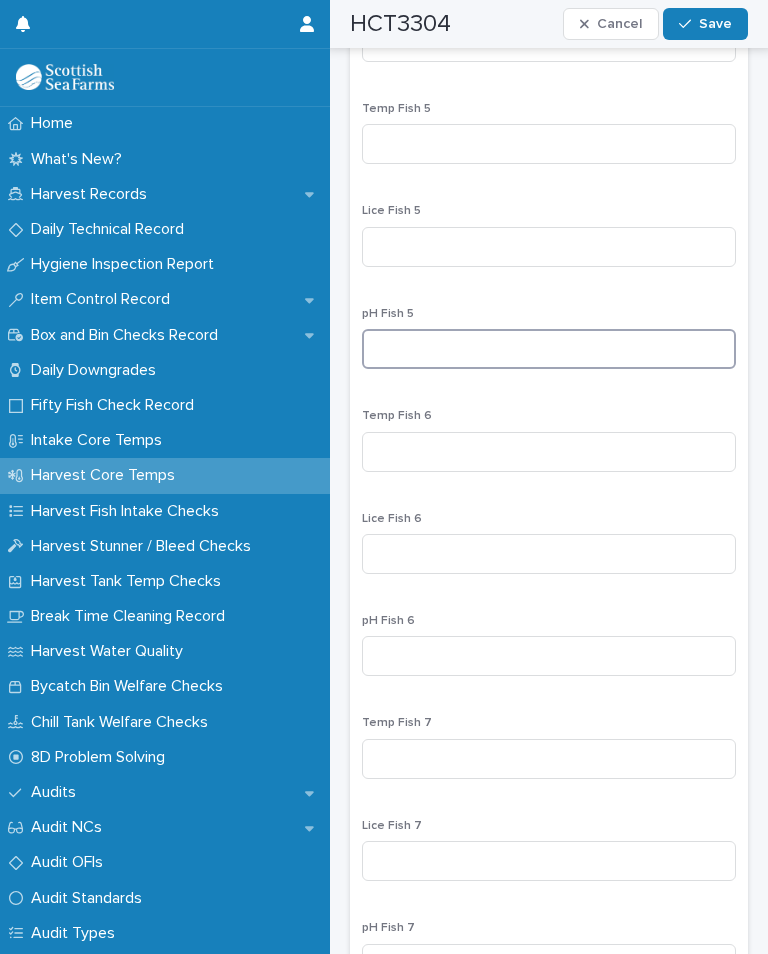 click at bounding box center (549, 349) 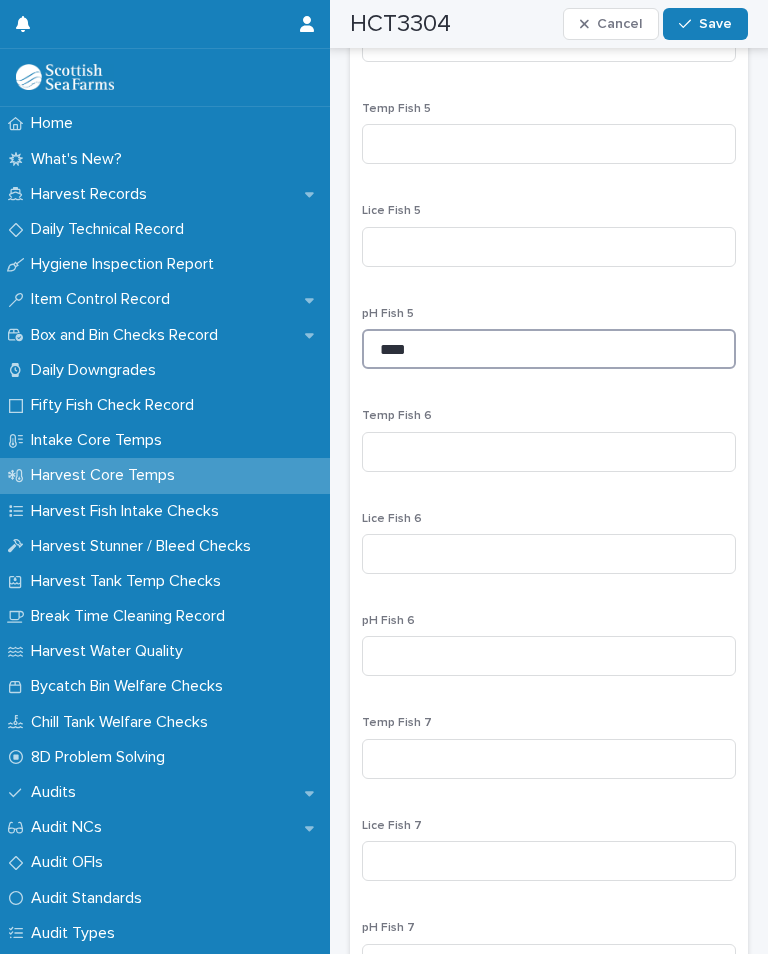 type on "****" 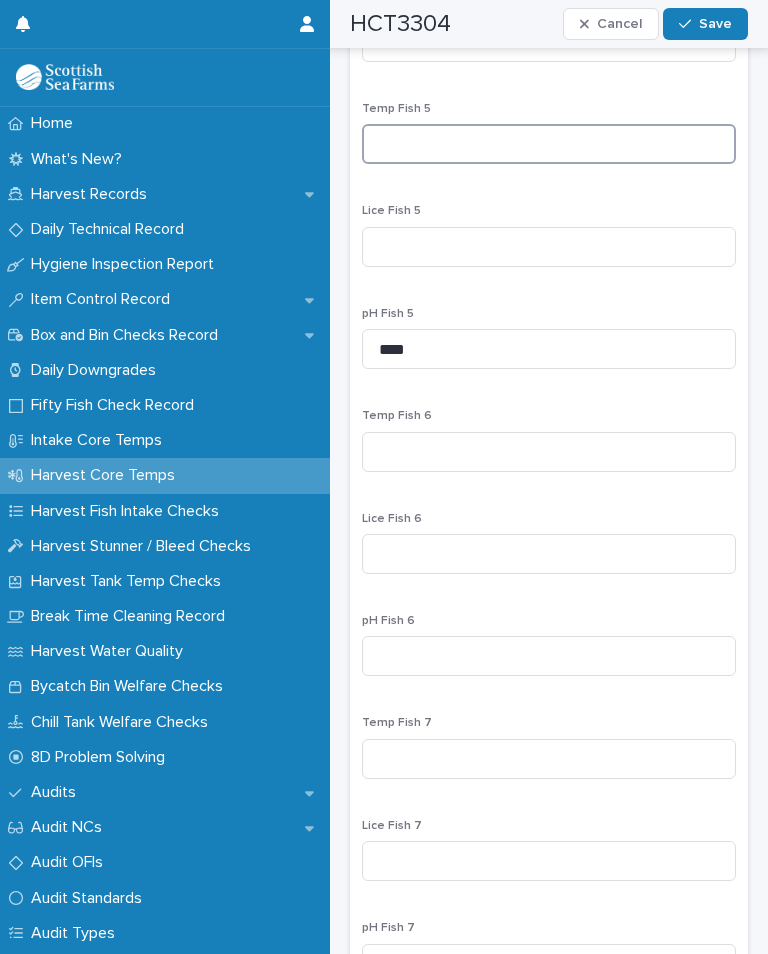 click at bounding box center [549, 144] 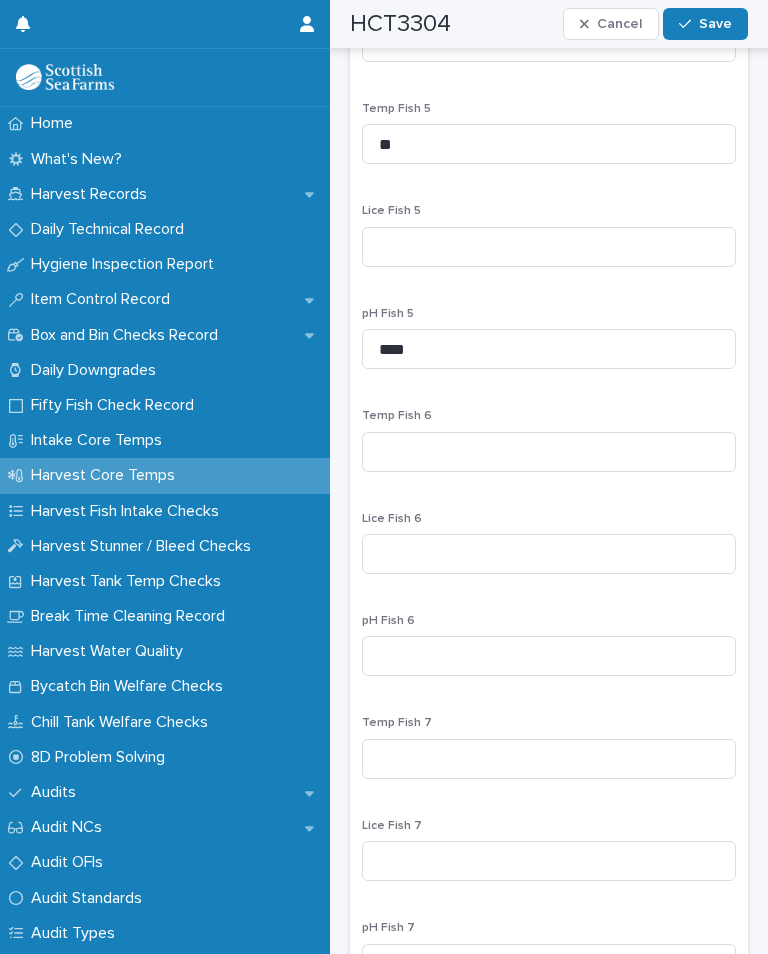 click on "Lice Fish 5" at bounding box center (391, 211) 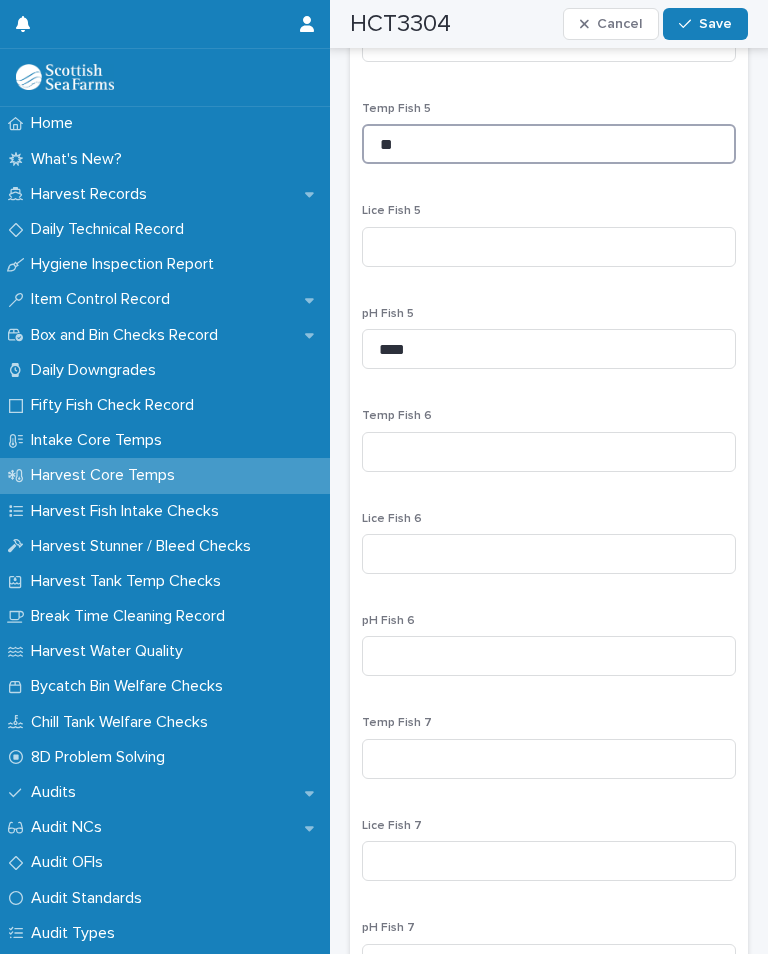 click on "**" at bounding box center [549, 144] 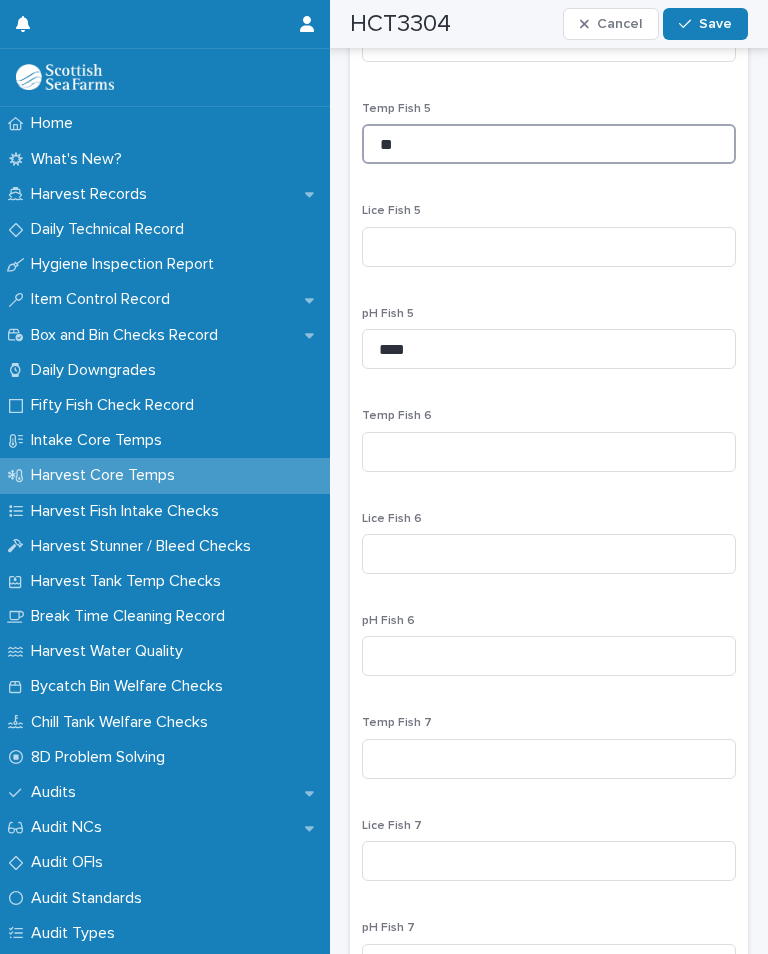 click on "**" at bounding box center [549, 144] 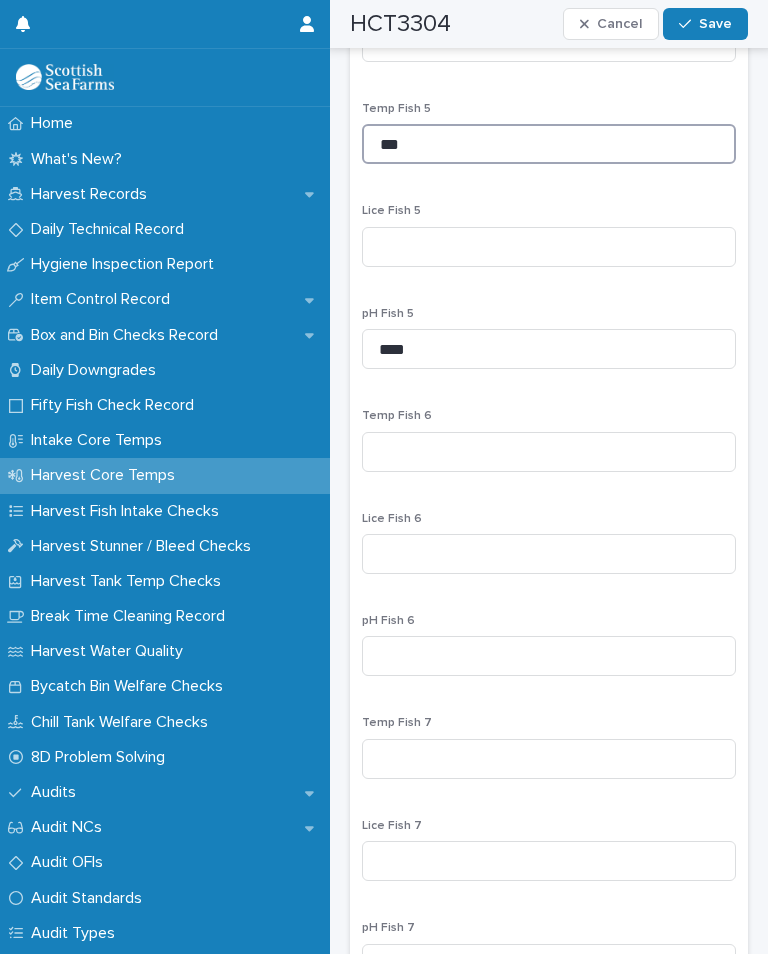 type on "***" 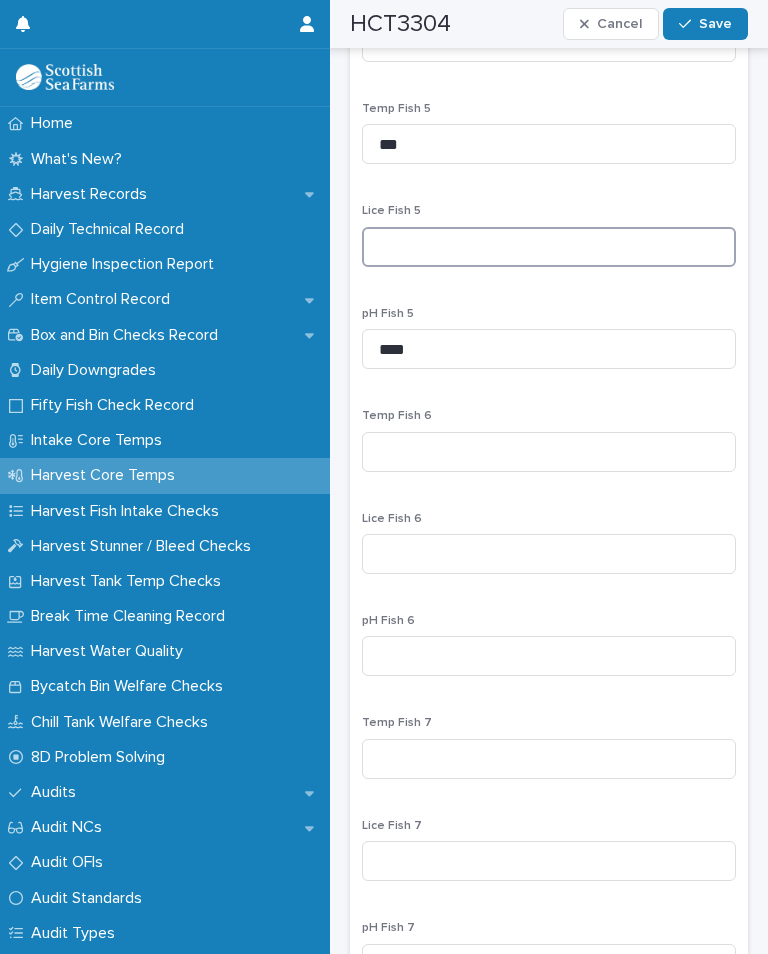 click at bounding box center [549, 247] 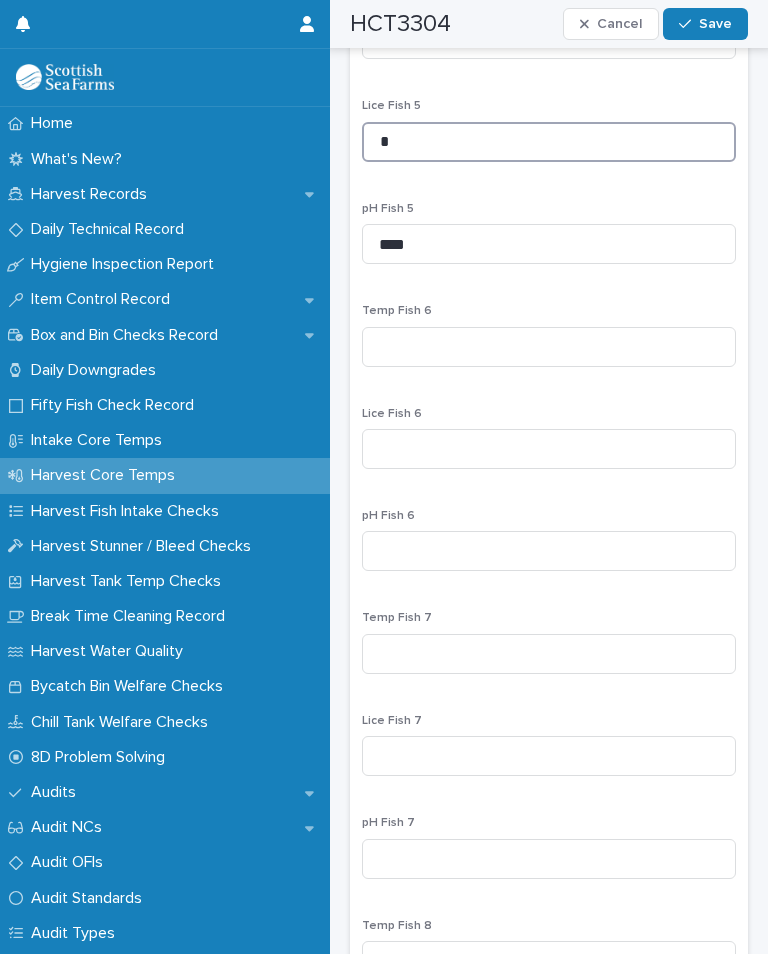 scroll, scrollTop: 2606, scrollLeft: 0, axis: vertical 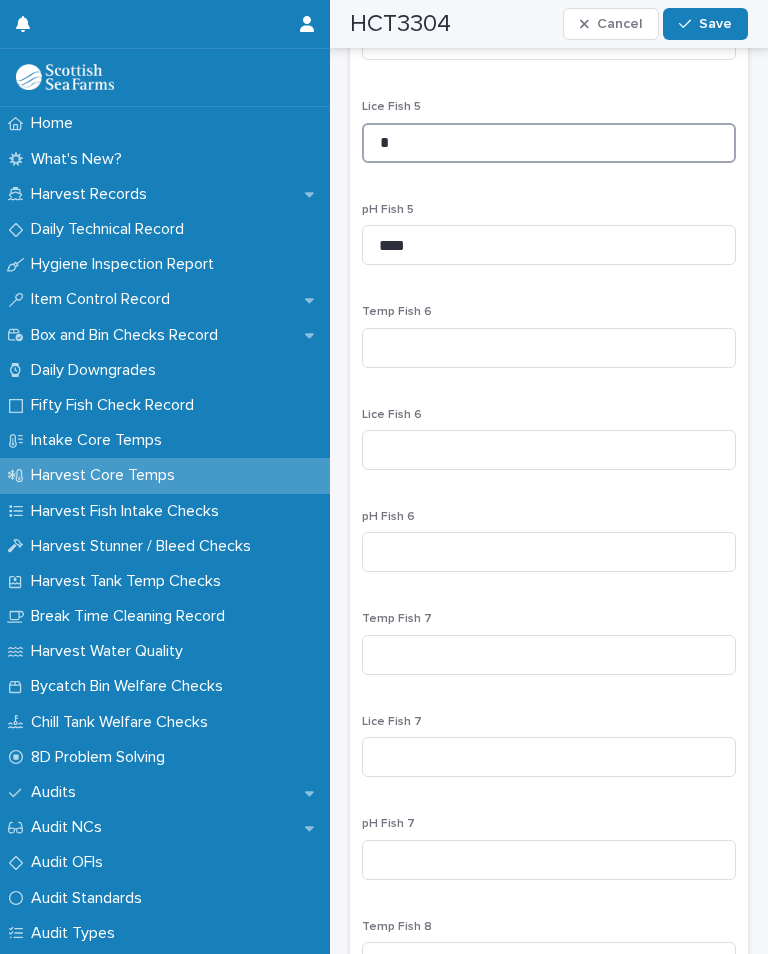 type on "*" 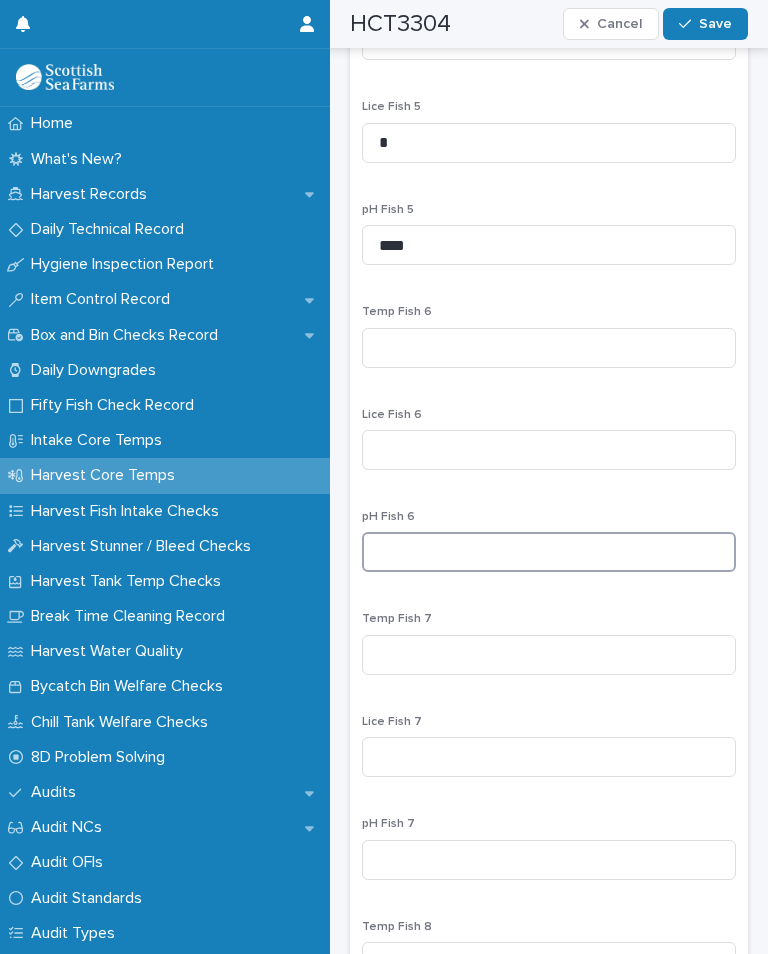 click at bounding box center (549, 552) 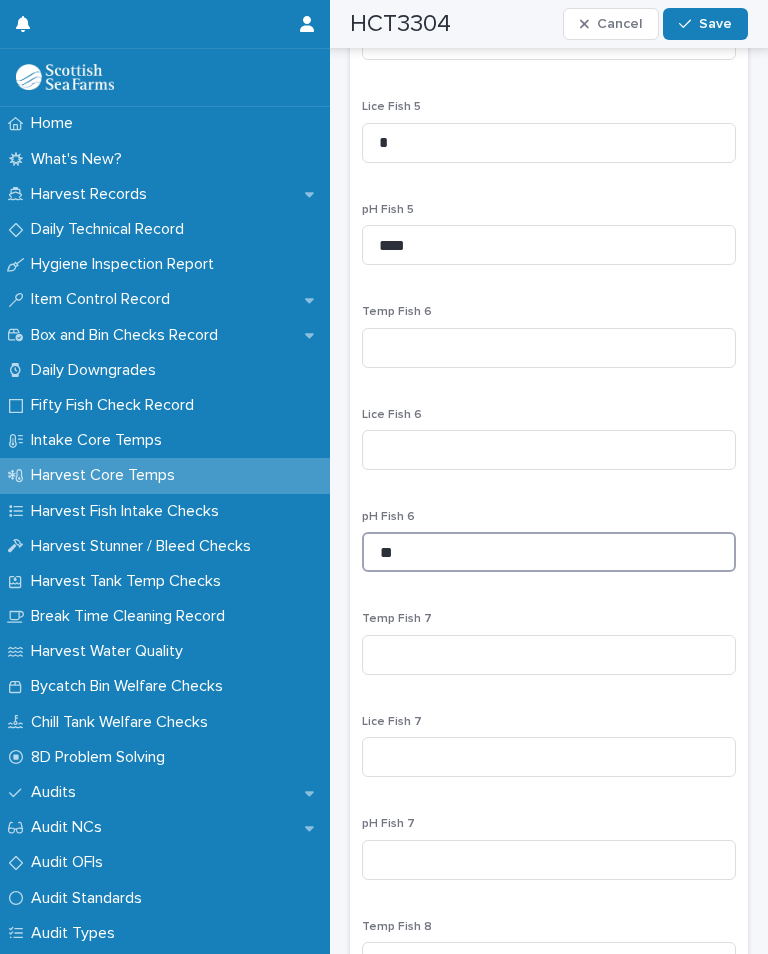 type on "*" 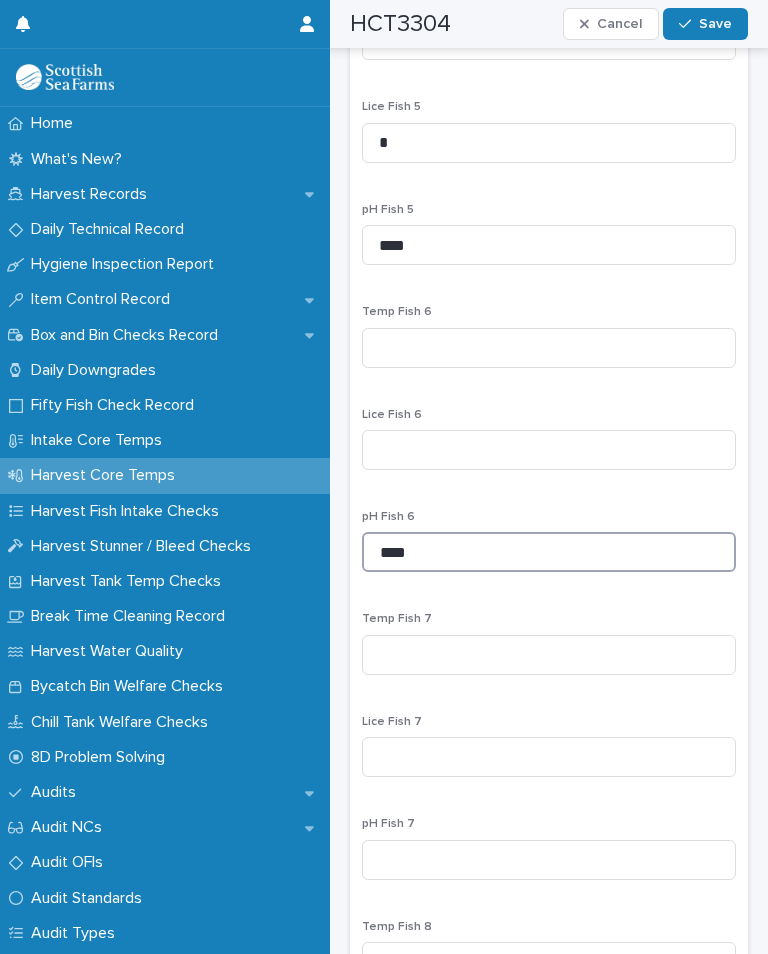 type on "****" 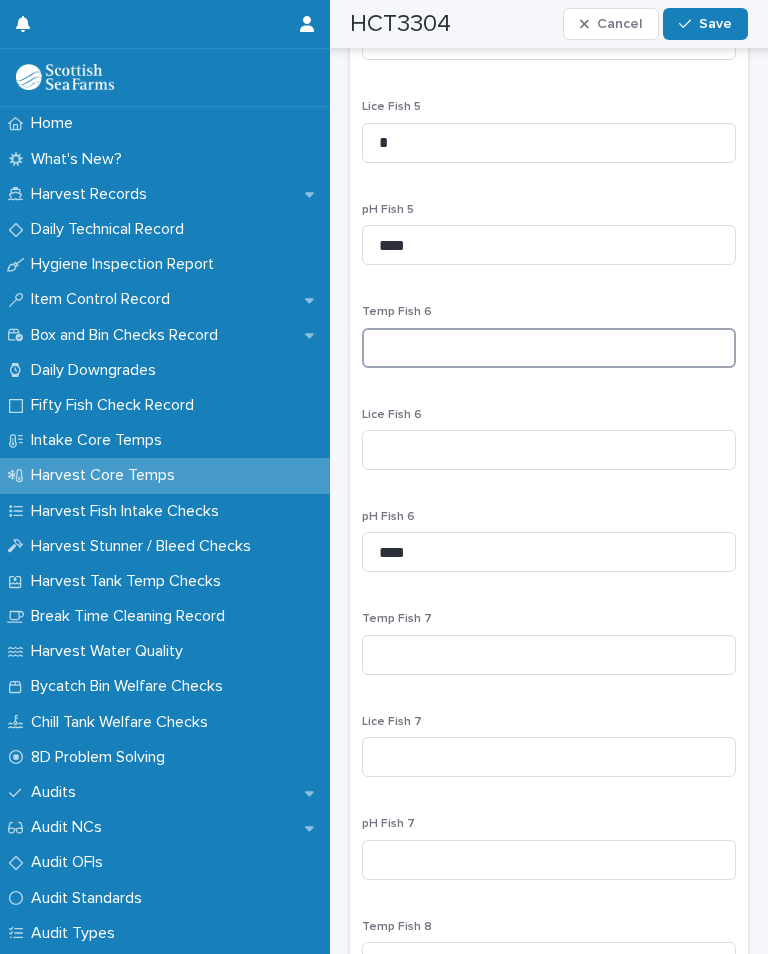 click at bounding box center [549, 348] 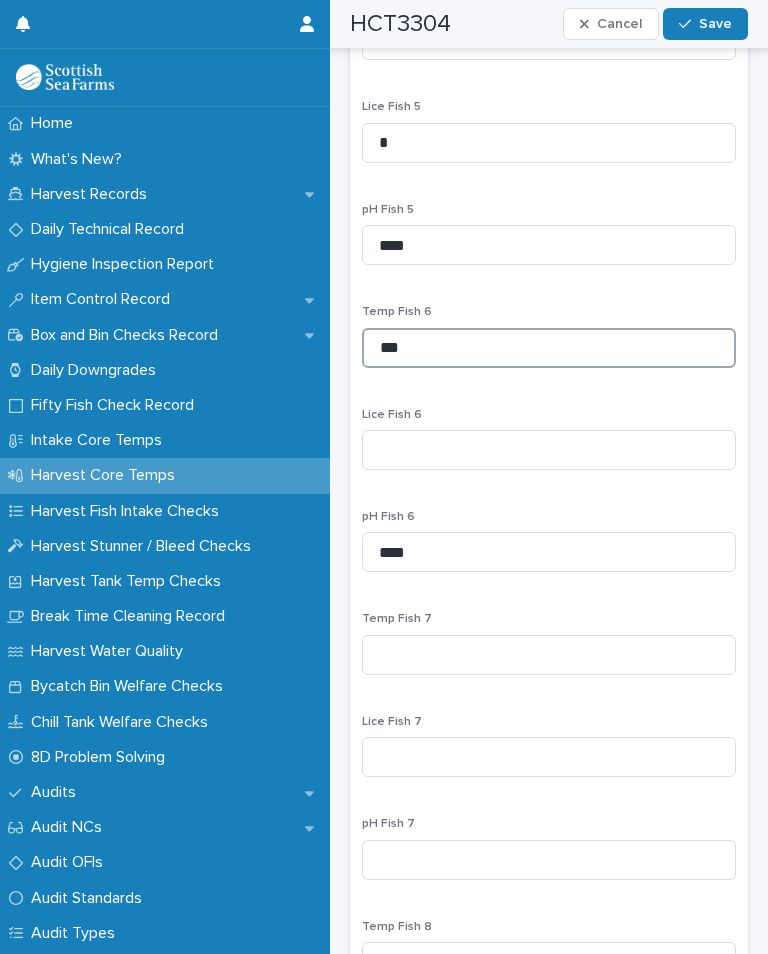 type on "***" 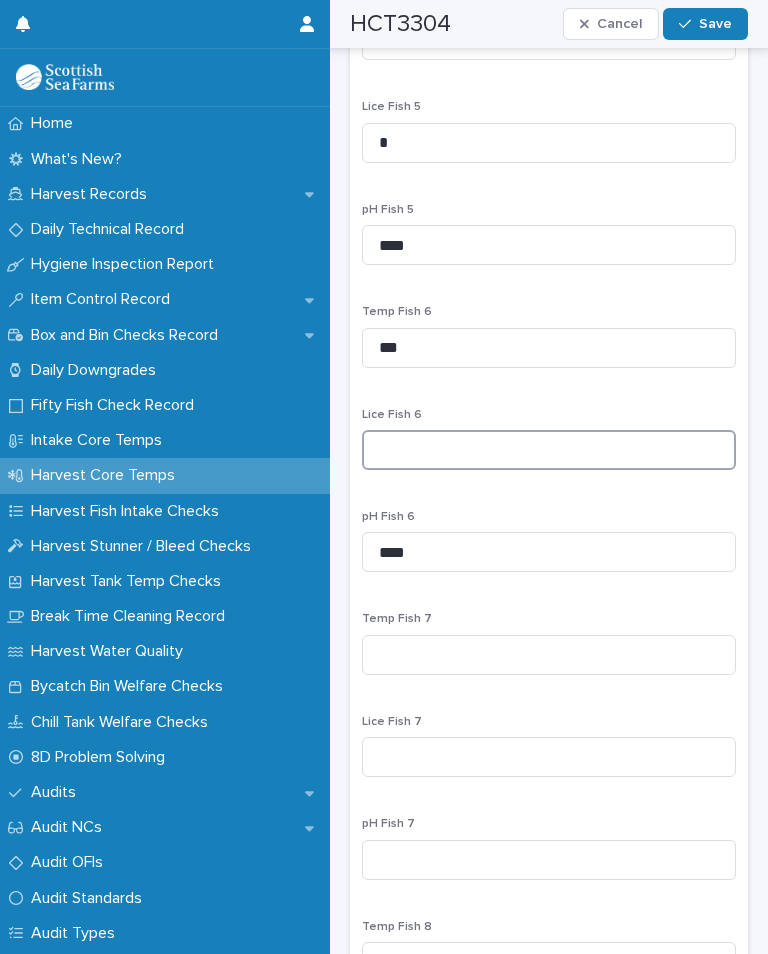 click at bounding box center (549, 450) 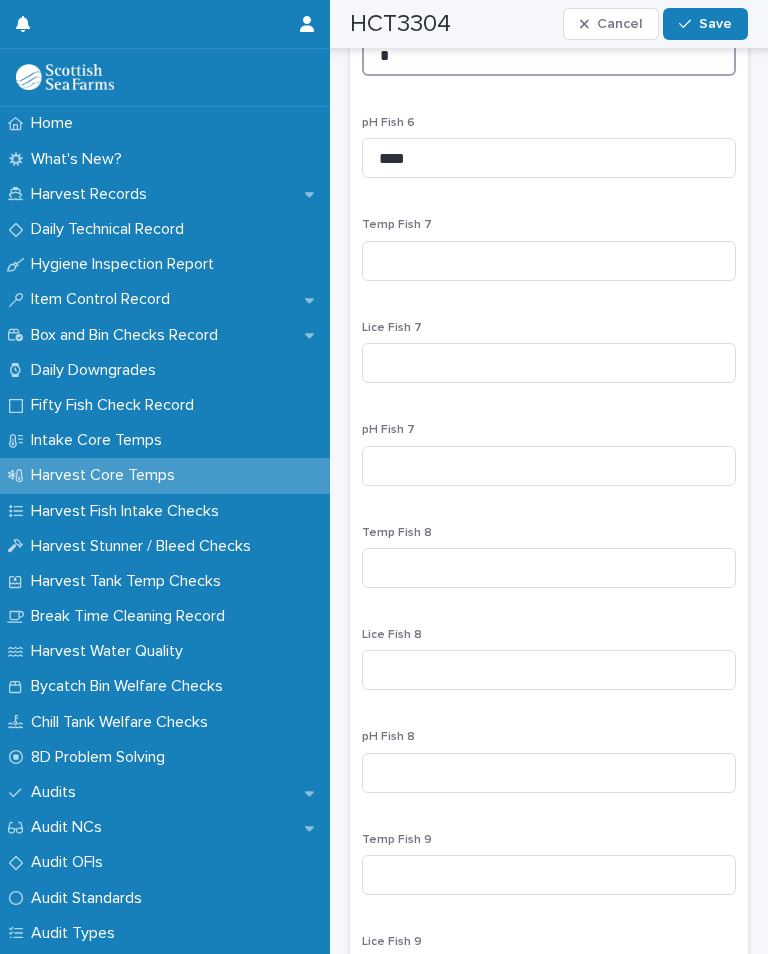 scroll, scrollTop: 3017, scrollLeft: 0, axis: vertical 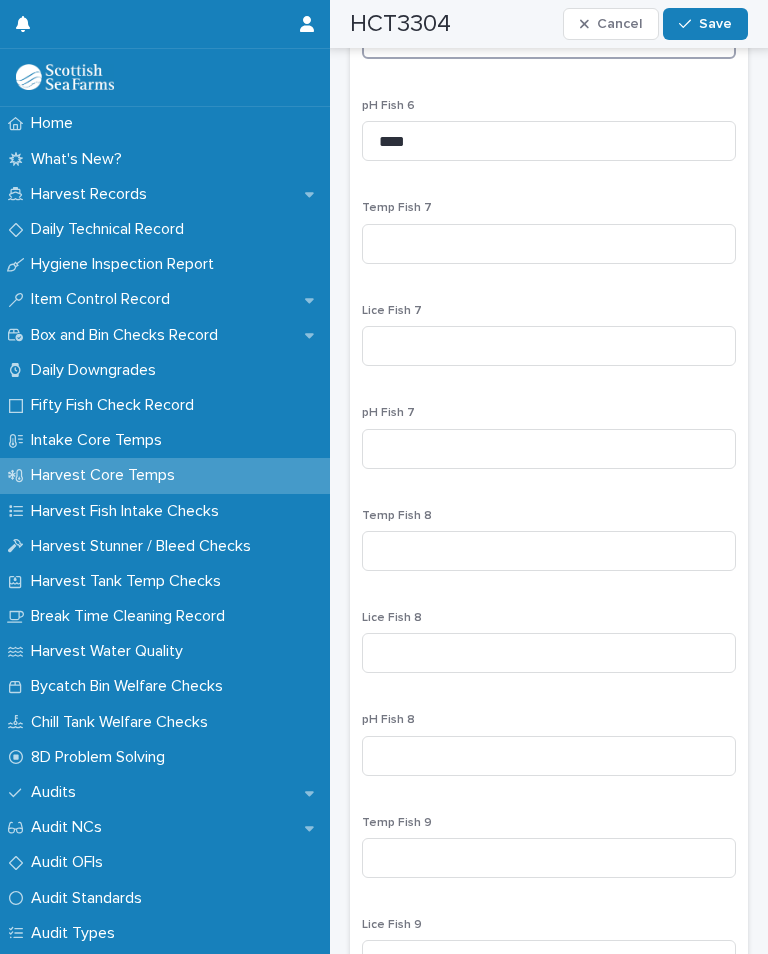 type on "*" 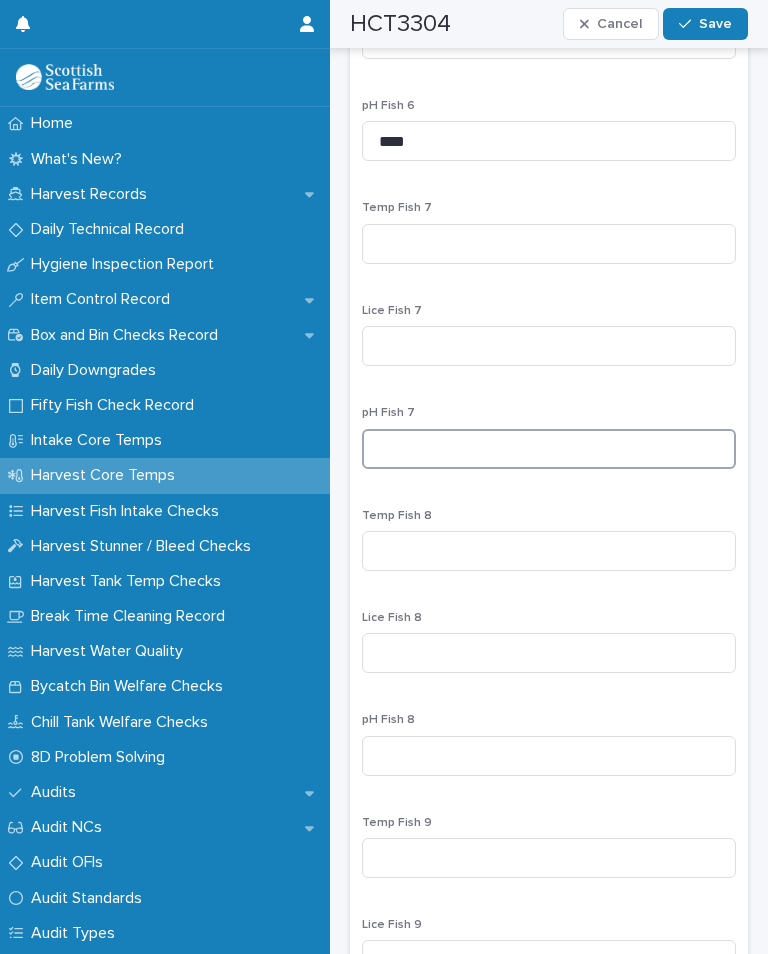 click at bounding box center [549, 449] 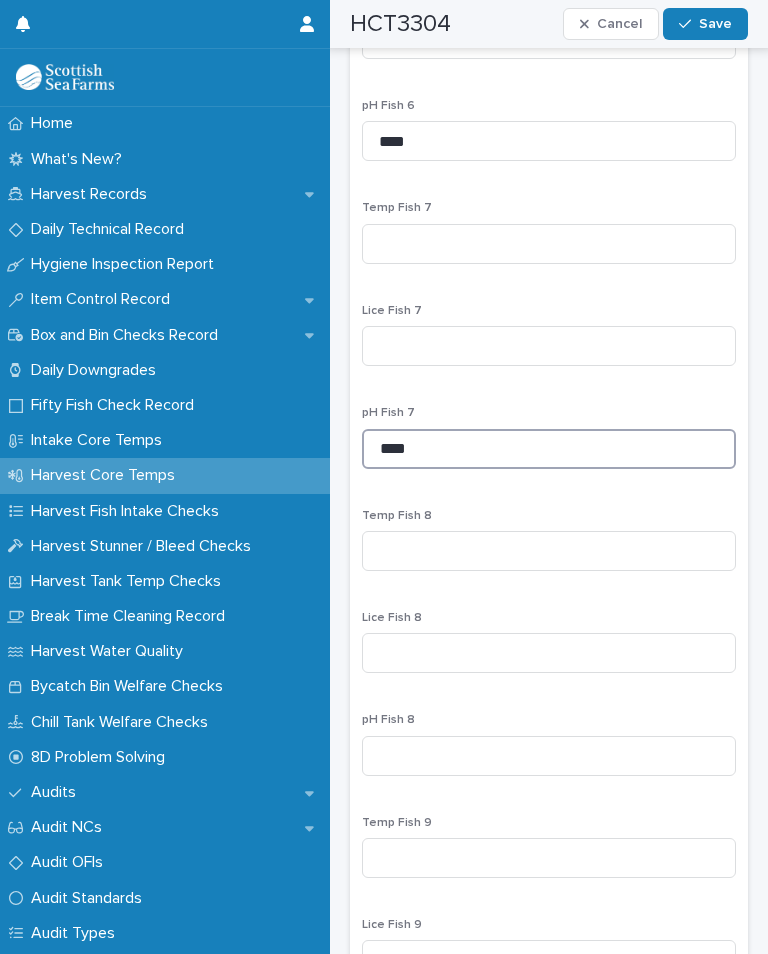 type on "****" 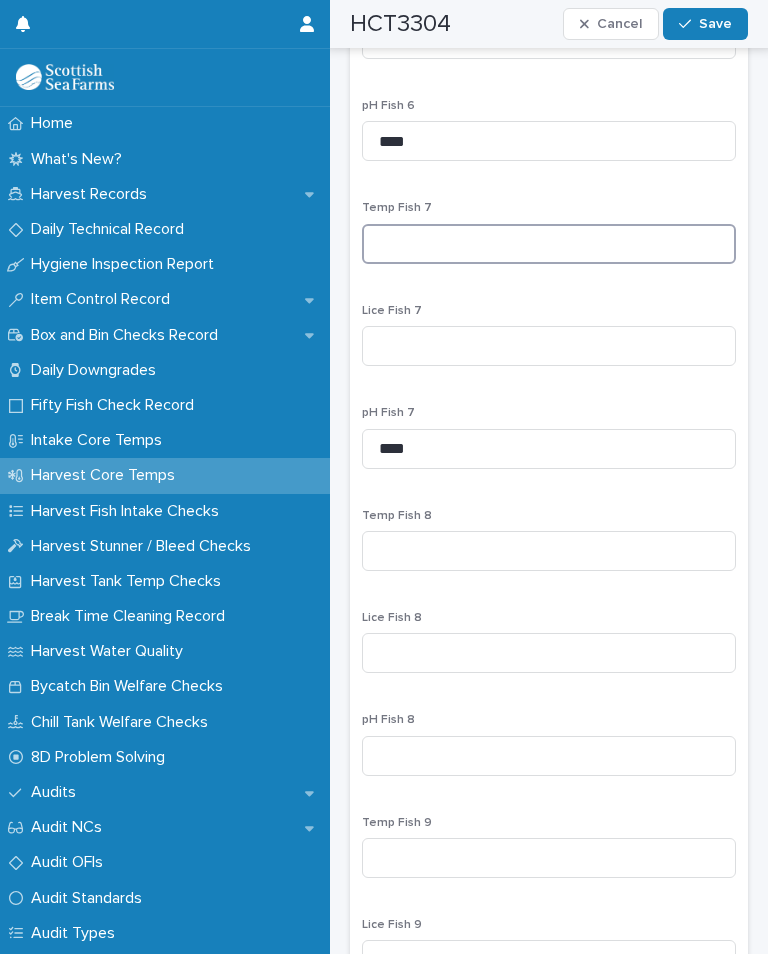 click at bounding box center [549, 244] 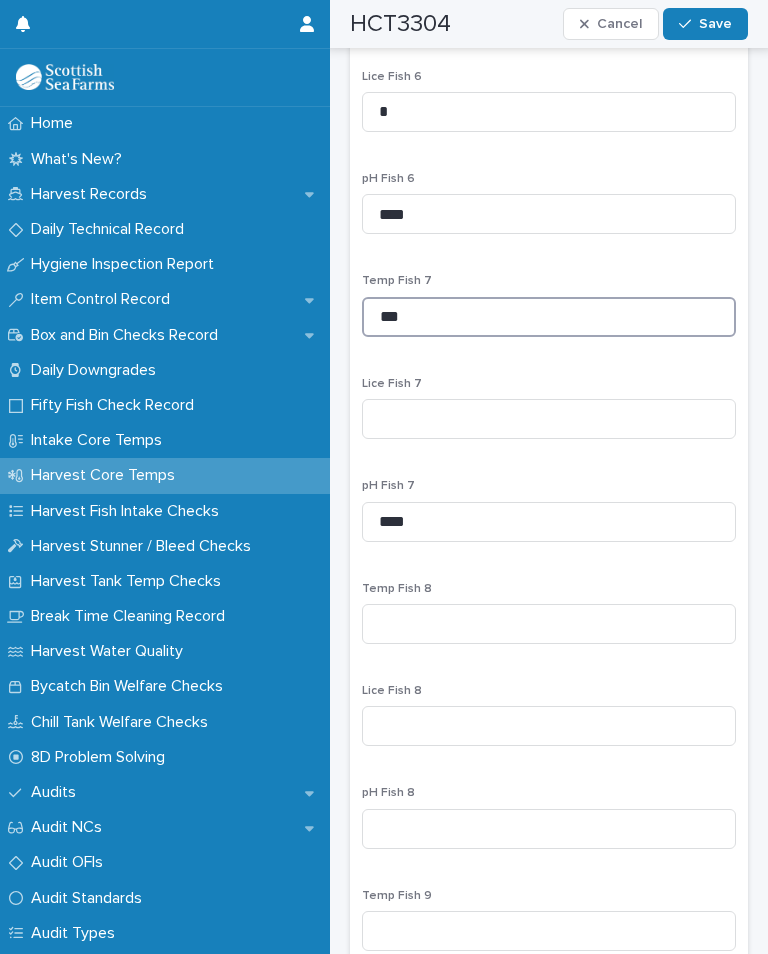 scroll, scrollTop: 2940, scrollLeft: 0, axis: vertical 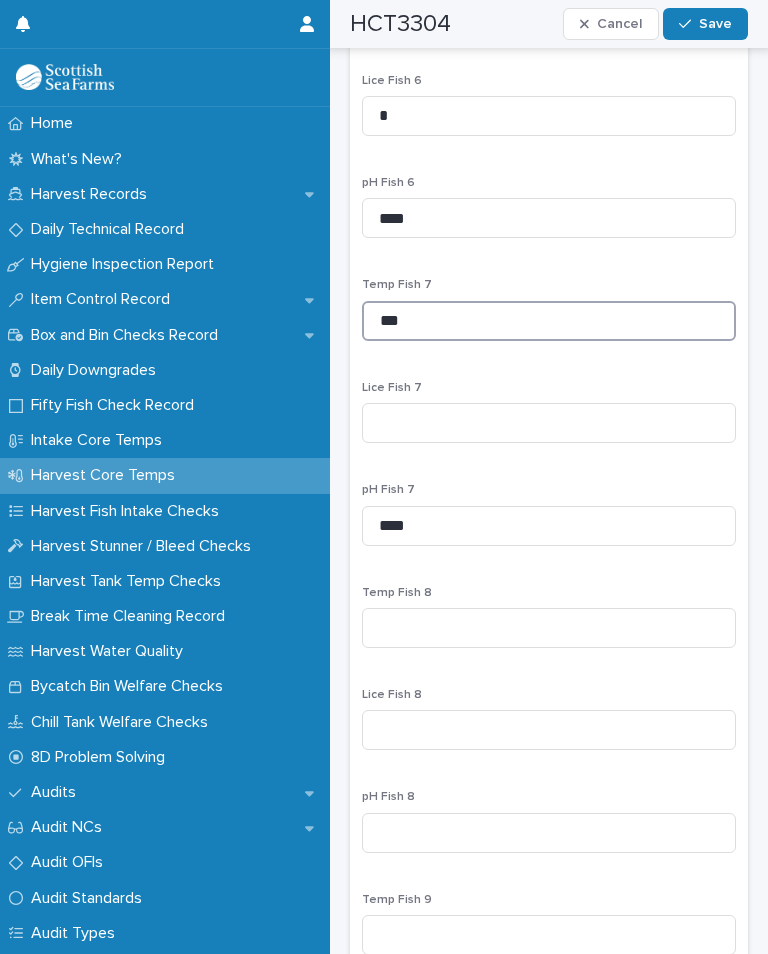 type on "***" 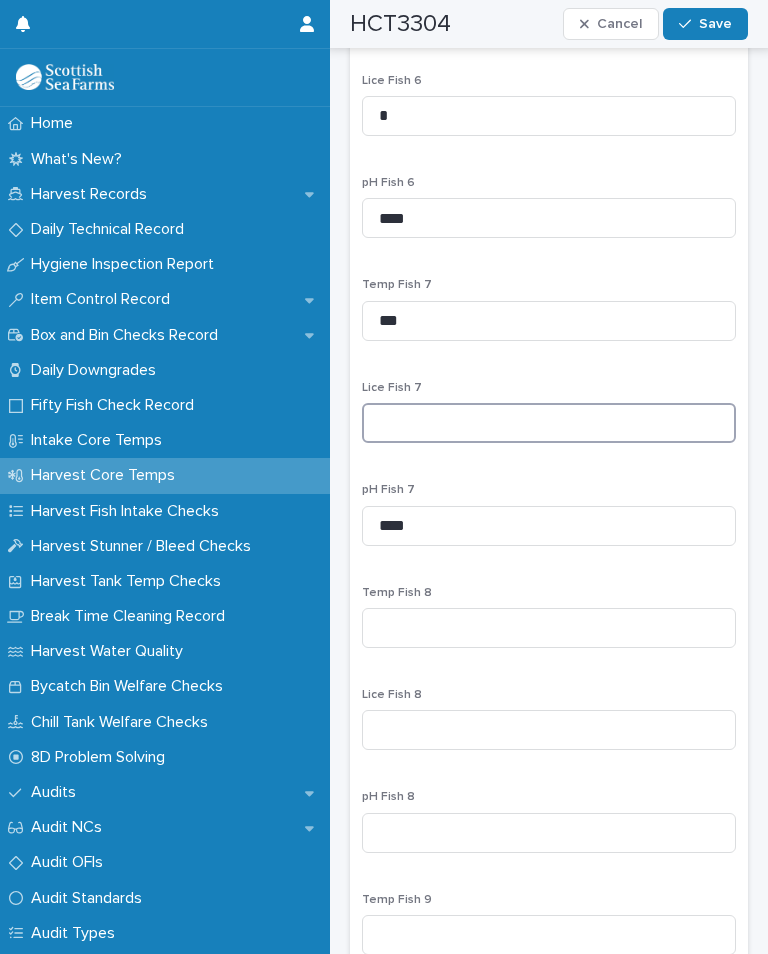 click at bounding box center [549, 423] 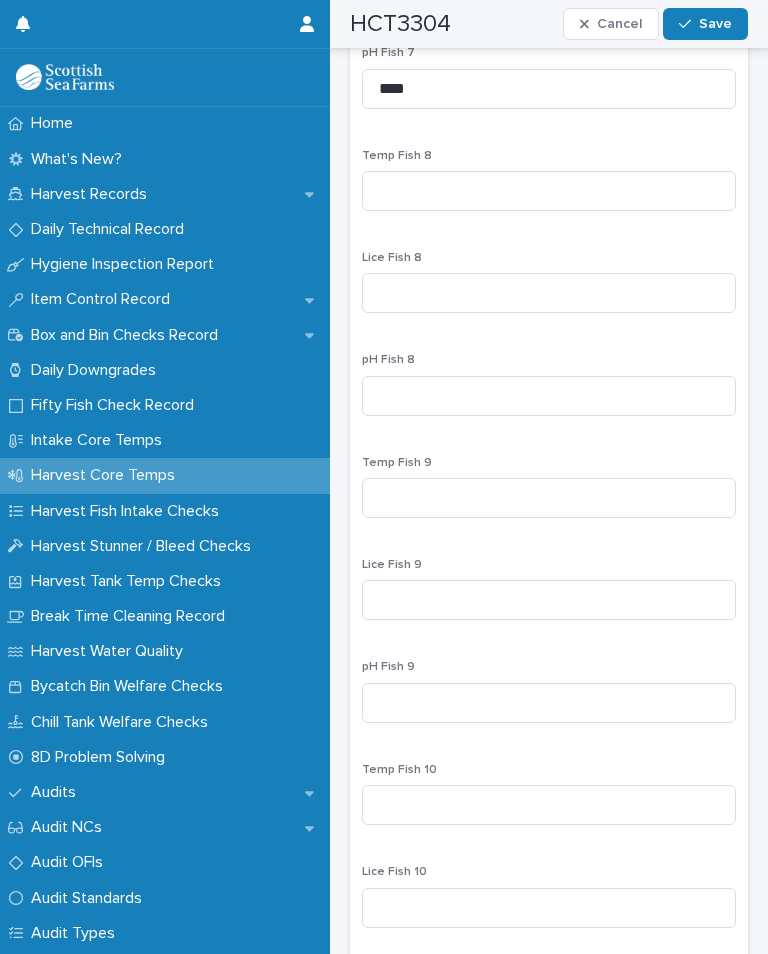 scroll, scrollTop: 3377, scrollLeft: 0, axis: vertical 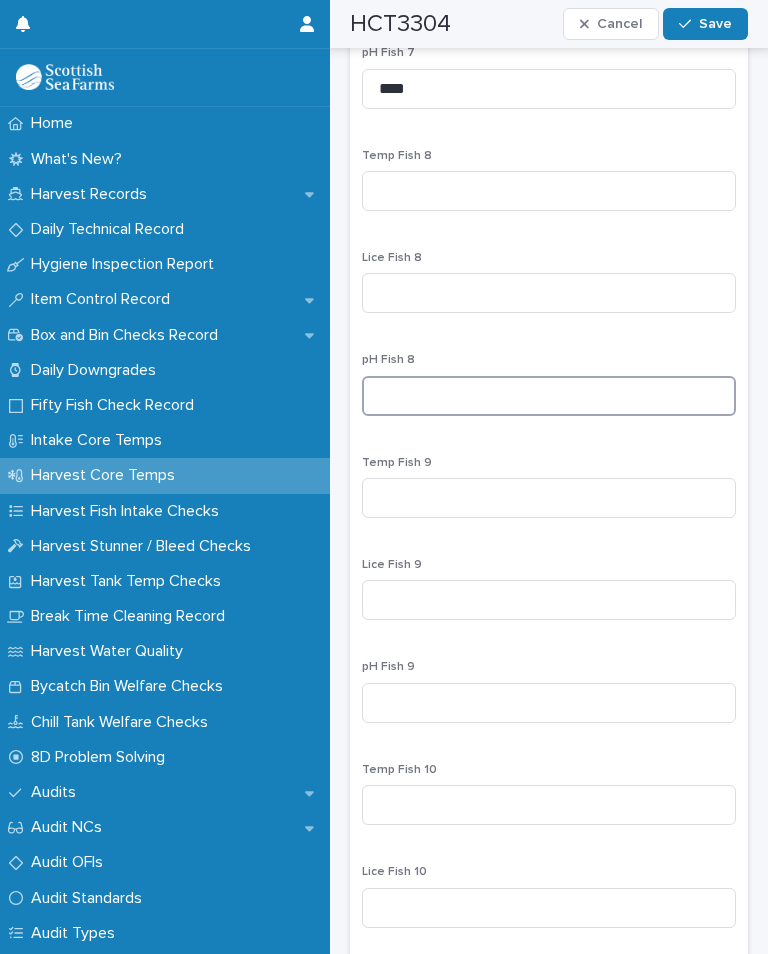 click at bounding box center (549, 396) 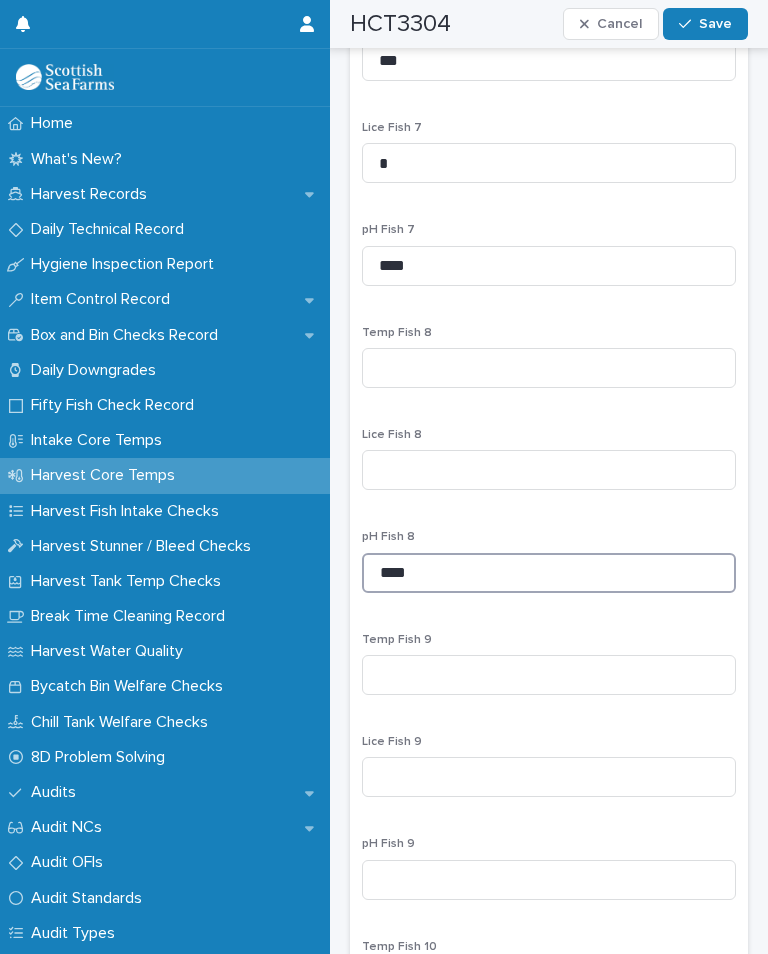scroll, scrollTop: 3197, scrollLeft: 0, axis: vertical 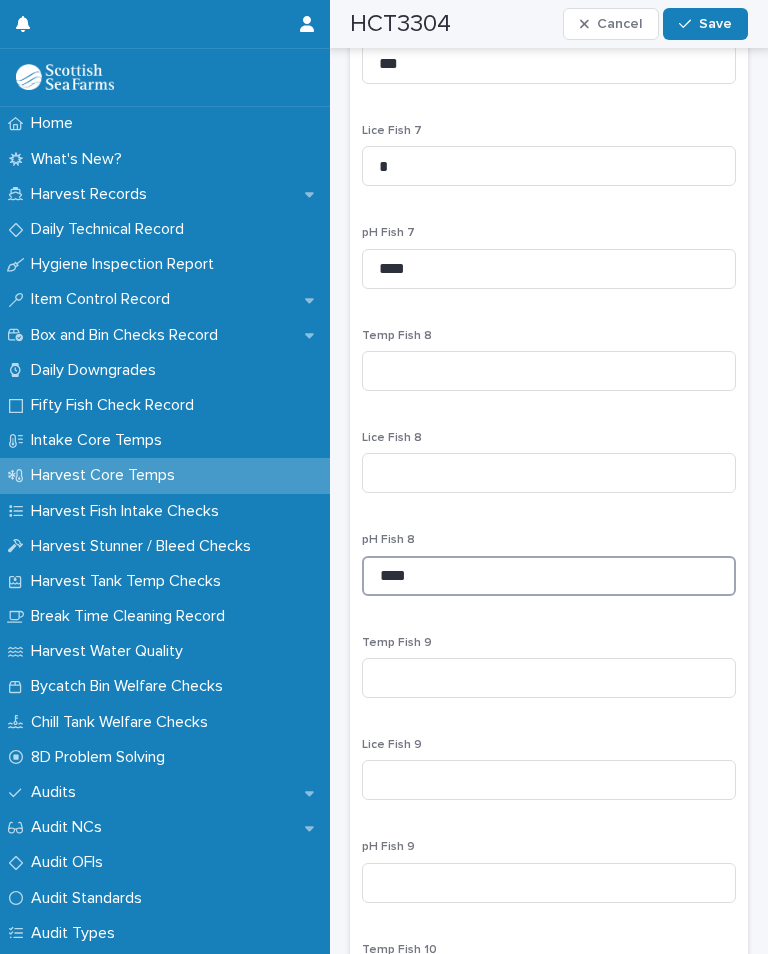 type on "****" 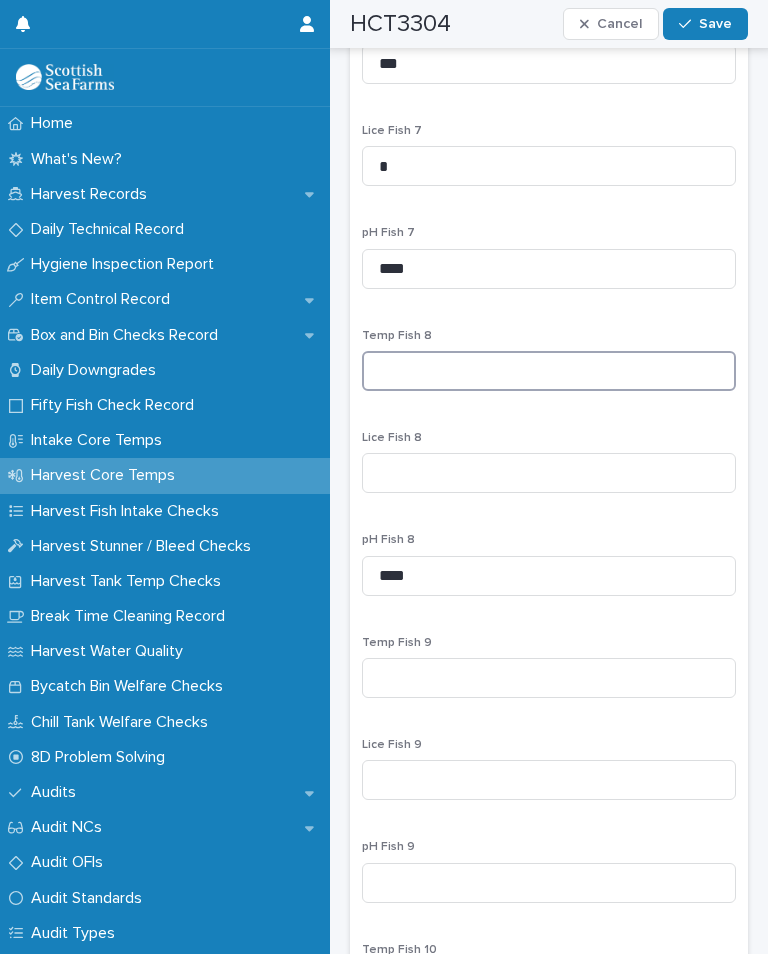 click at bounding box center (549, 371) 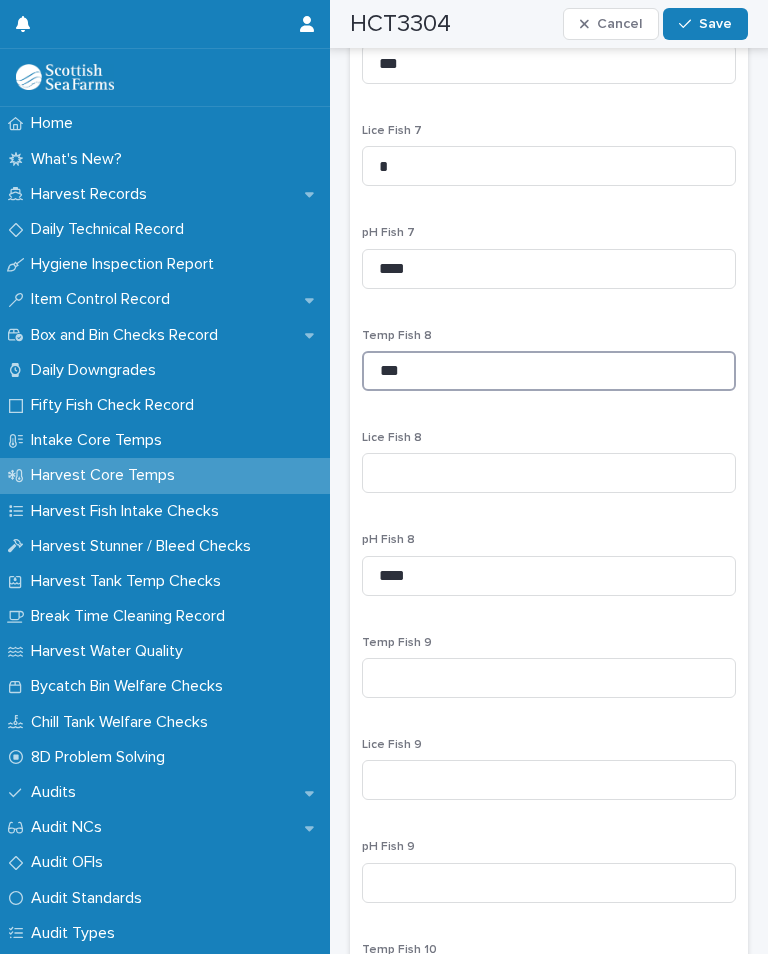 type on "***" 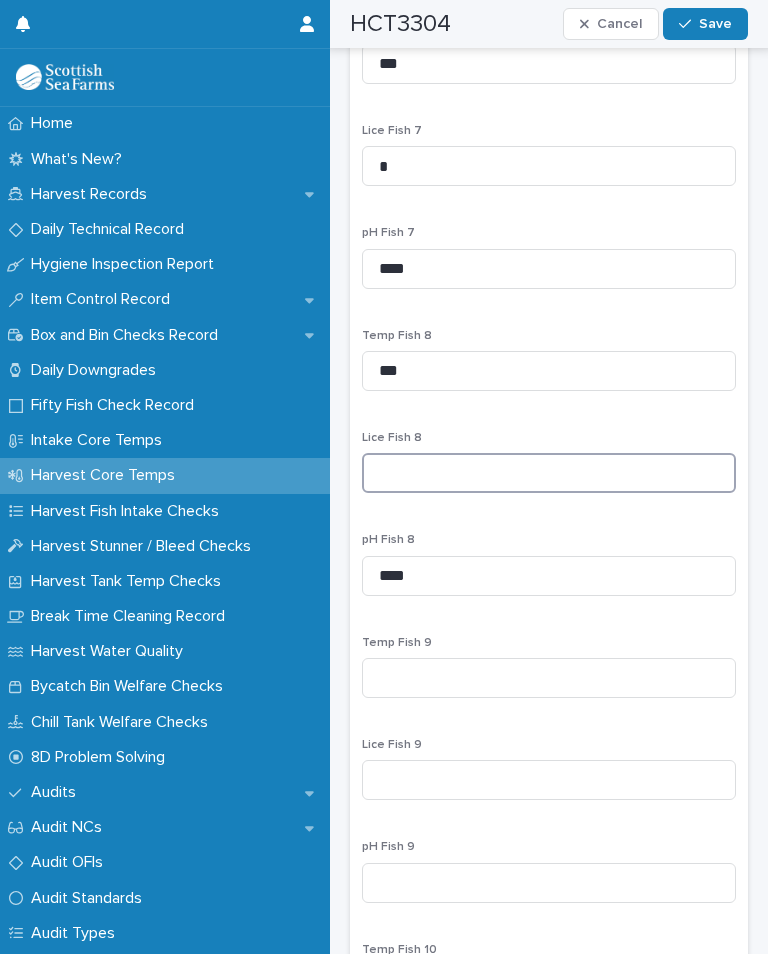 click at bounding box center [549, 473] 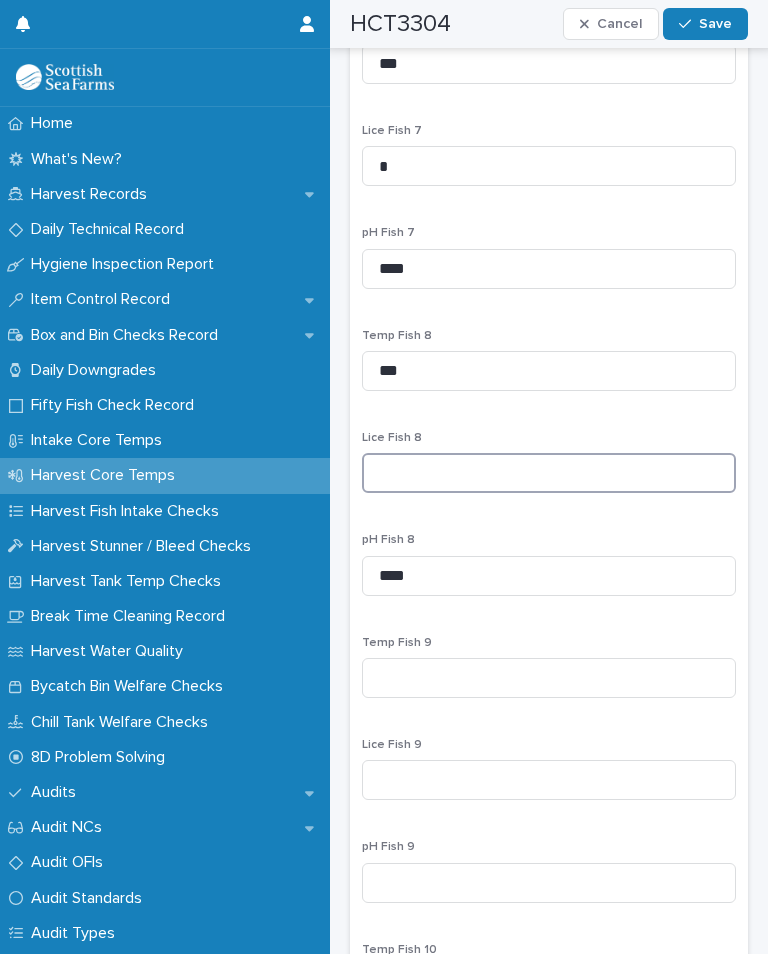 click at bounding box center [549, 473] 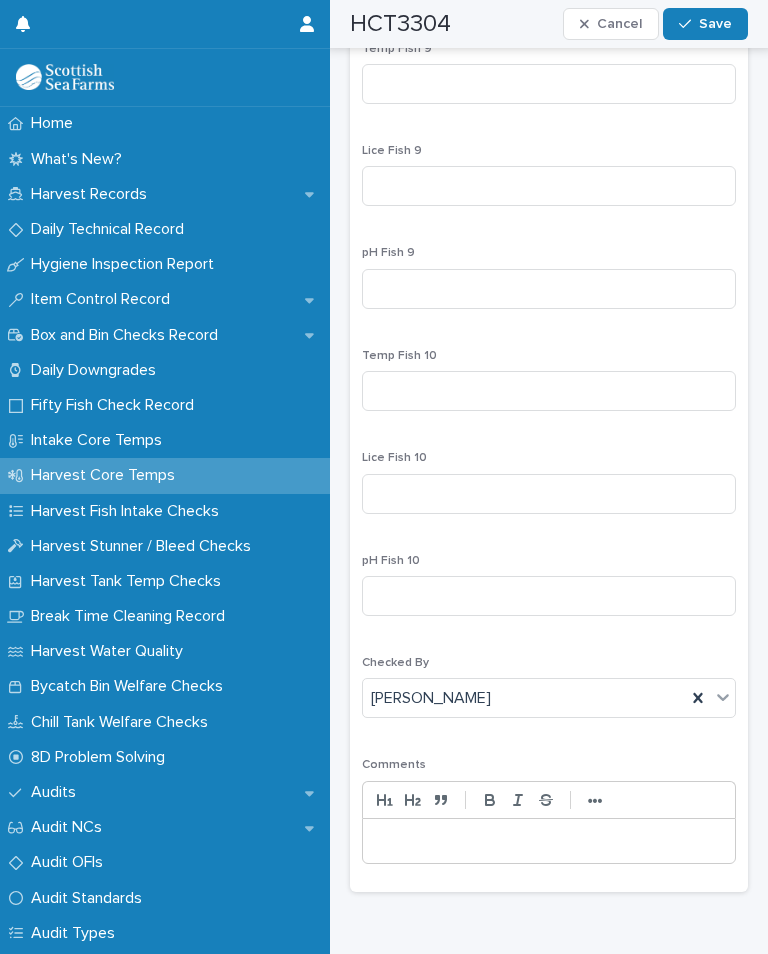 scroll, scrollTop: 3790, scrollLeft: 0, axis: vertical 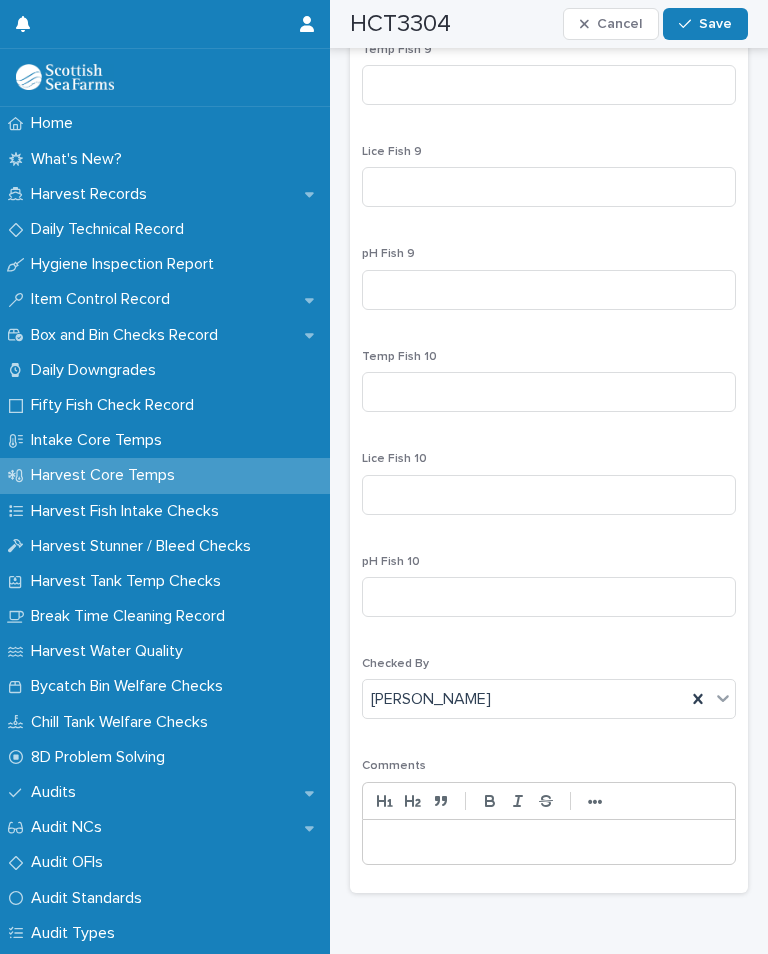 type on "*" 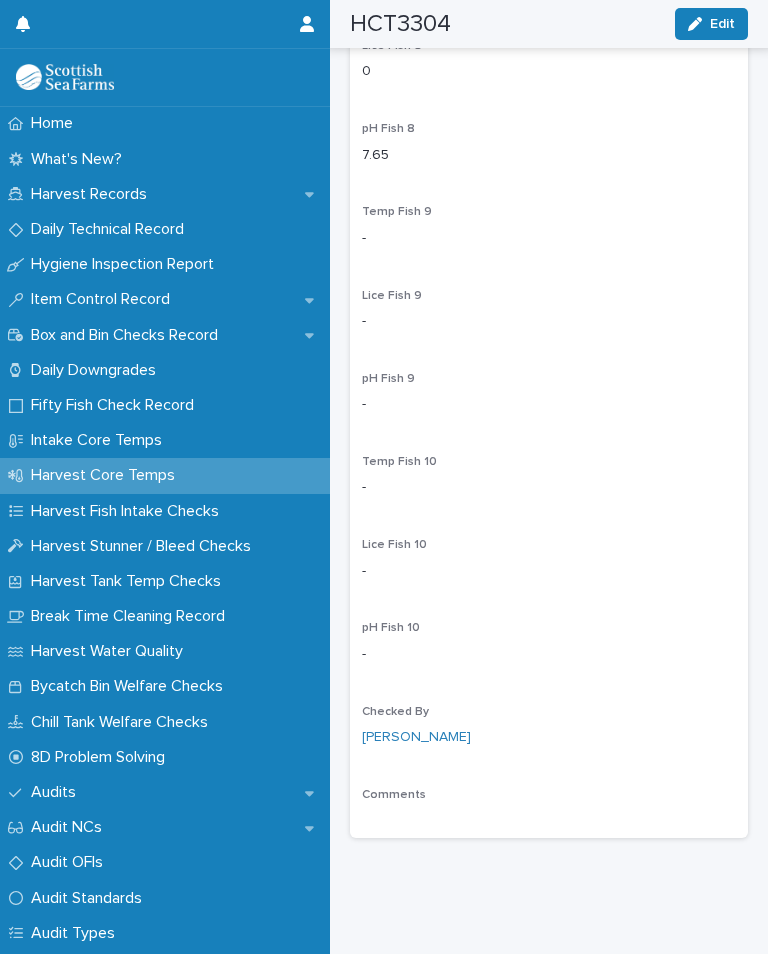 scroll, scrollTop: 3056, scrollLeft: 0, axis: vertical 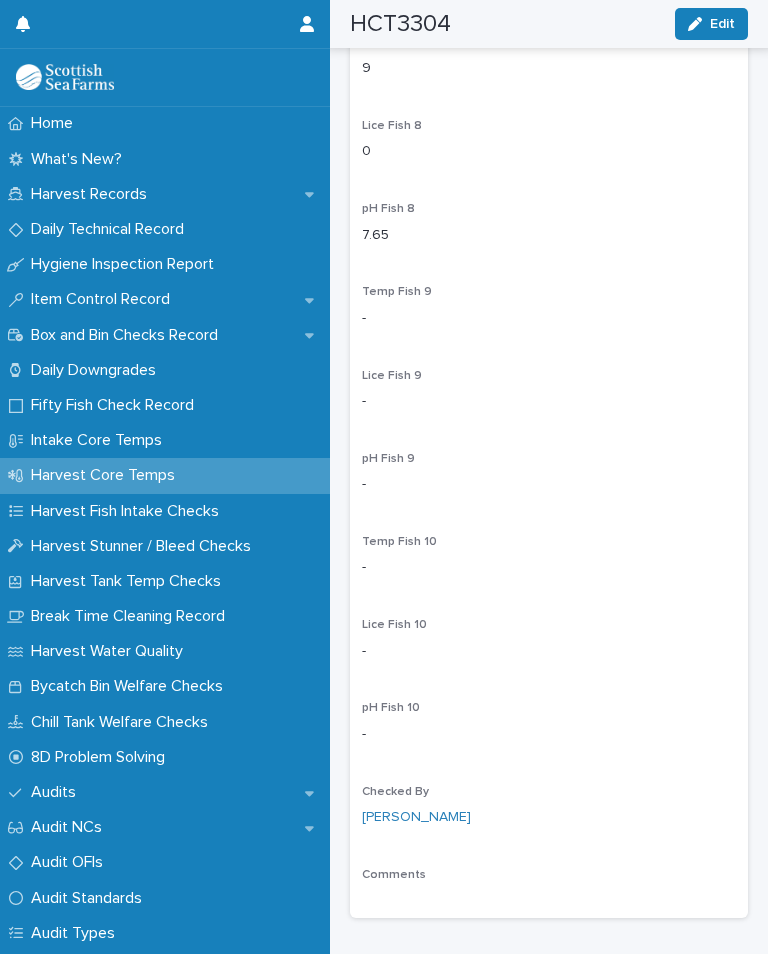 click on "Edit" at bounding box center [722, 24] 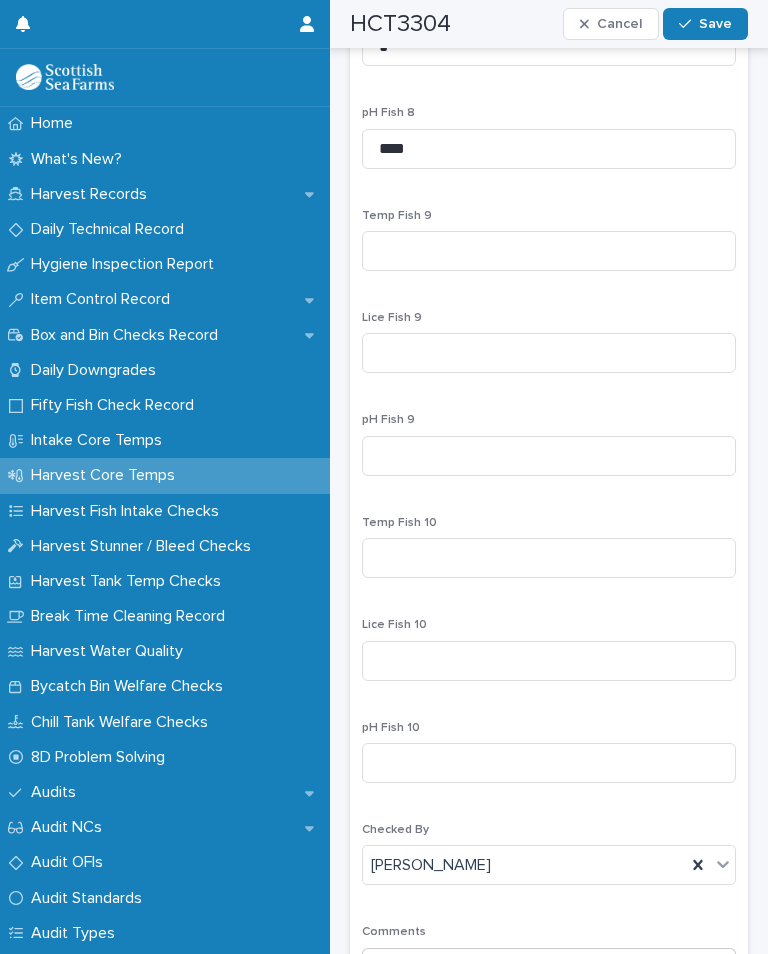 scroll, scrollTop: 3621, scrollLeft: 0, axis: vertical 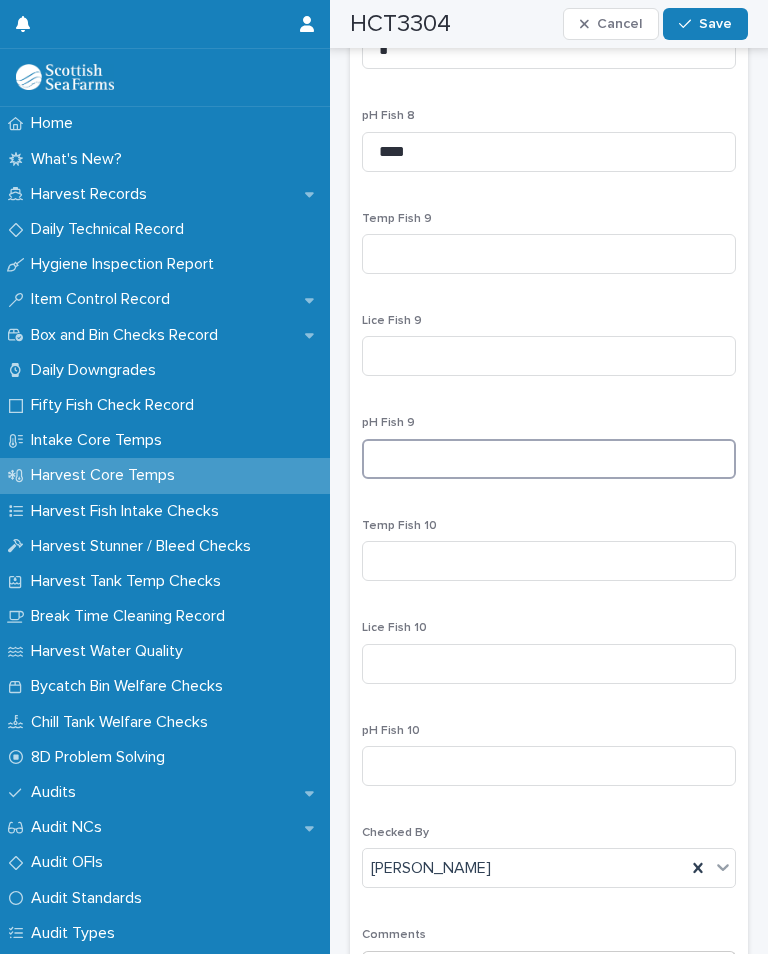 click at bounding box center [549, 459] 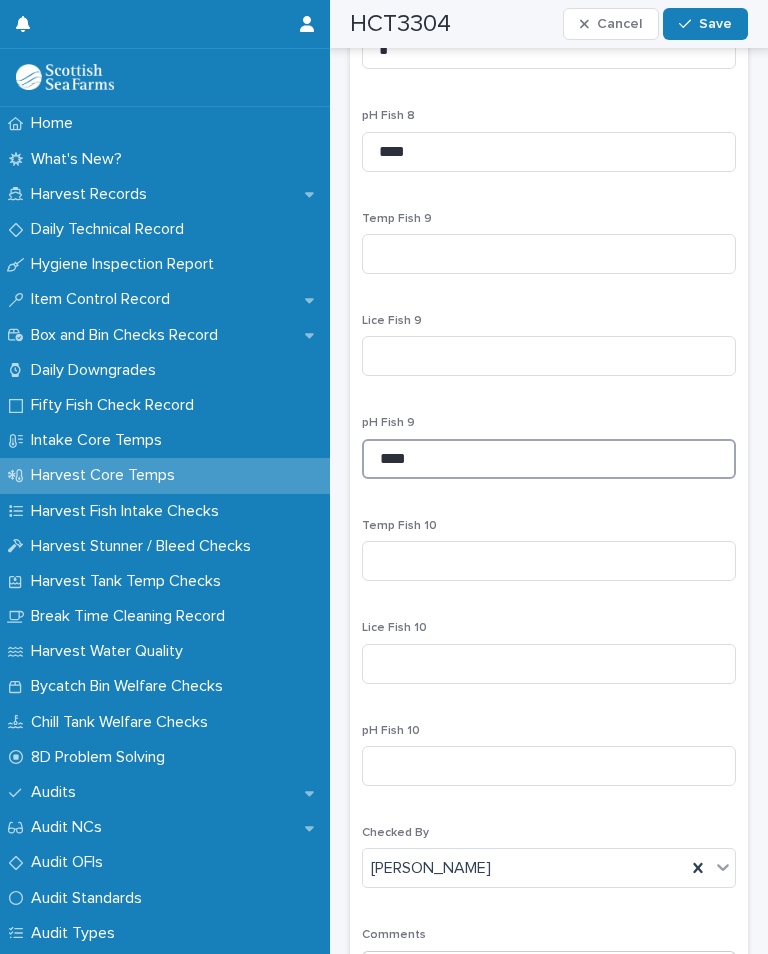 type on "****" 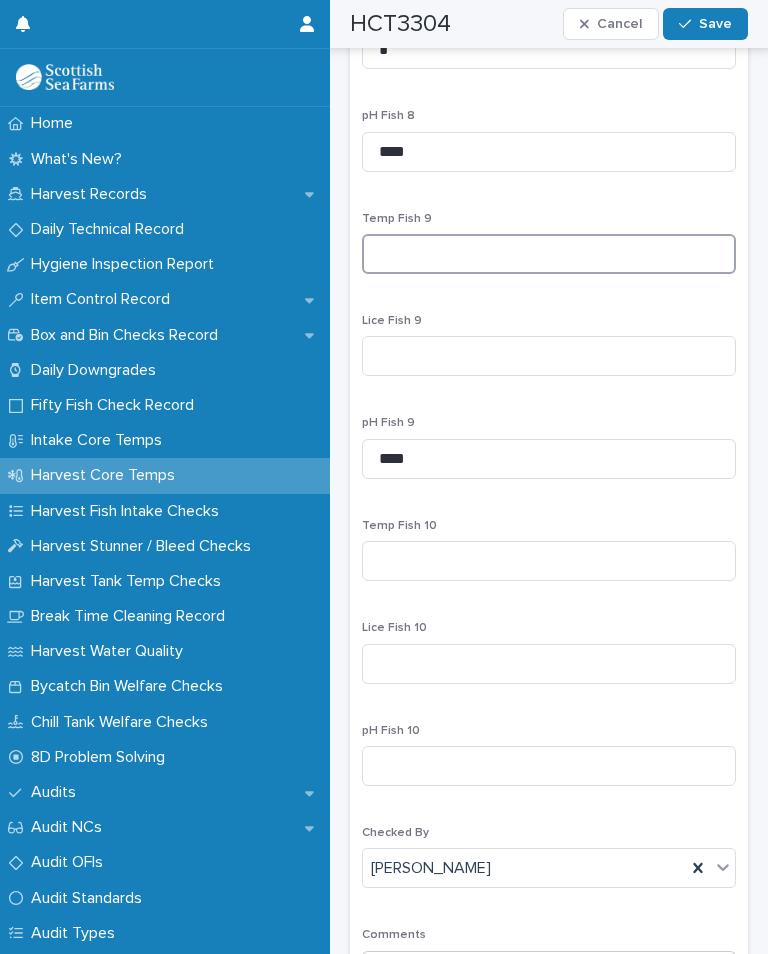 click at bounding box center [549, 254] 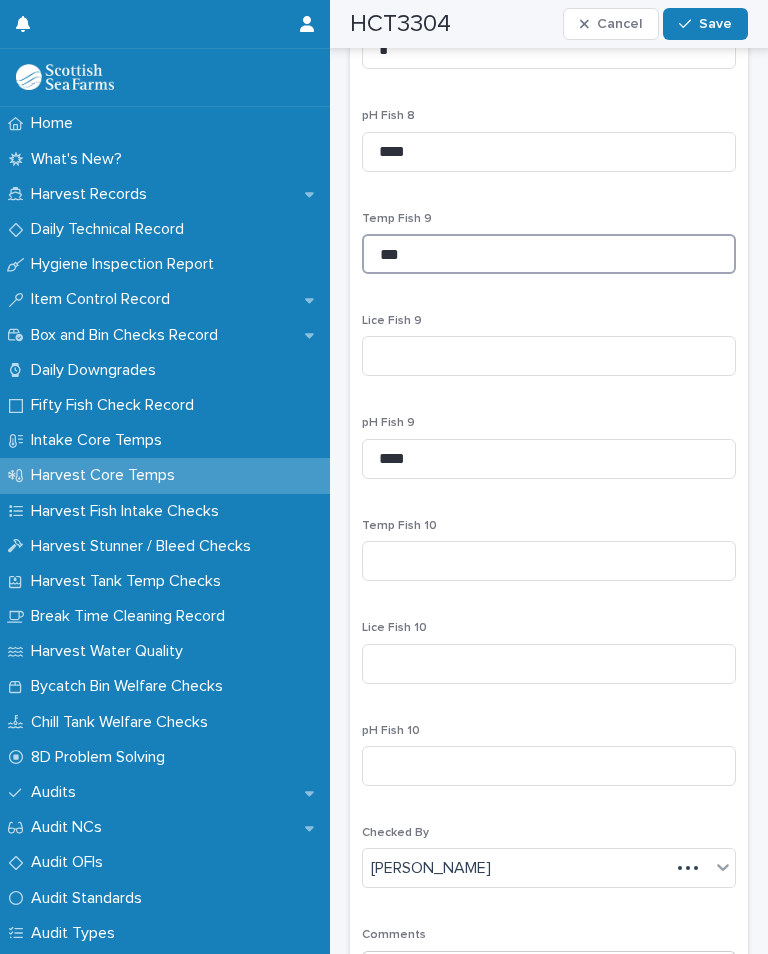 type on "***" 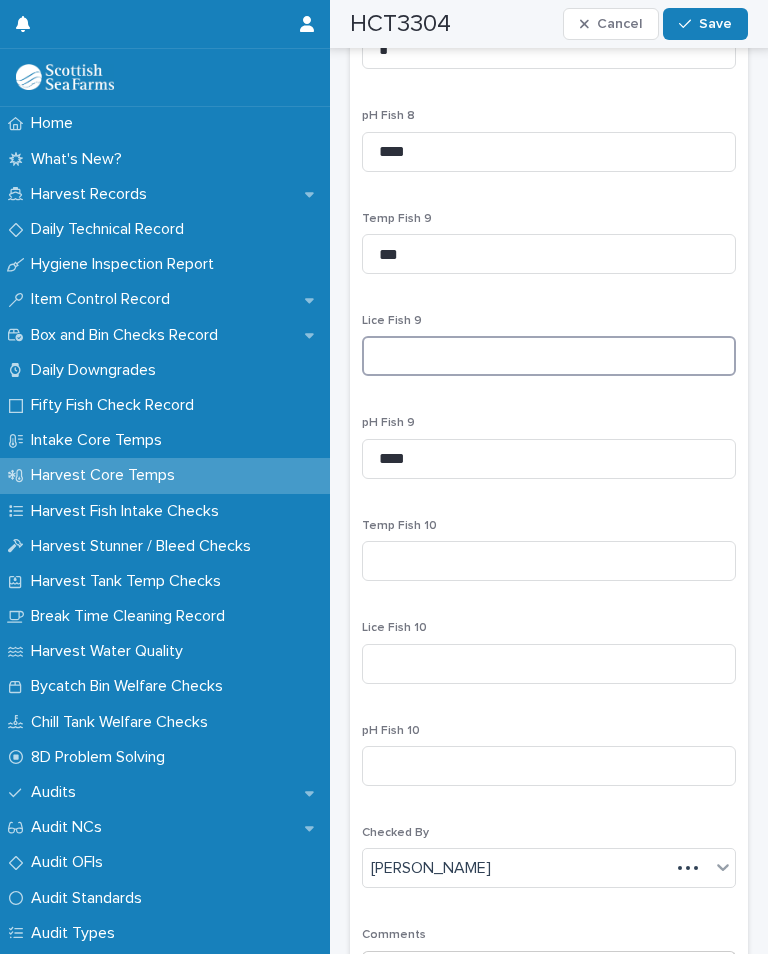 click at bounding box center (549, 356) 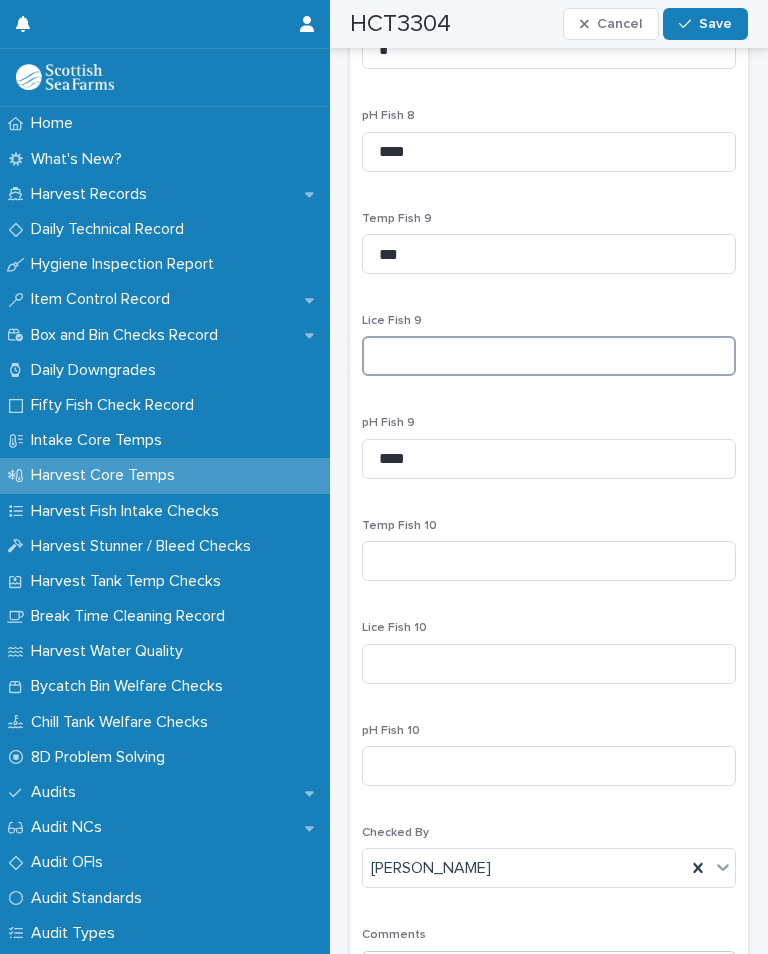 click at bounding box center [549, 356] 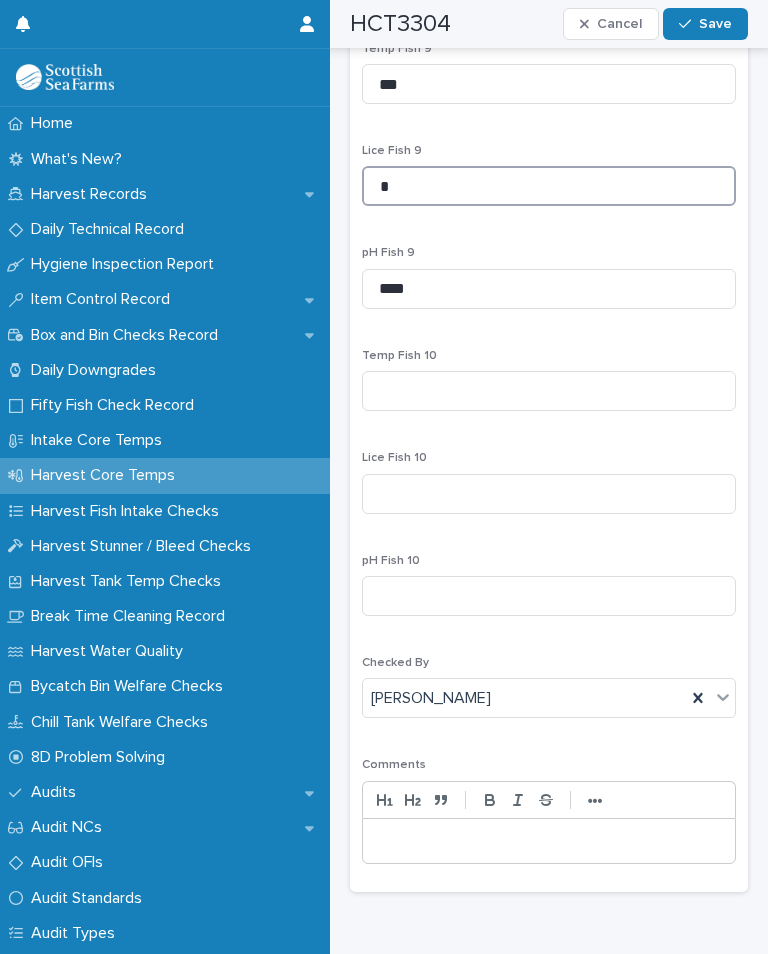scroll, scrollTop: 3790, scrollLeft: 0, axis: vertical 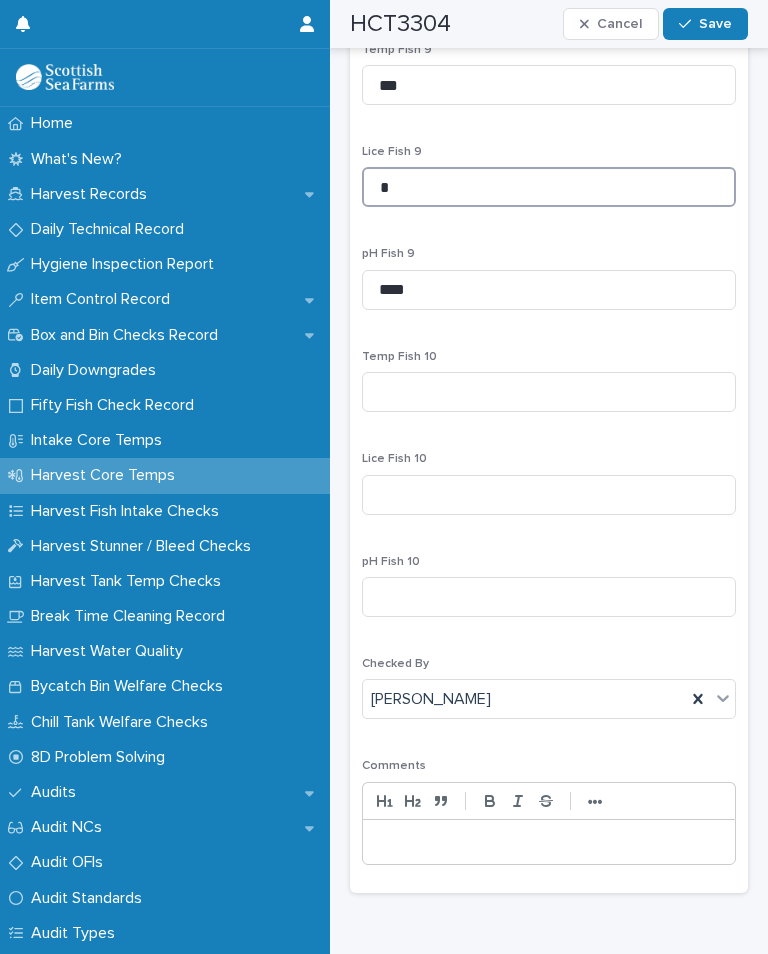 type on "*" 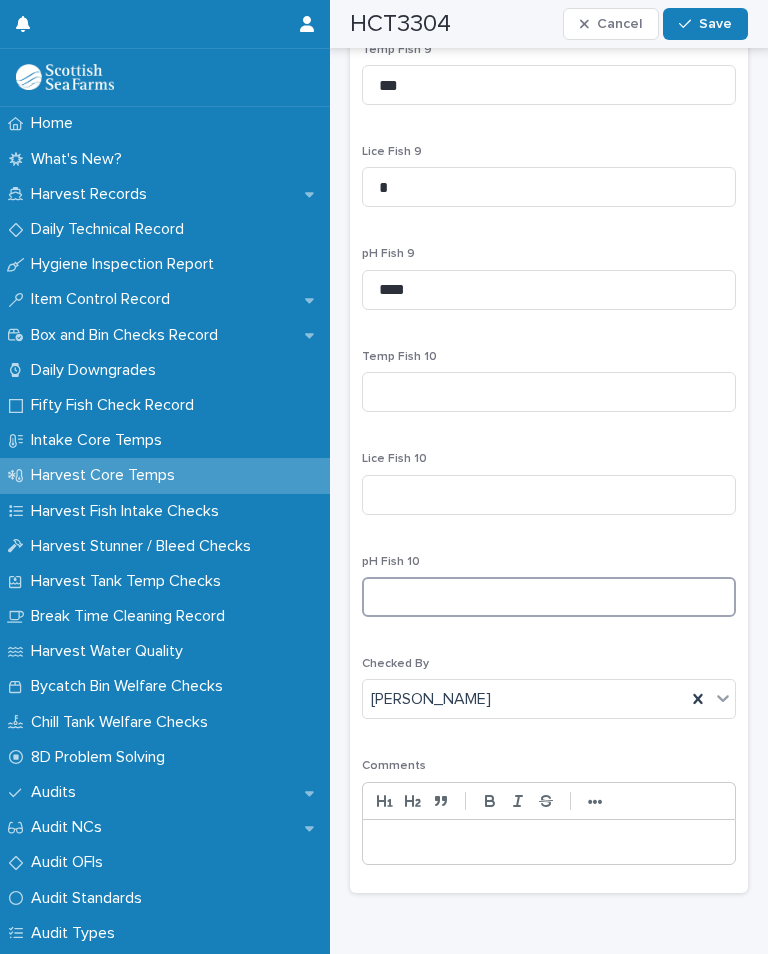 click at bounding box center (549, 597) 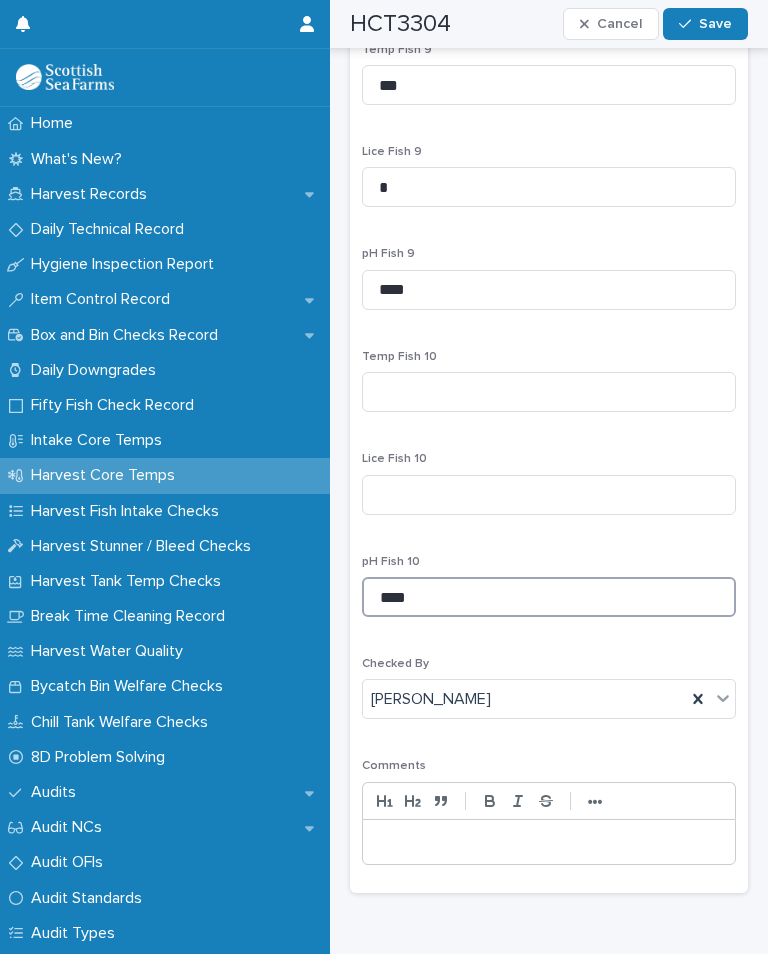 type on "****" 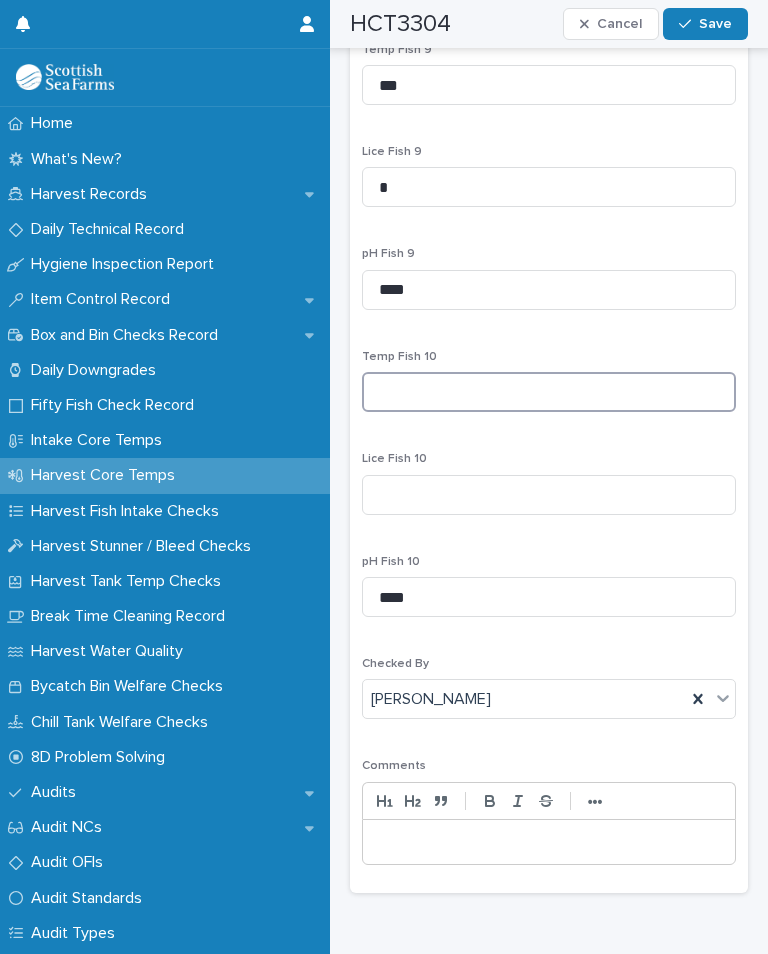 click at bounding box center [549, 392] 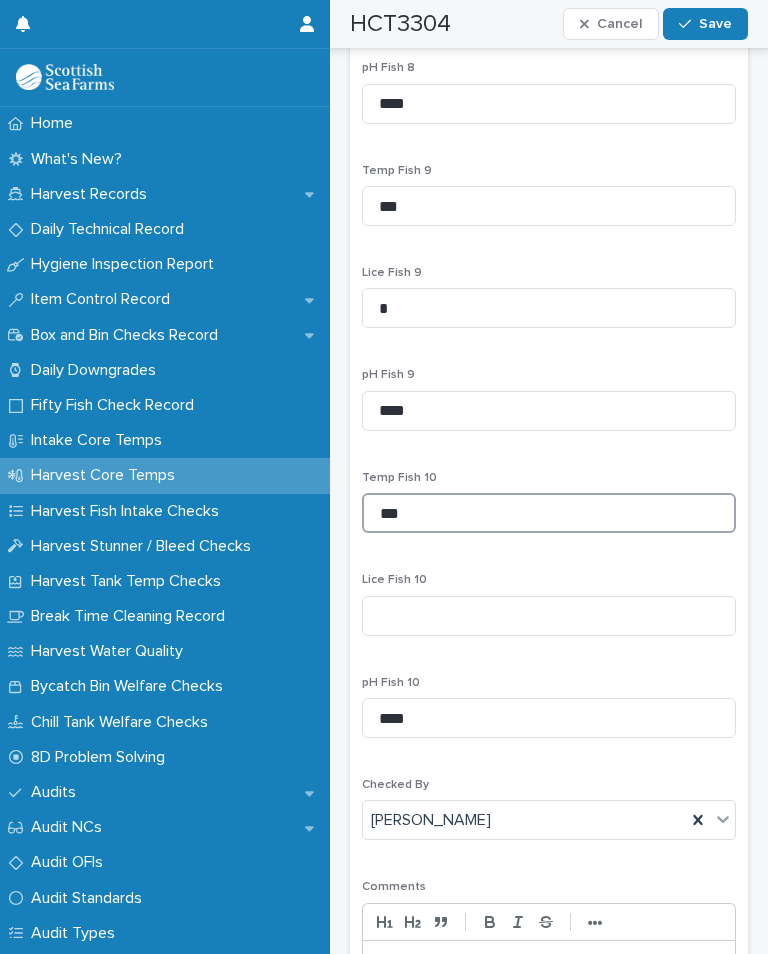 scroll, scrollTop: 3668, scrollLeft: 0, axis: vertical 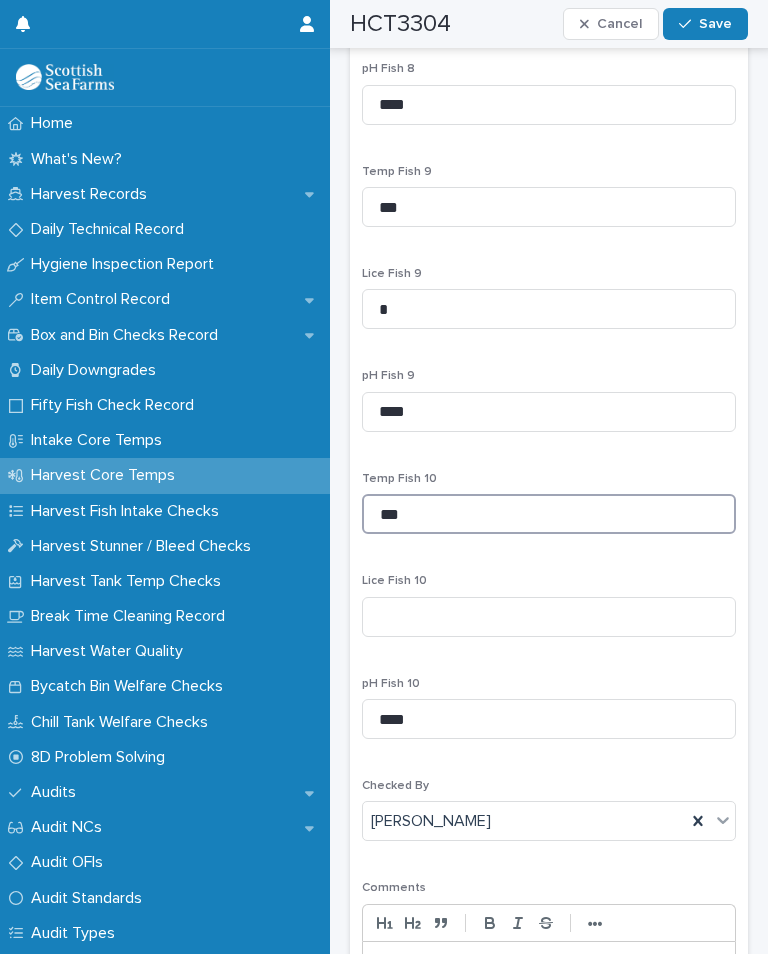 type on "***" 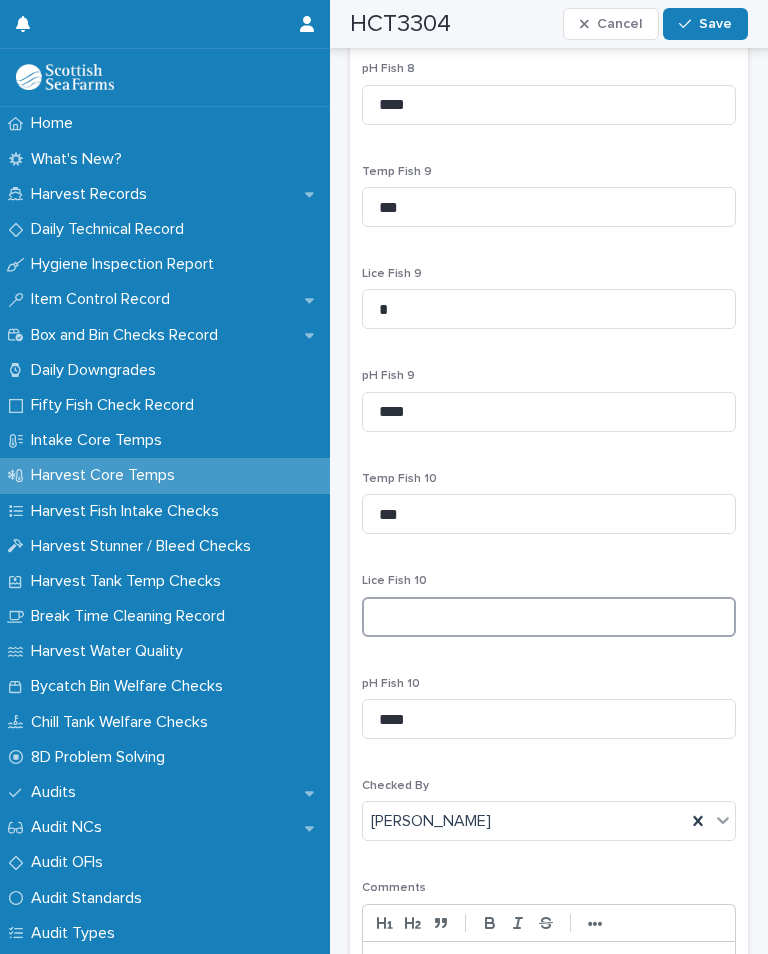 click at bounding box center (549, 617) 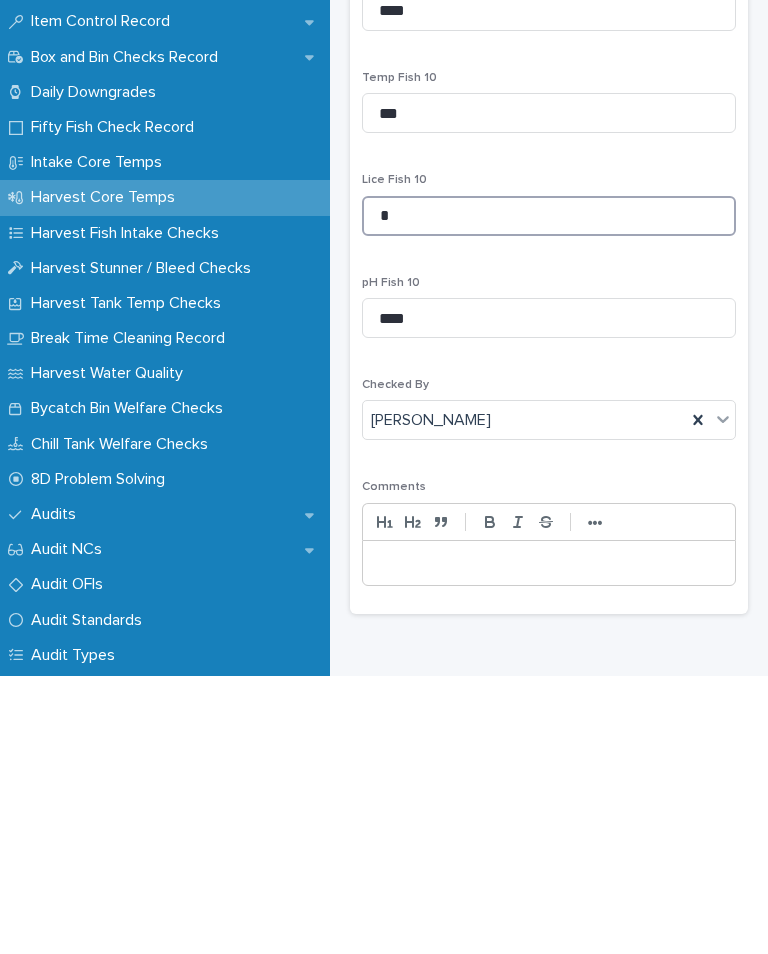 scroll, scrollTop: 3790, scrollLeft: 0, axis: vertical 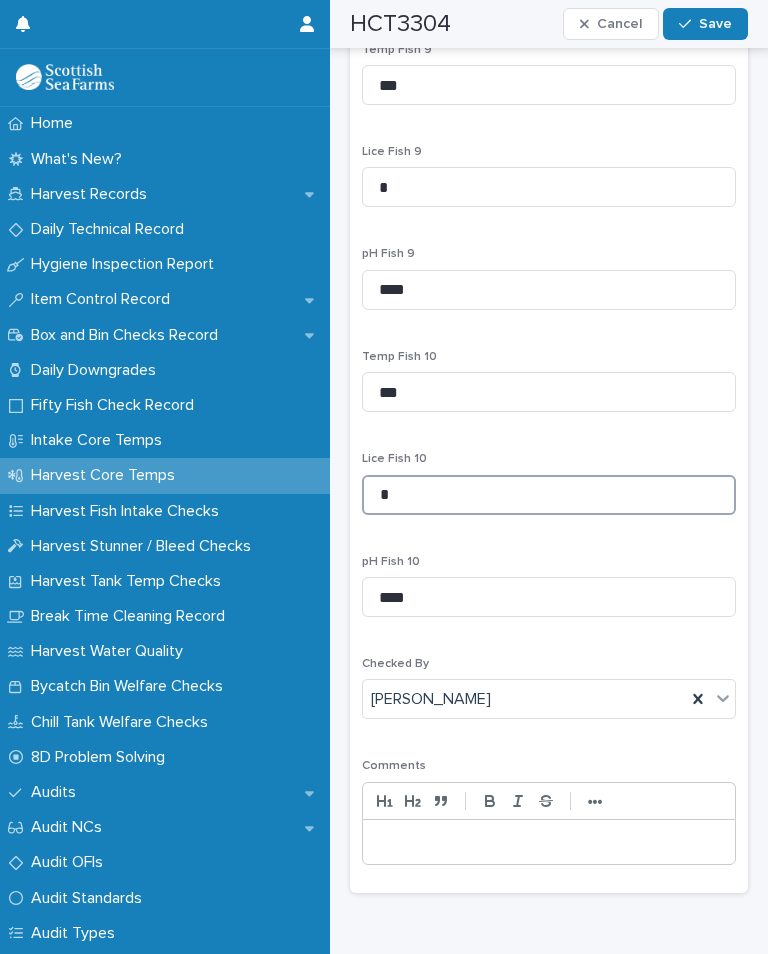 type on "*" 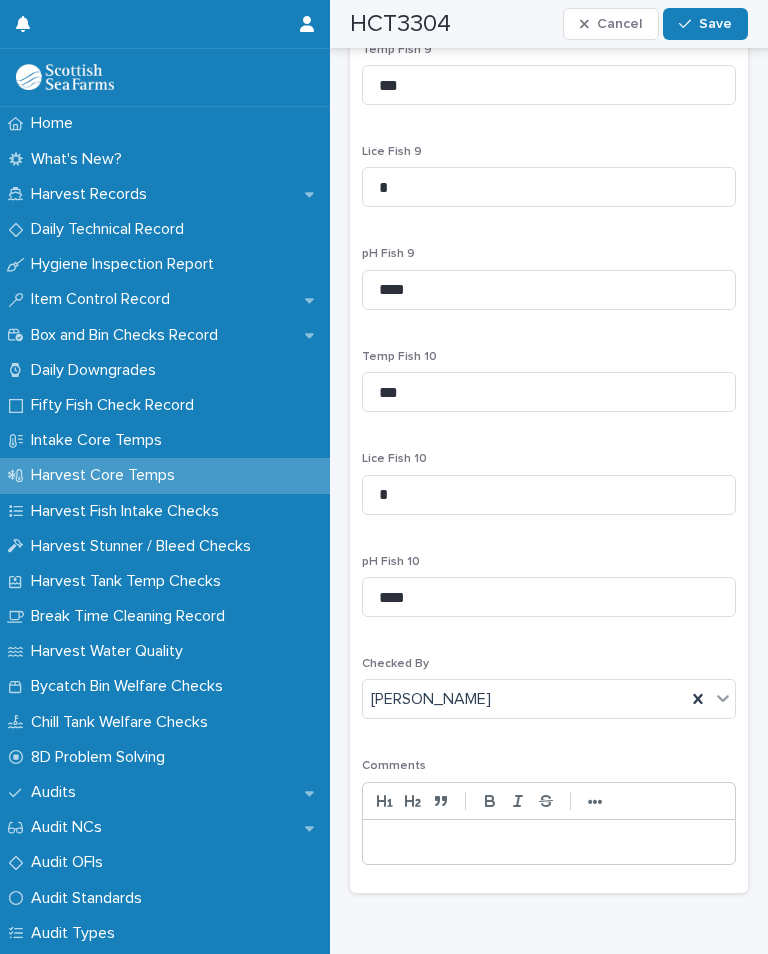 click on "Save" at bounding box center [715, 24] 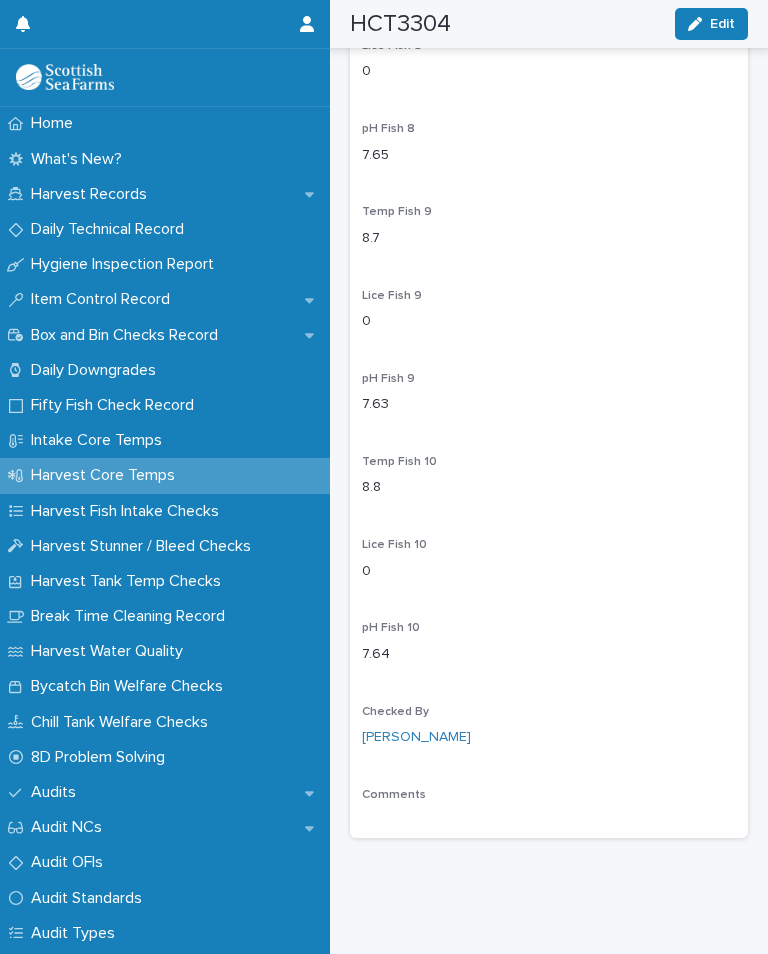 scroll, scrollTop: 3056, scrollLeft: 0, axis: vertical 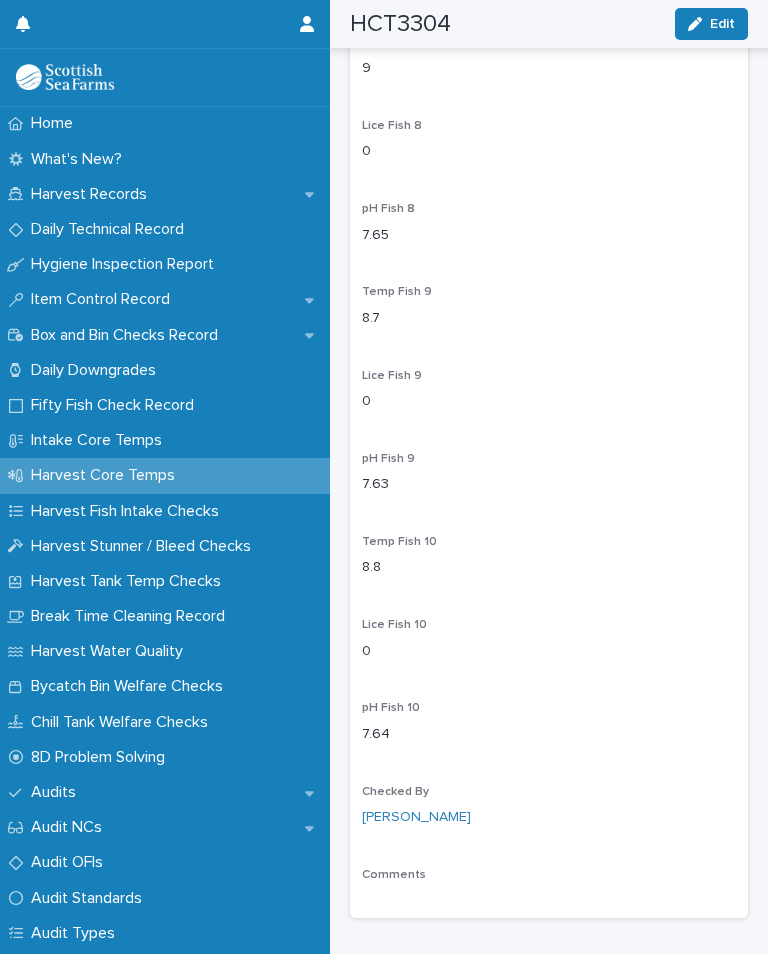 click on "Chill Tank Welfare Checks" at bounding box center (123, 722) 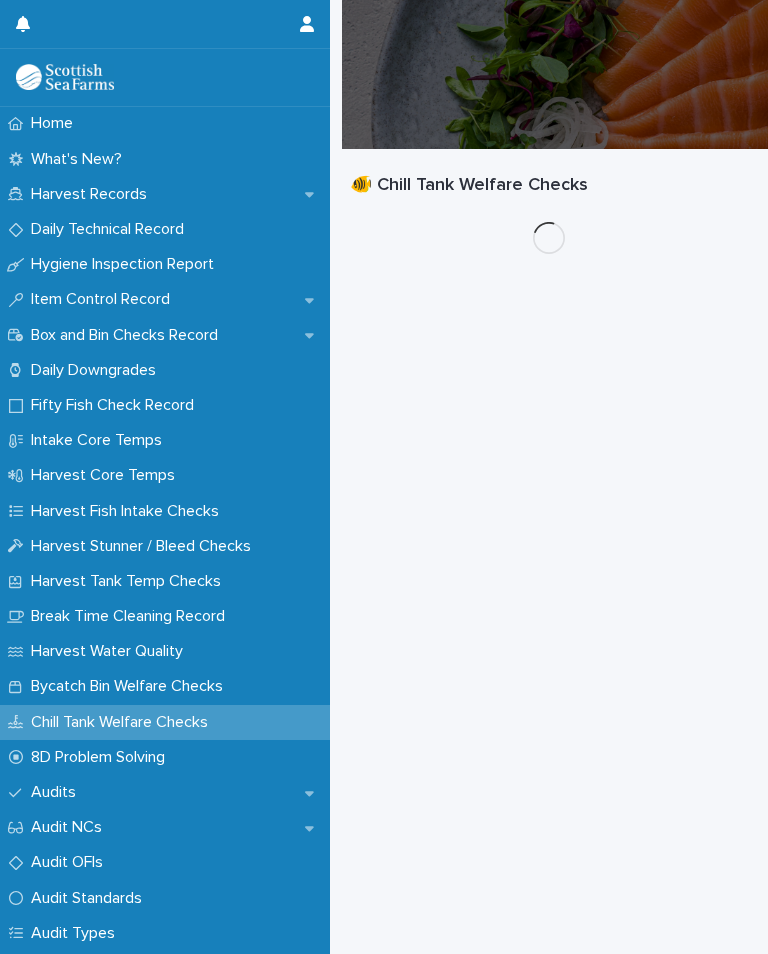 scroll, scrollTop: 0, scrollLeft: 0, axis: both 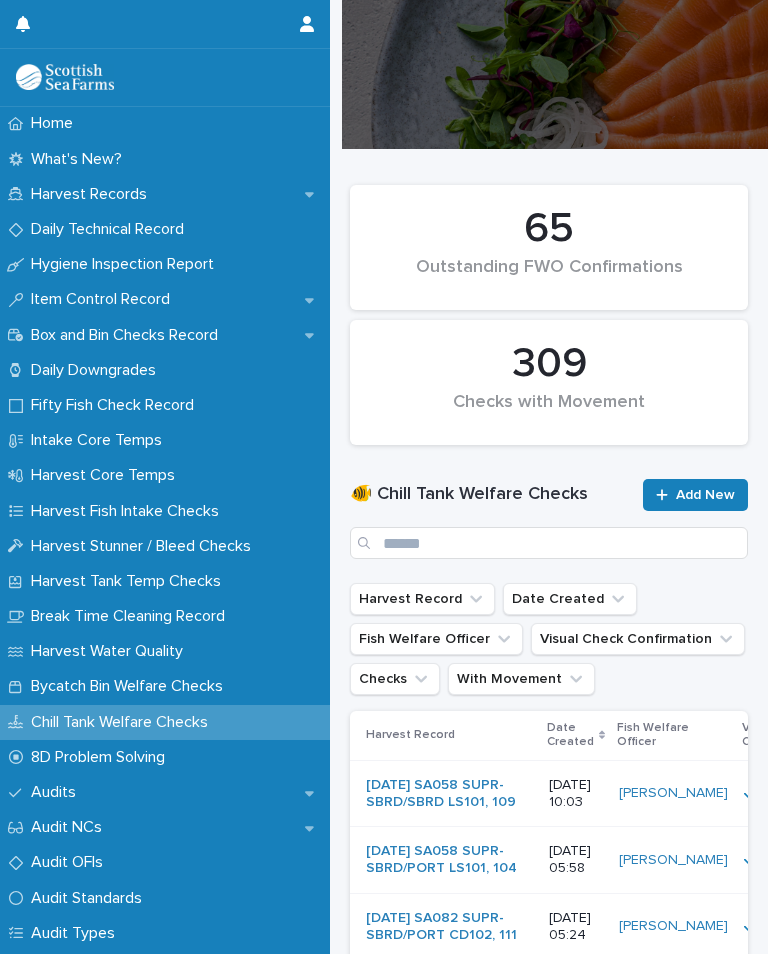 click on "Add New" at bounding box center [705, 495] 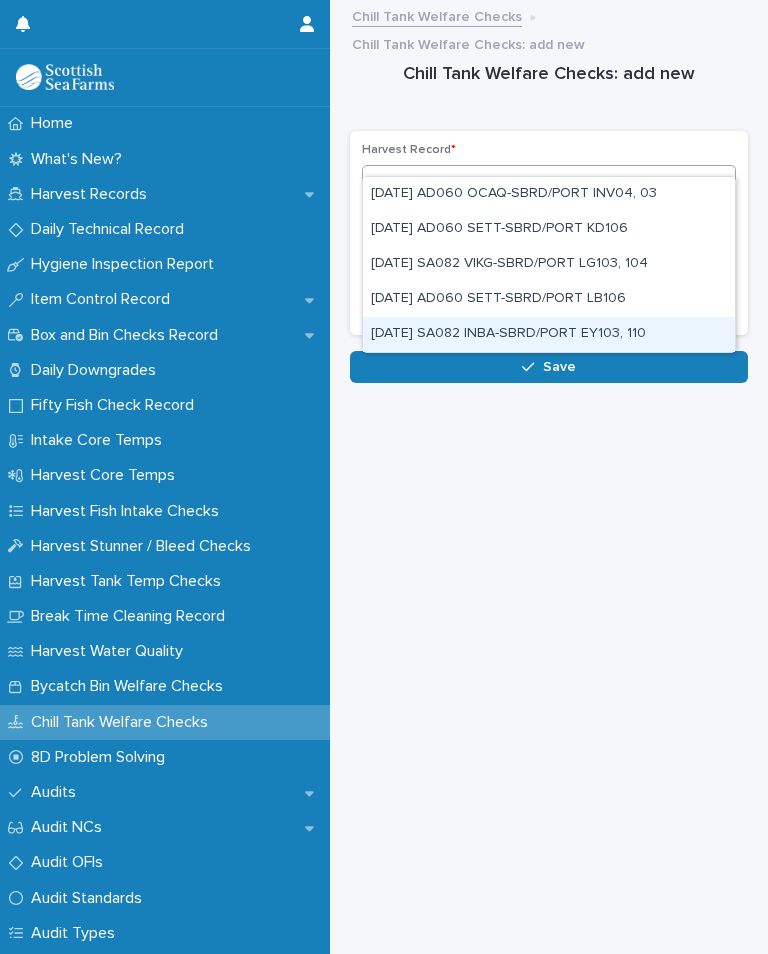 click on "[DATE] SA082 INBA-SBRD/PORT EY103, 110" at bounding box center [549, 334] 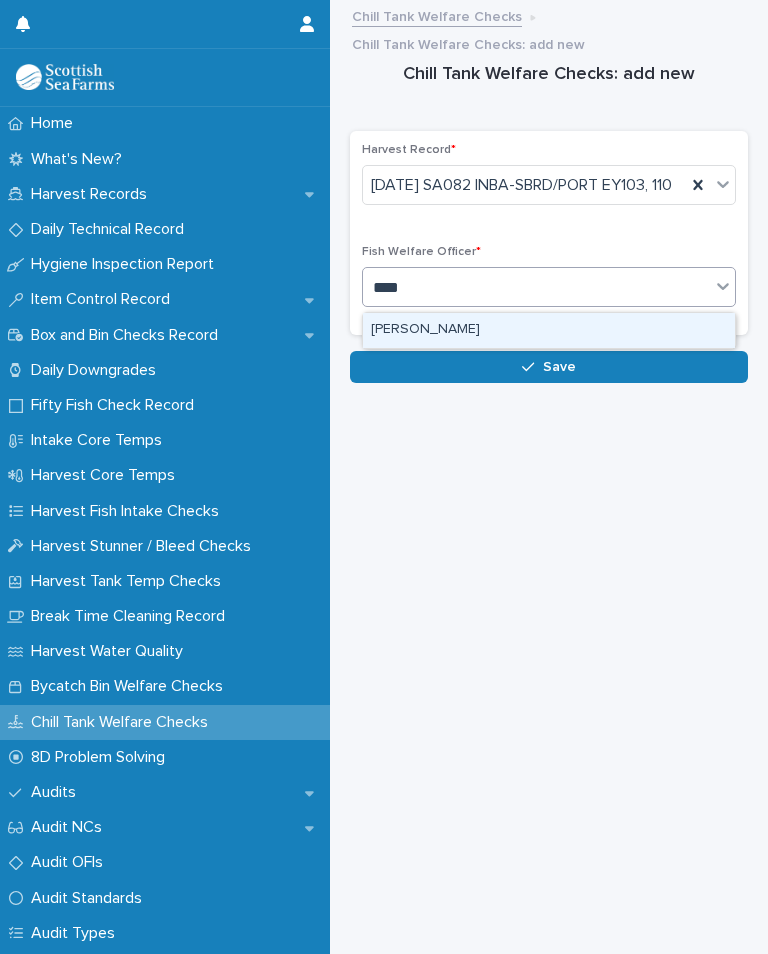 click on "[PERSON_NAME]" at bounding box center (549, 330) 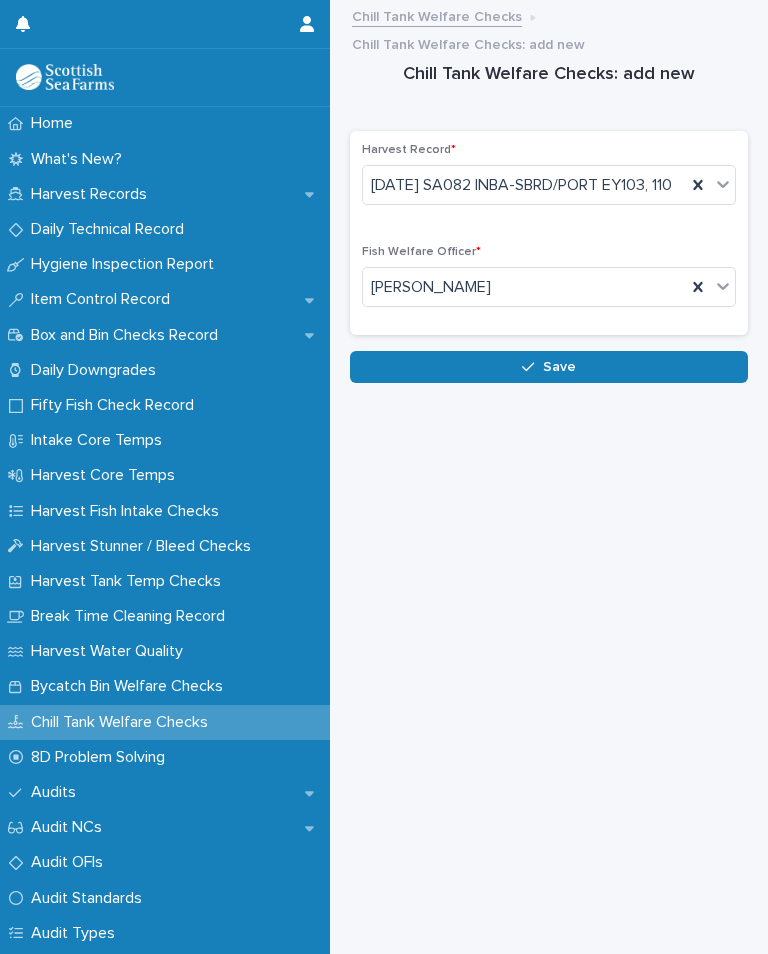 click on "Save" at bounding box center (549, 367) 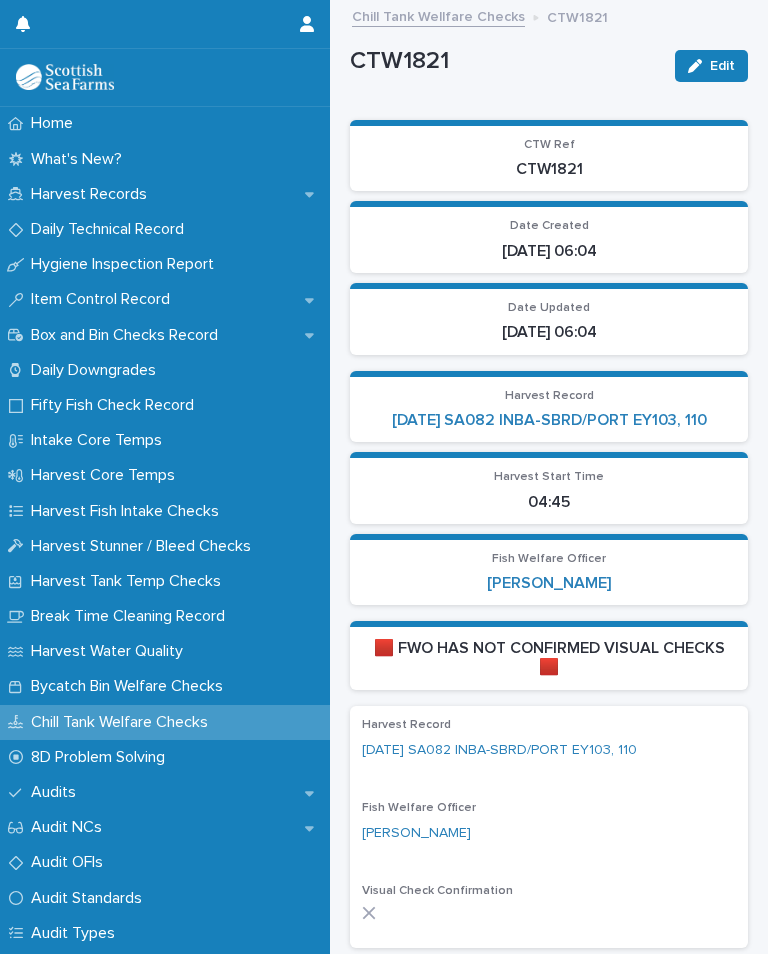 click on "Fish Welfare Officer" at bounding box center [549, 808] 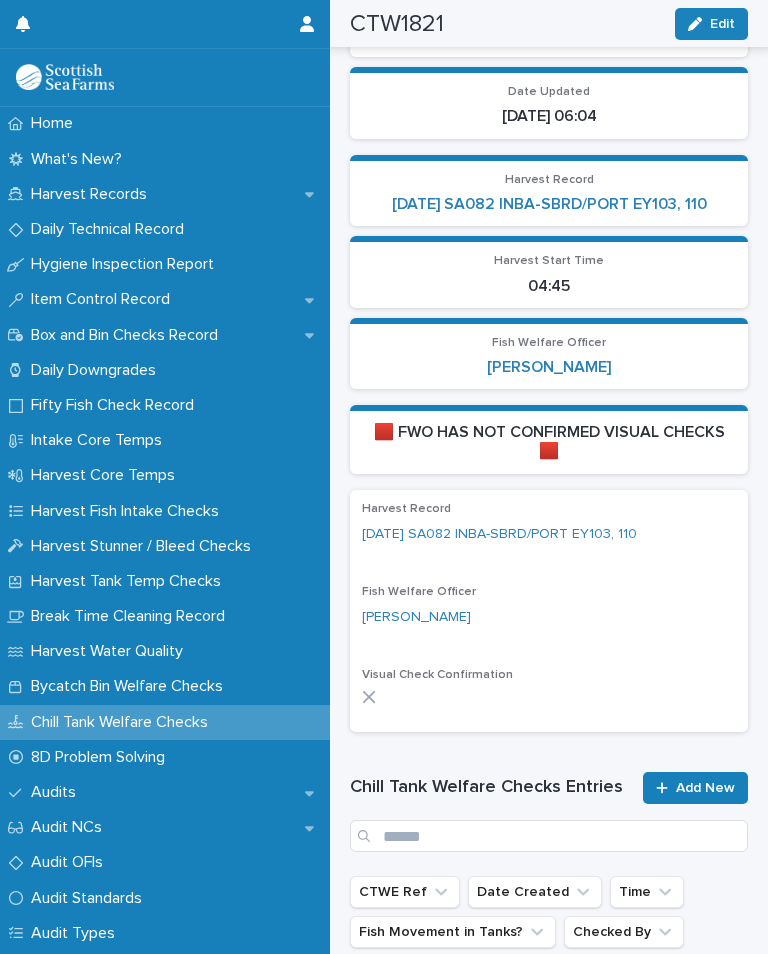 scroll, scrollTop: 210, scrollLeft: 0, axis: vertical 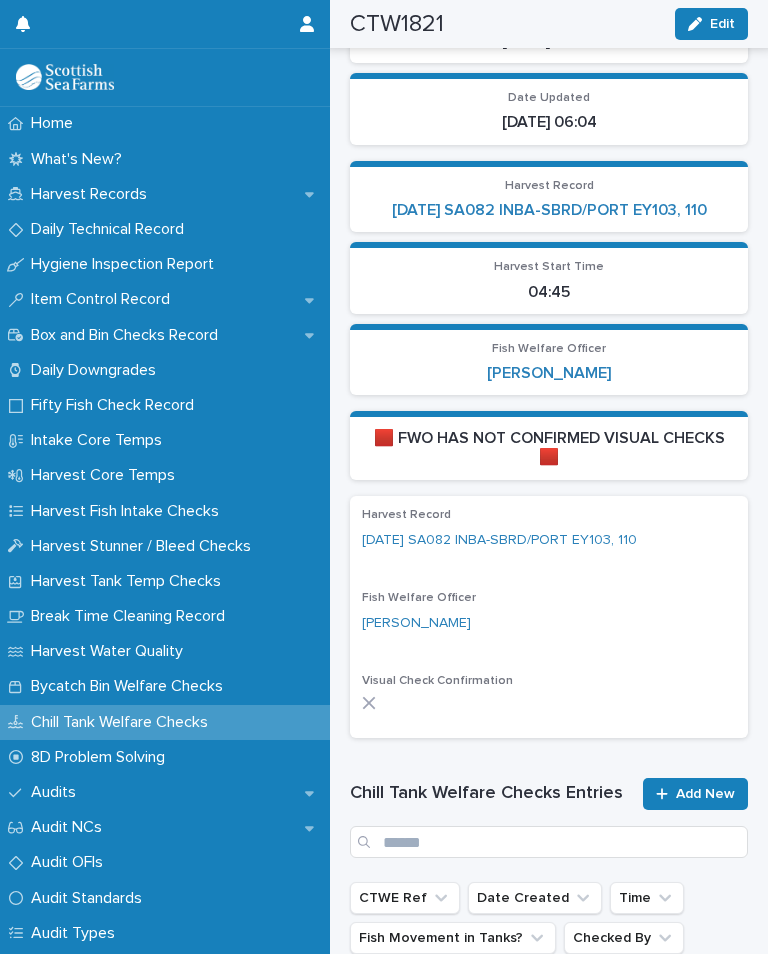 click on "Fish Welfare Officer" at bounding box center (549, 598) 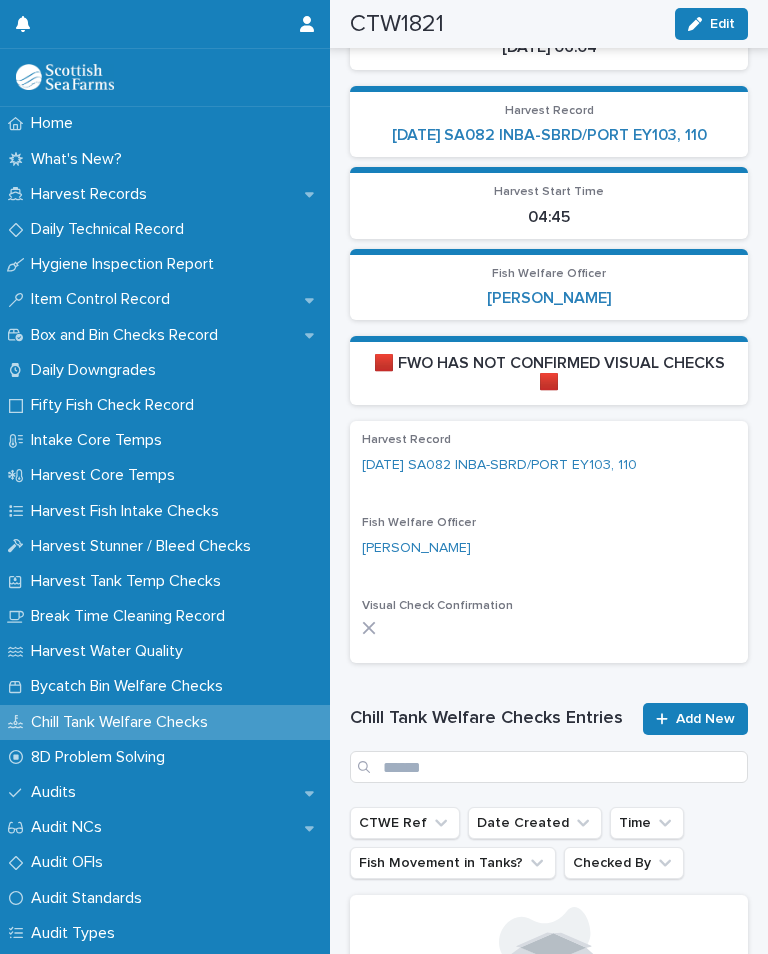 scroll, scrollTop: 294, scrollLeft: 0, axis: vertical 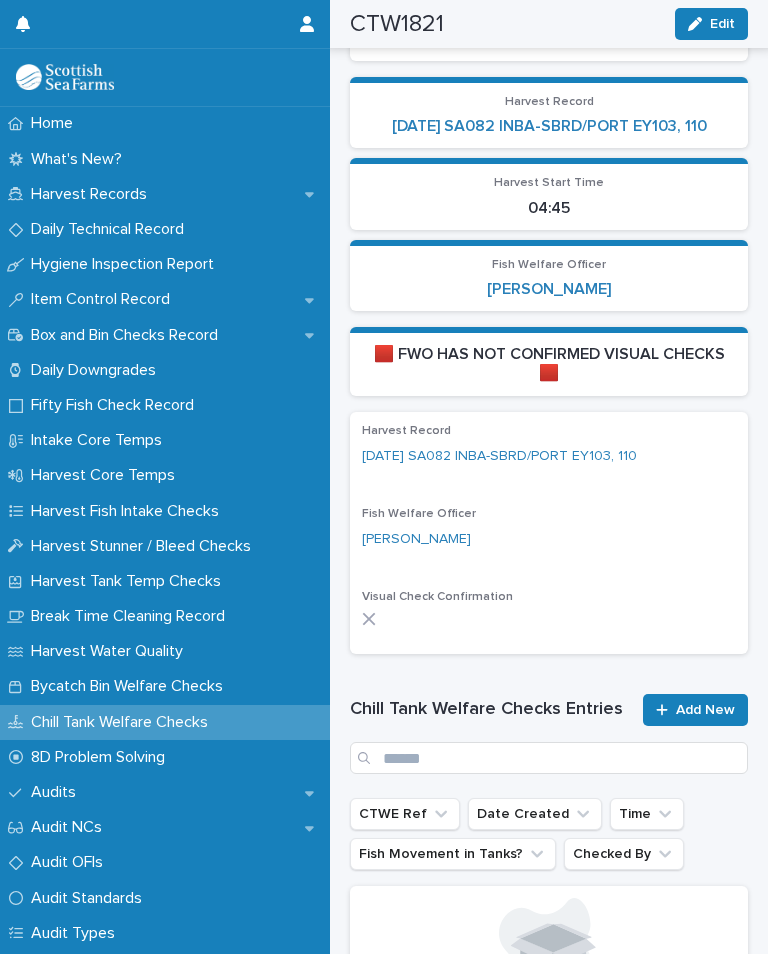 click on "Edit" at bounding box center [711, 24] 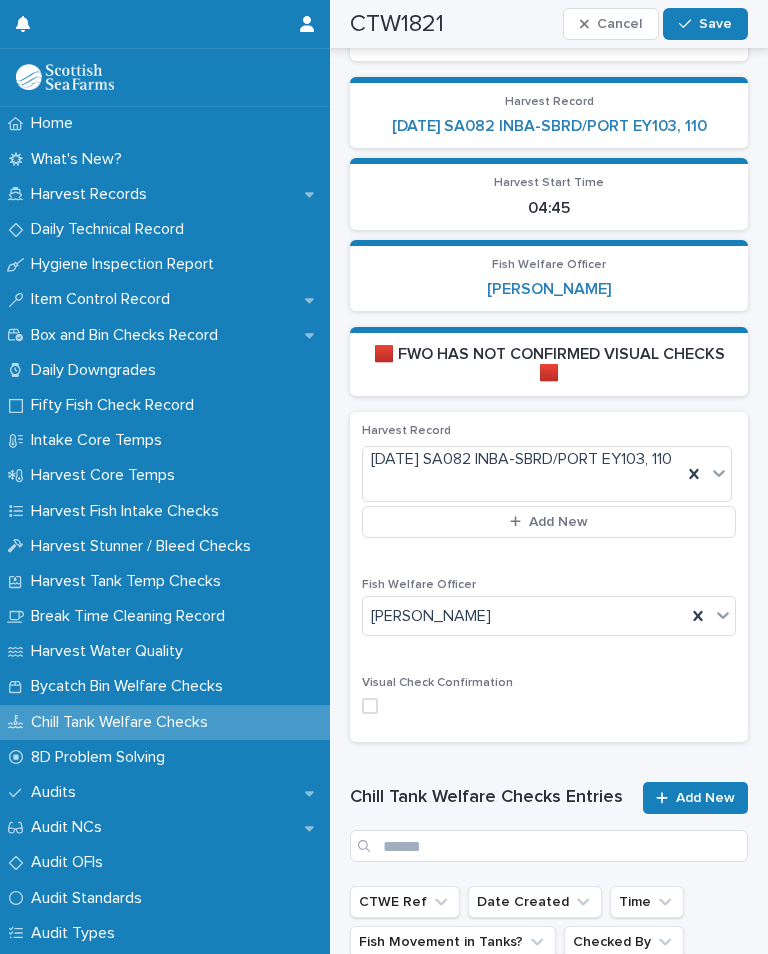 click at bounding box center (370, 706) 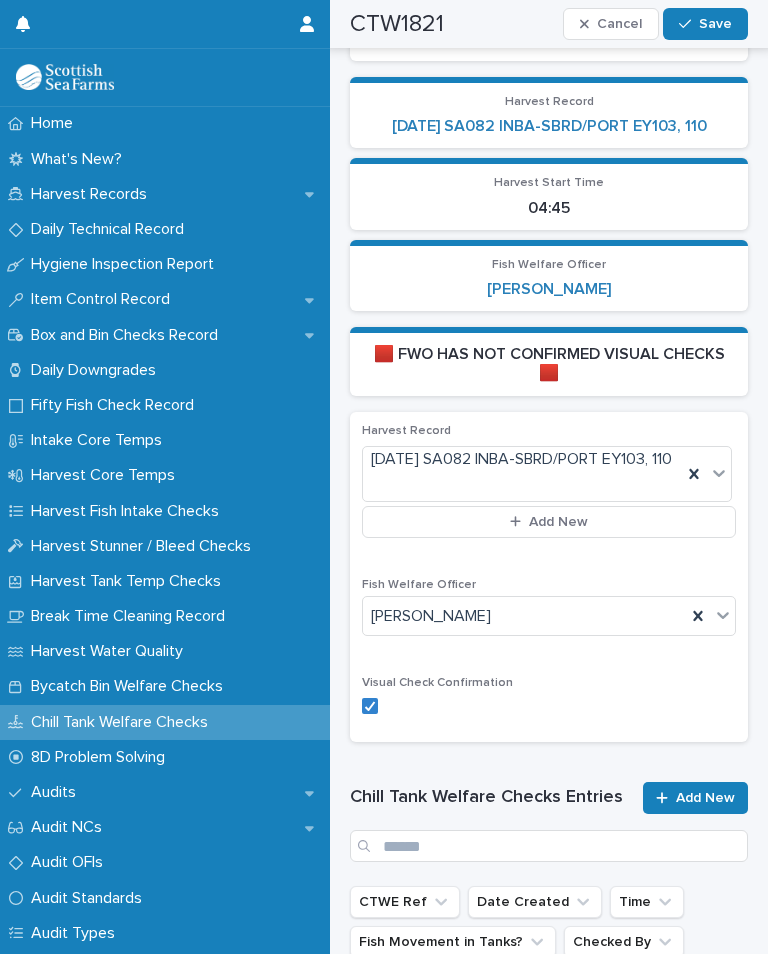click on "Save" at bounding box center [715, 24] 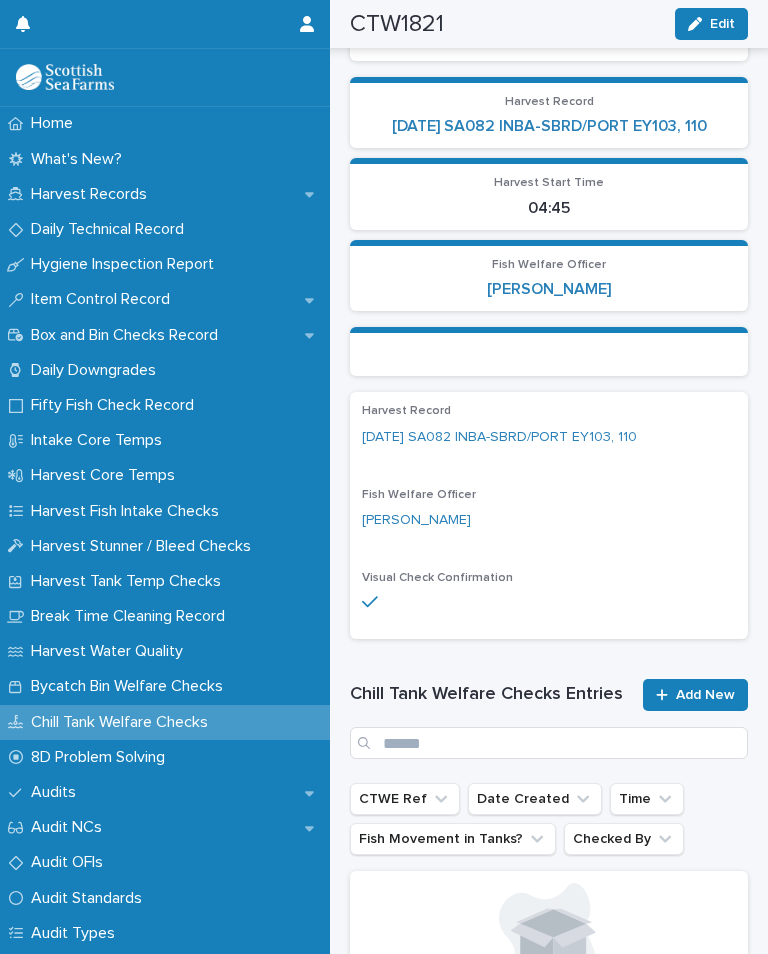 click on "Harvest Fish Intake Checks" at bounding box center (129, 511) 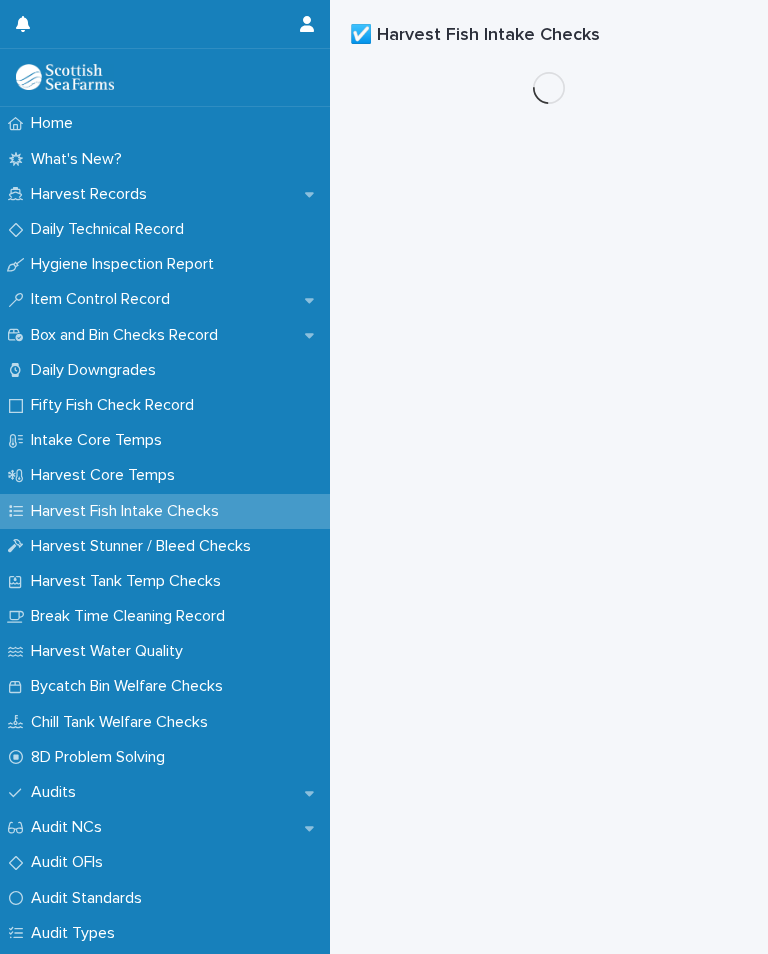 scroll, scrollTop: 0, scrollLeft: 0, axis: both 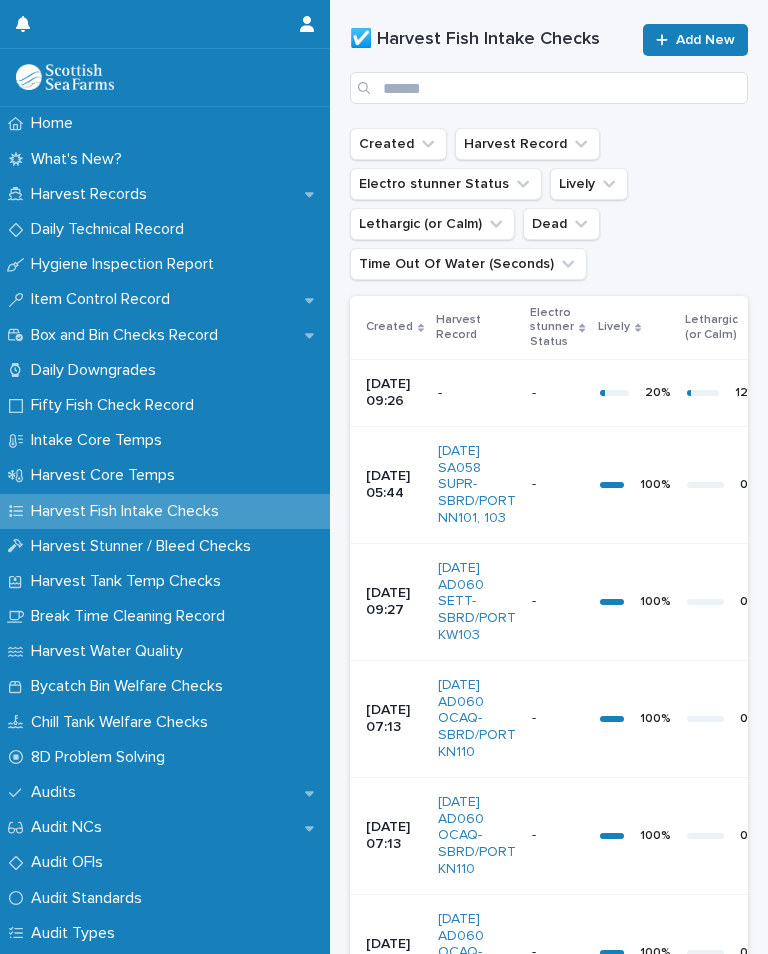 click on "Chill Tank Welfare Checks" at bounding box center [123, 722] 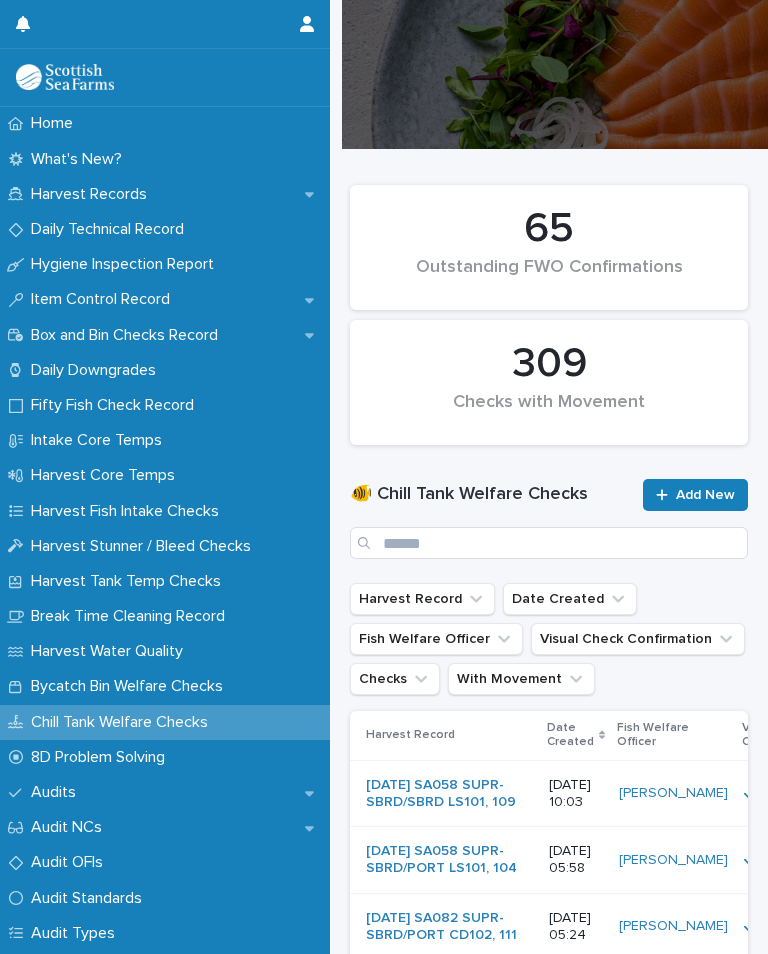 scroll, scrollTop: 0, scrollLeft: 0, axis: both 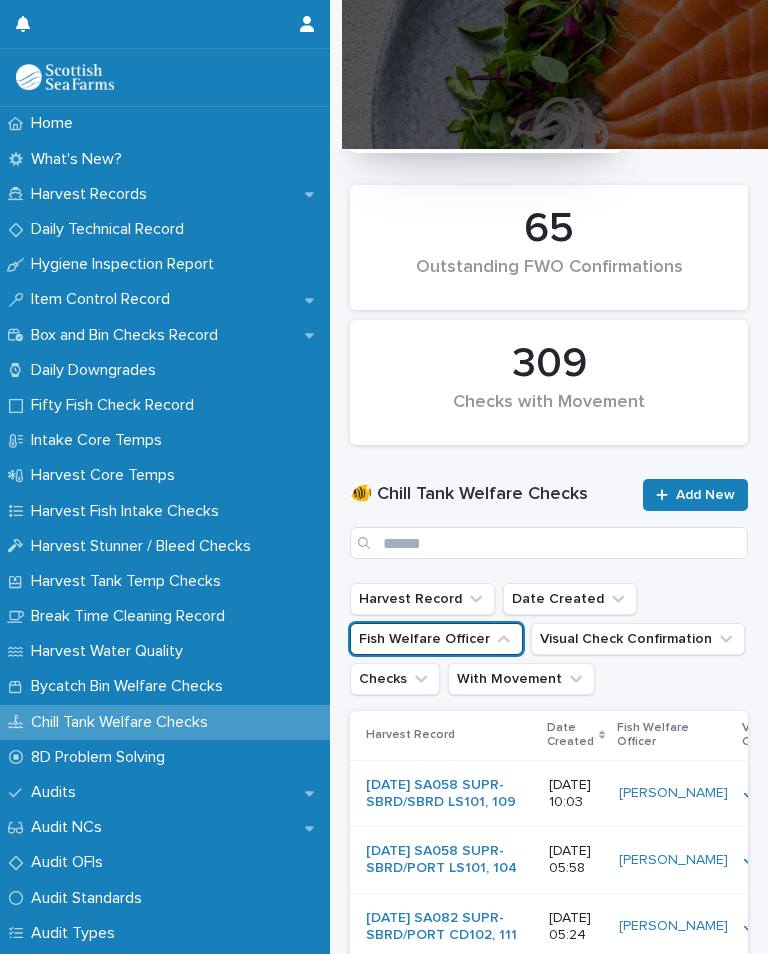 click at bounding box center [486, -94] 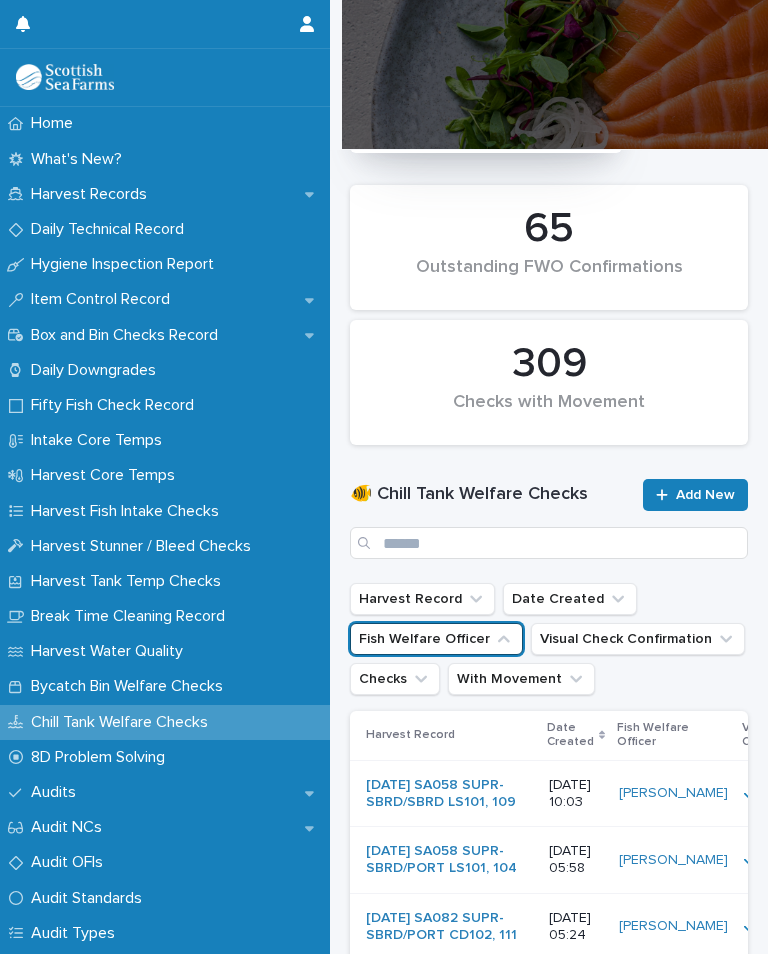 click on "*****" at bounding box center (486, 90) 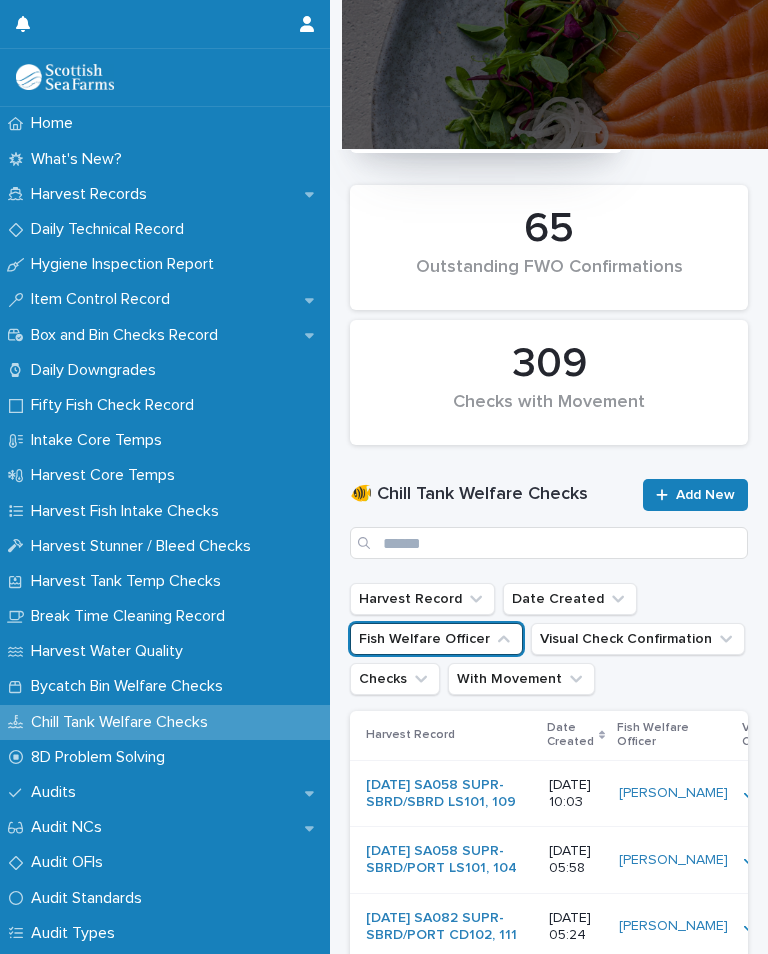type on "***" 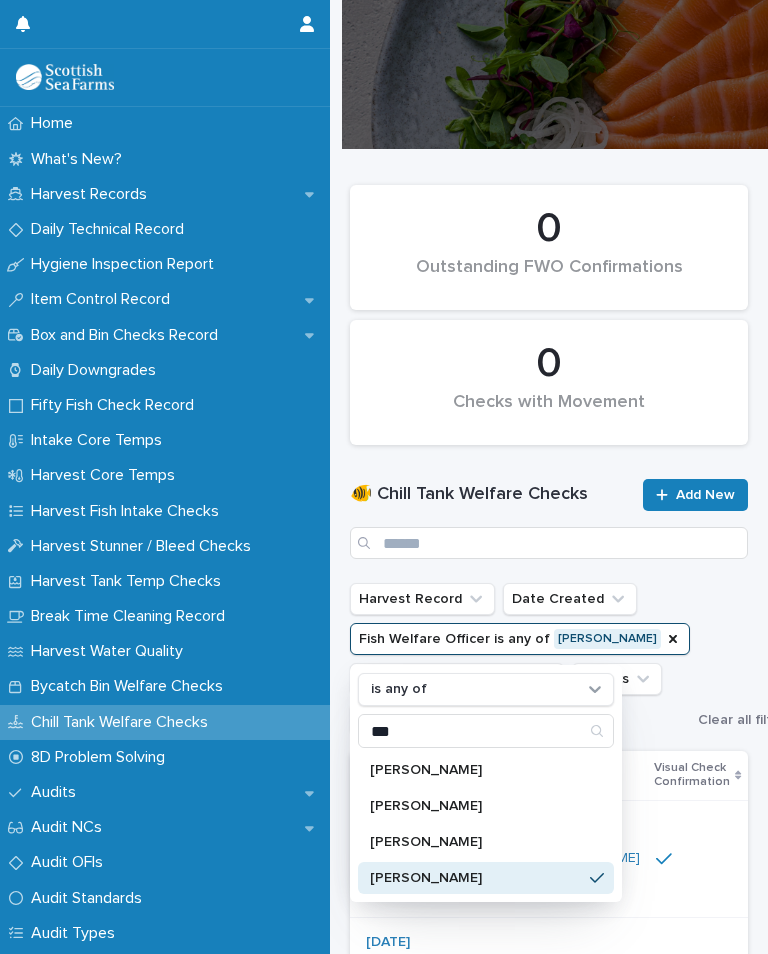 click on "Harvest Record Date Created Fish Welfare Officer is any of [PERSON_NAME] is any of *** [PERSON_NAME] [PERSON_NAME] [PERSON_NAME] [PERSON_NAME] Visual Check Confirmation Checks With Movement Clear all filters" at bounding box center (549, 659) 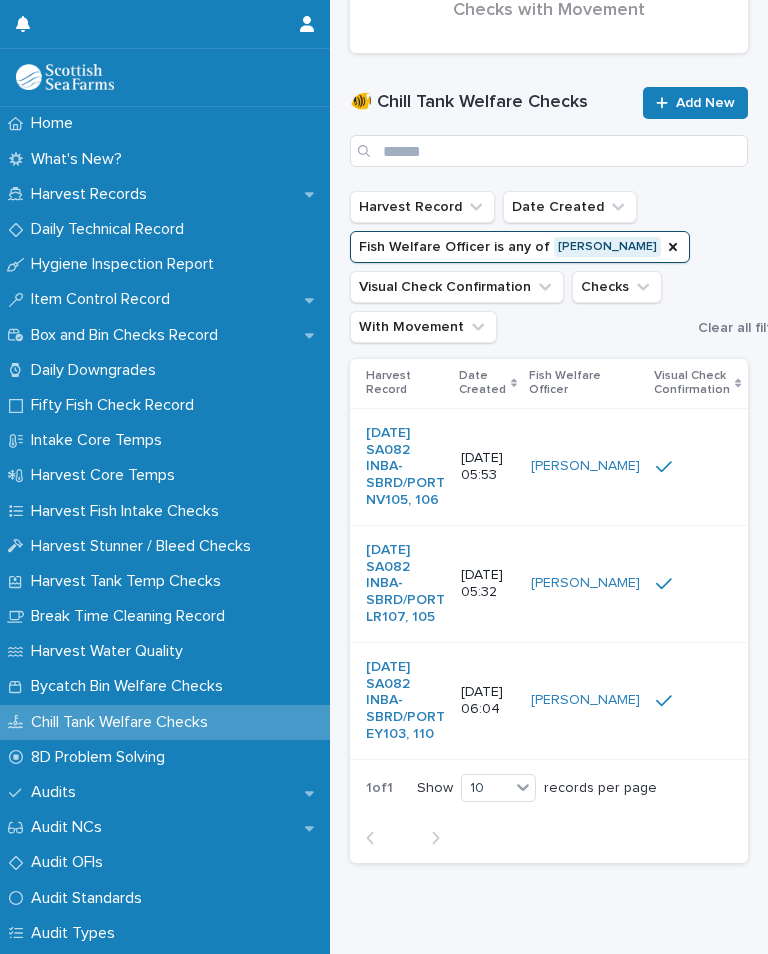 scroll, scrollTop: 390, scrollLeft: 0, axis: vertical 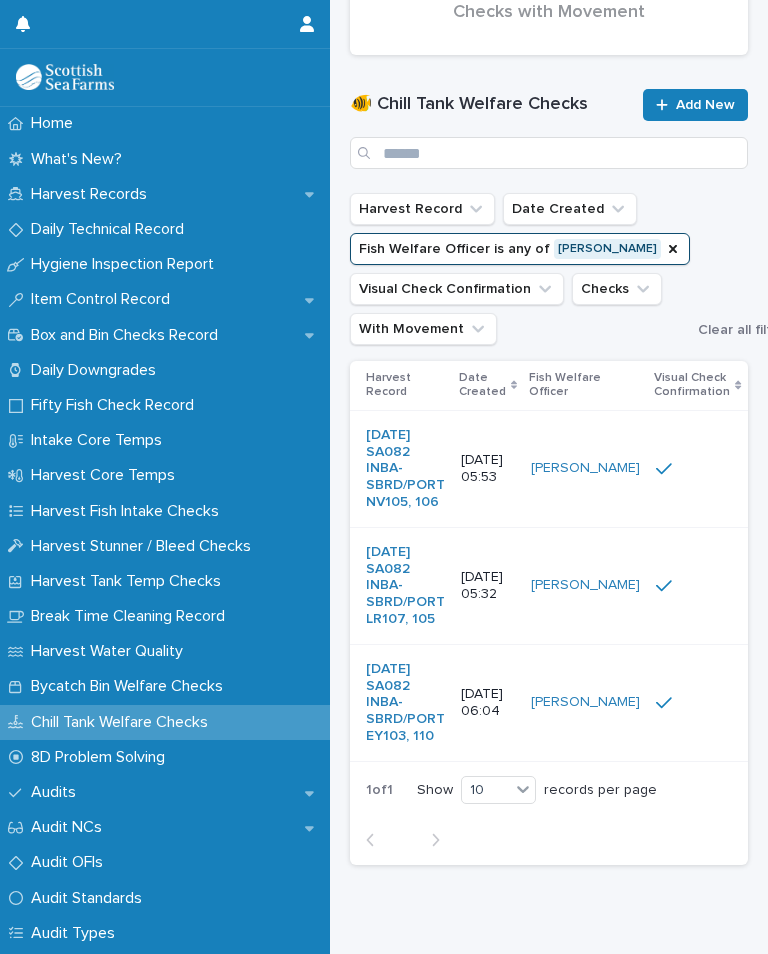 click at bounding box center (697, 702) 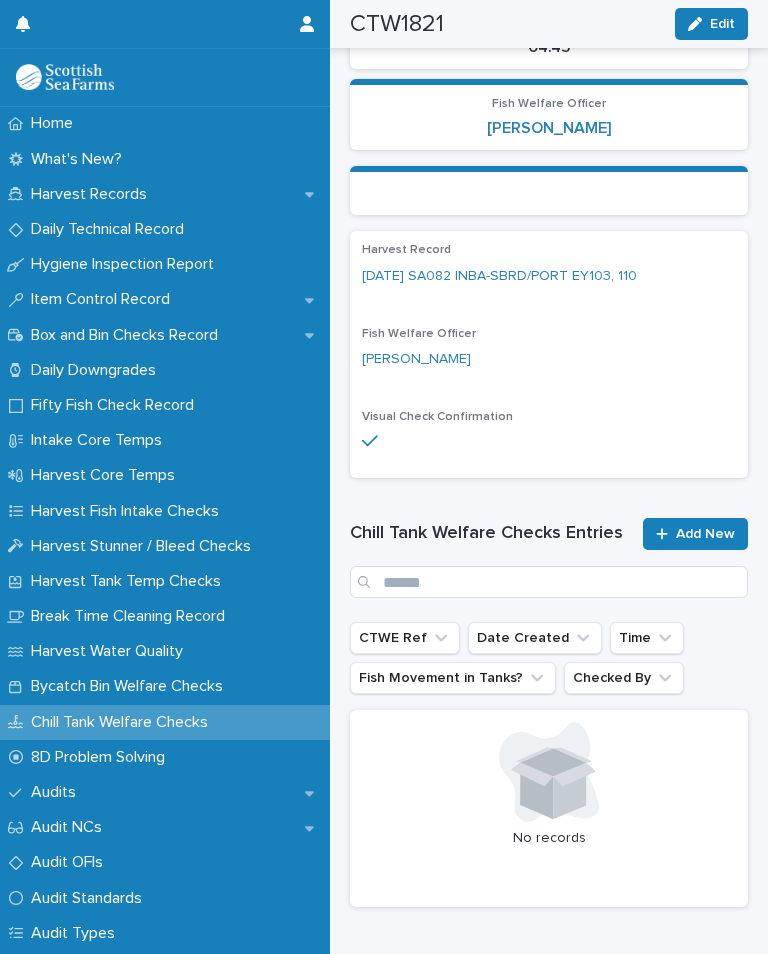scroll, scrollTop: 457, scrollLeft: 0, axis: vertical 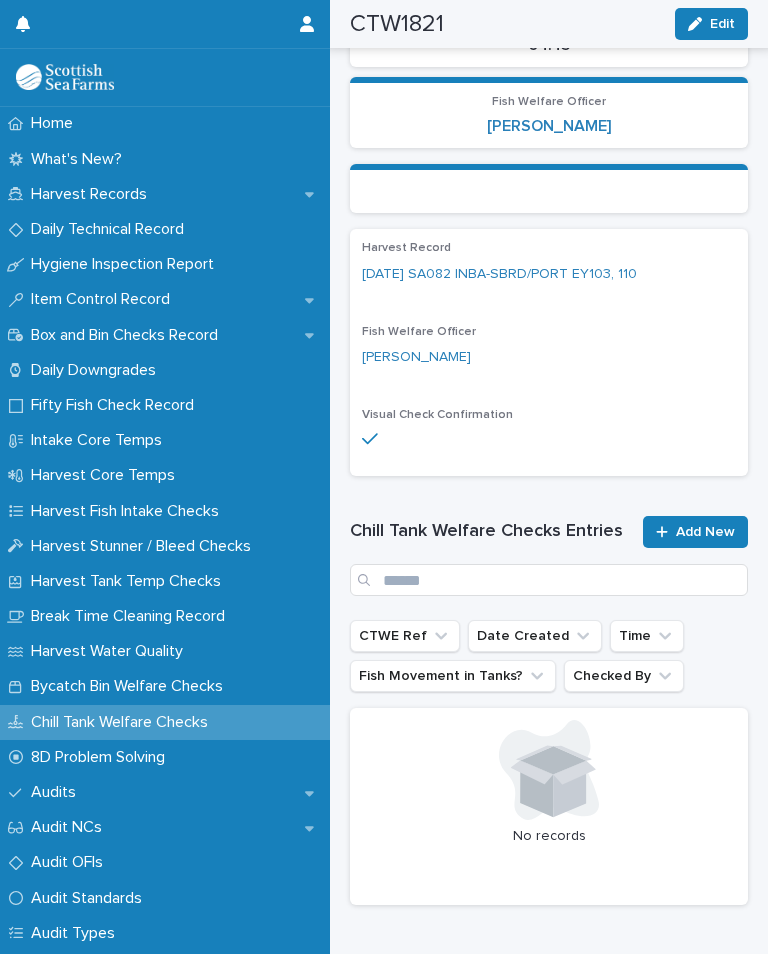click on "Add New" at bounding box center (705, 532) 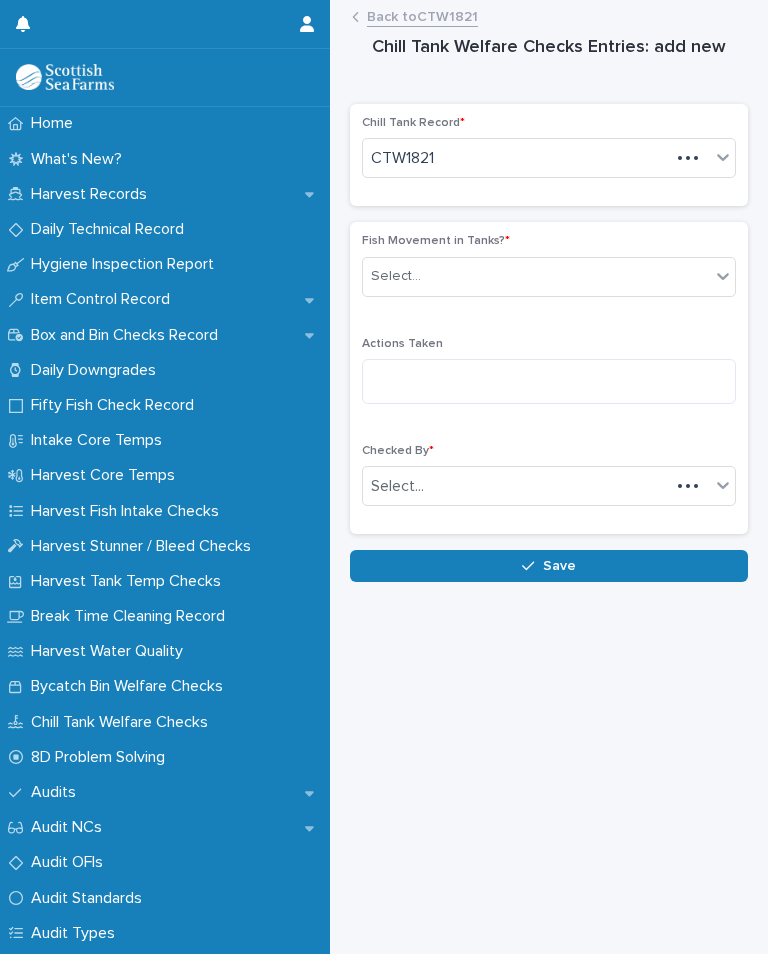 scroll, scrollTop: 0, scrollLeft: 0, axis: both 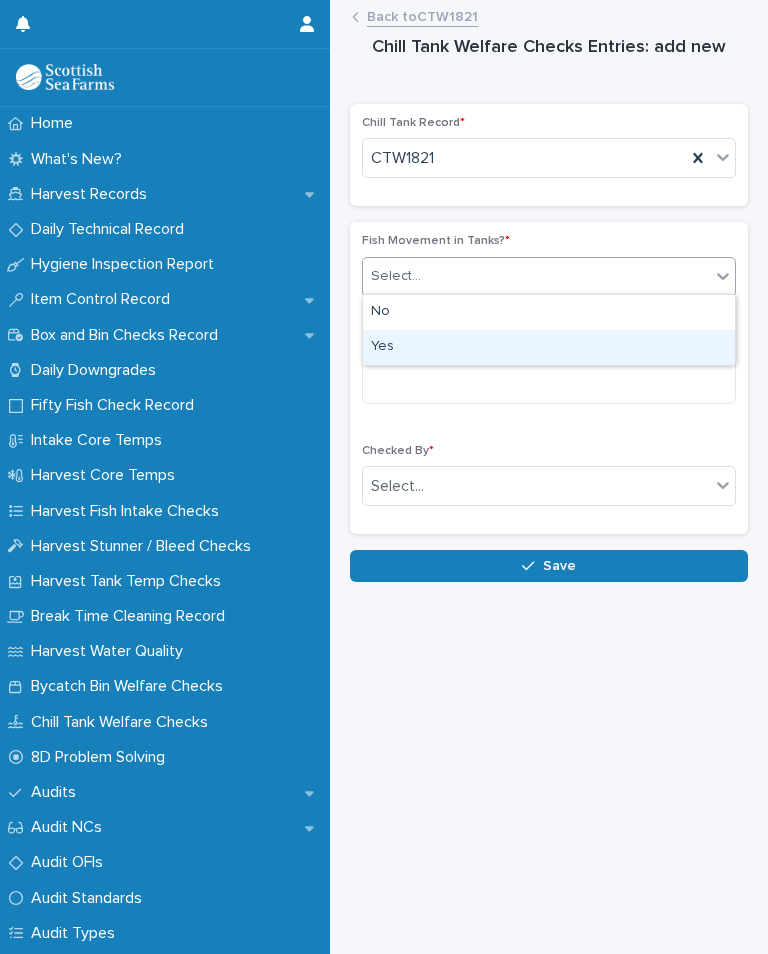 click on "Yes" at bounding box center (549, 347) 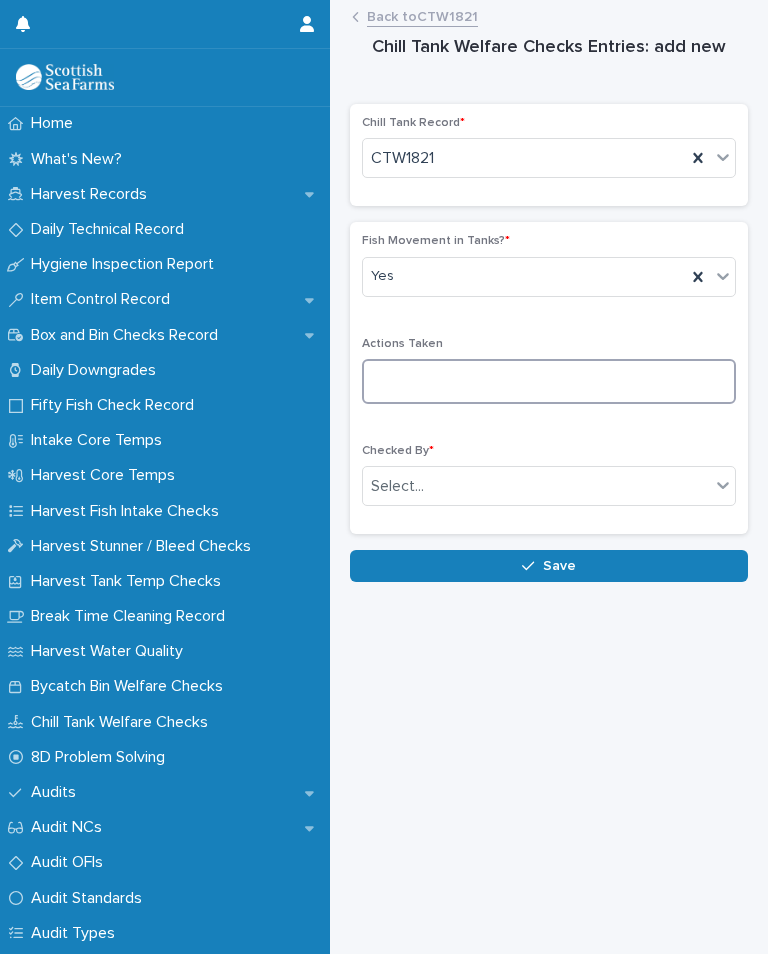 click at bounding box center [549, 381] 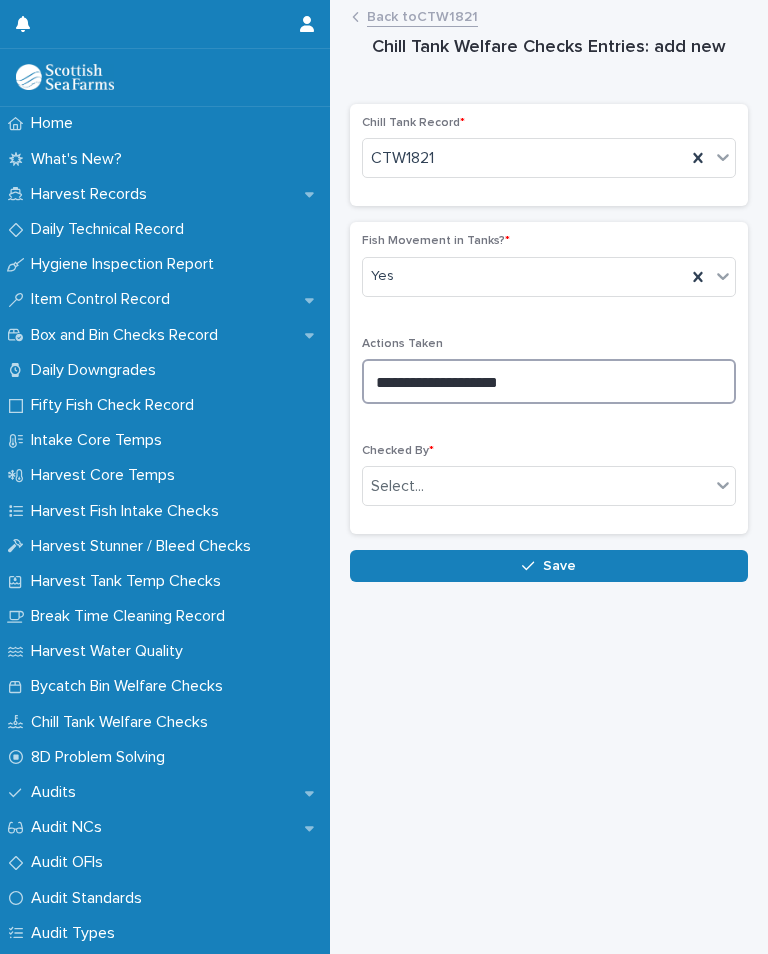 type on "**********" 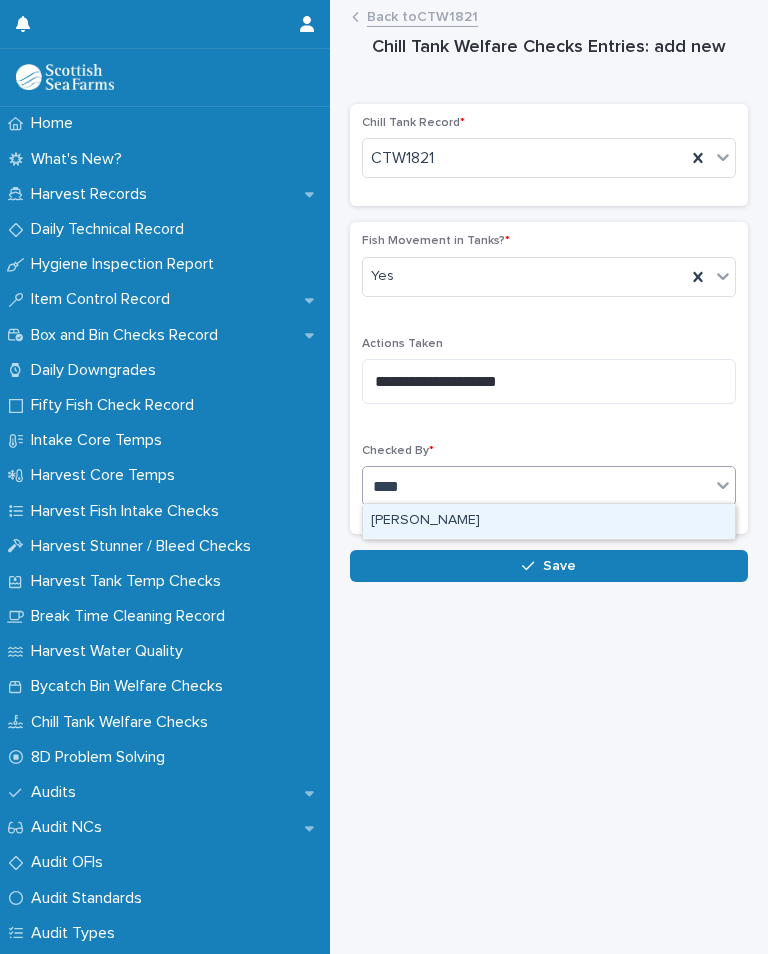 click on "[PERSON_NAME]" at bounding box center [549, 521] 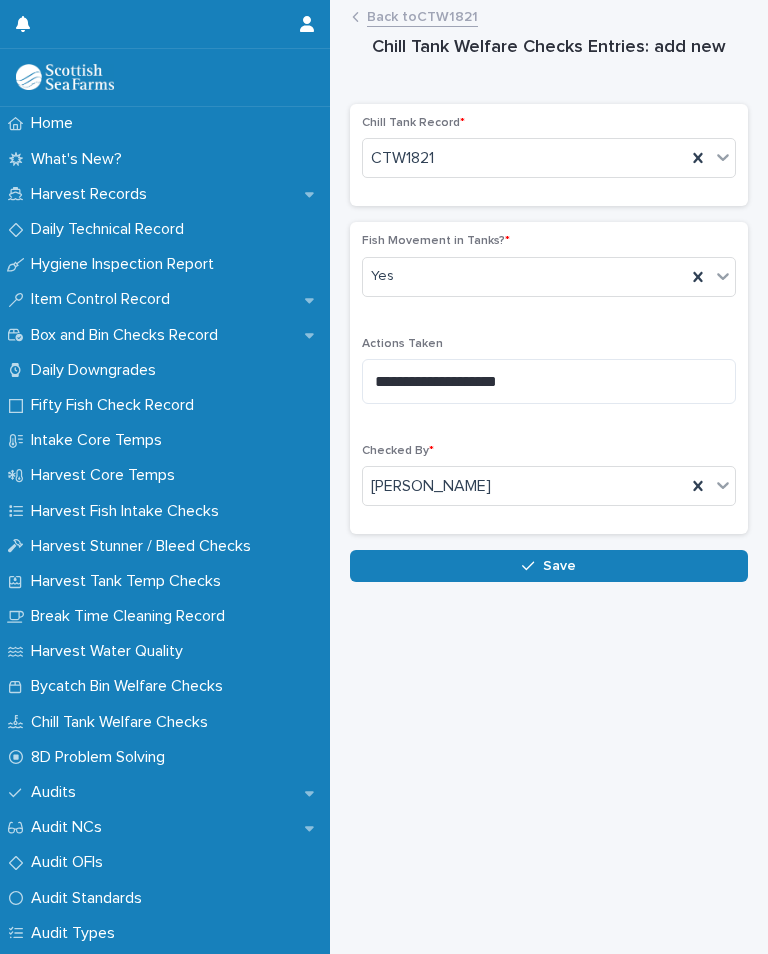 click on "Save" at bounding box center (559, 566) 